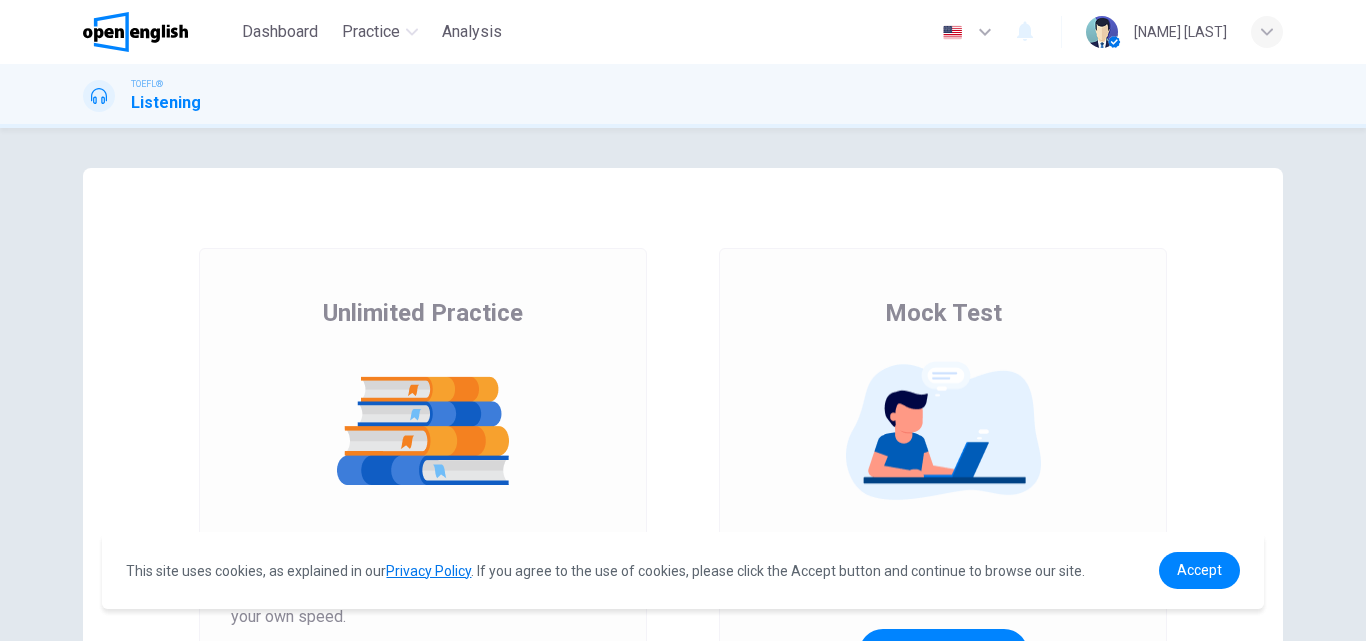 scroll, scrollTop: 0, scrollLeft: 0, axis: both 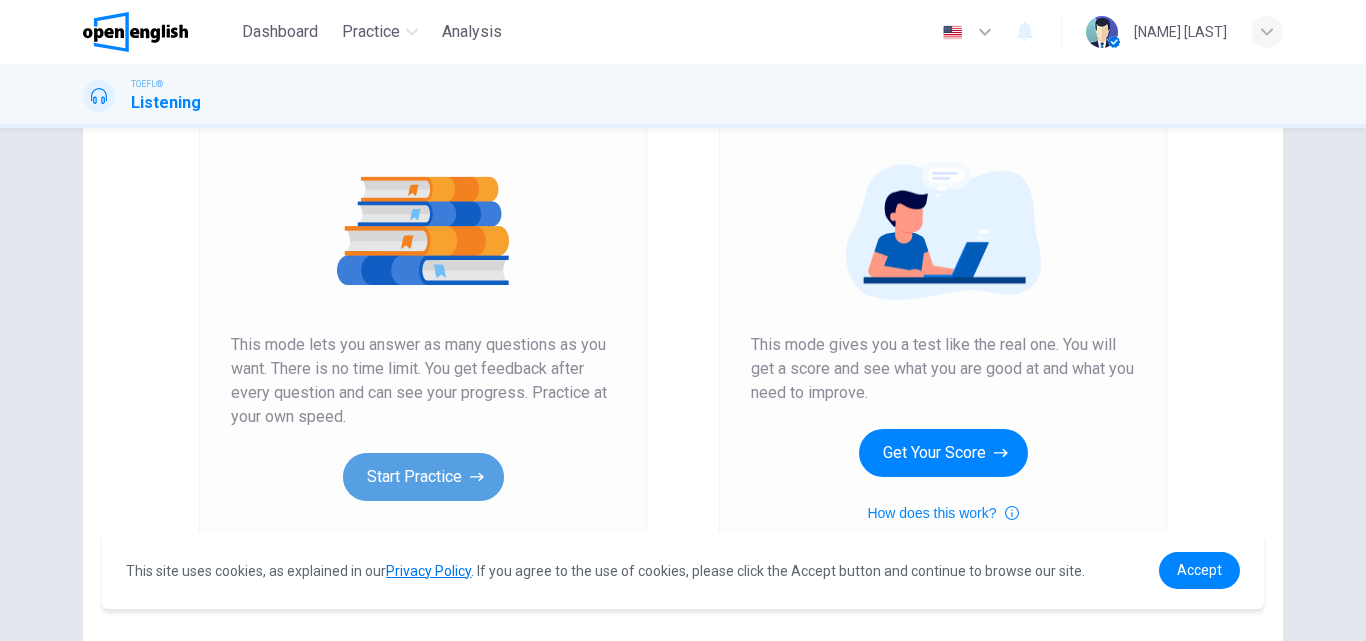 click on "Start Practice" at bounding box center (423, 477) 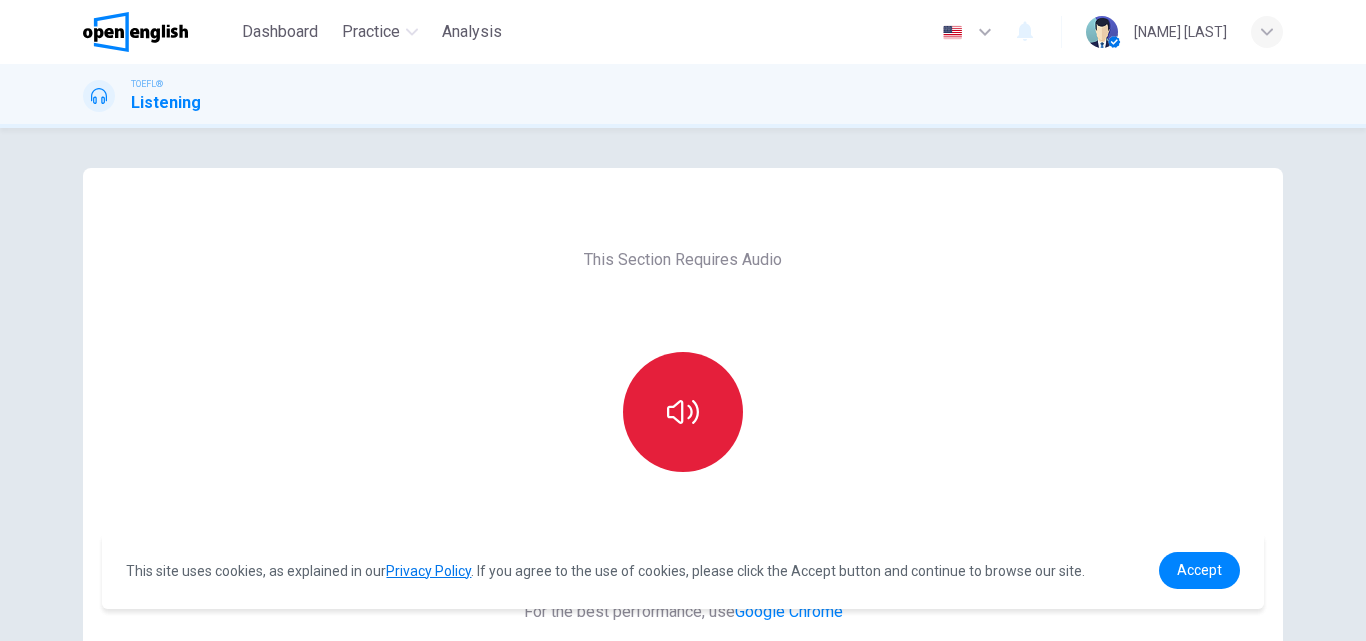 click at bounding box center [683, 412] 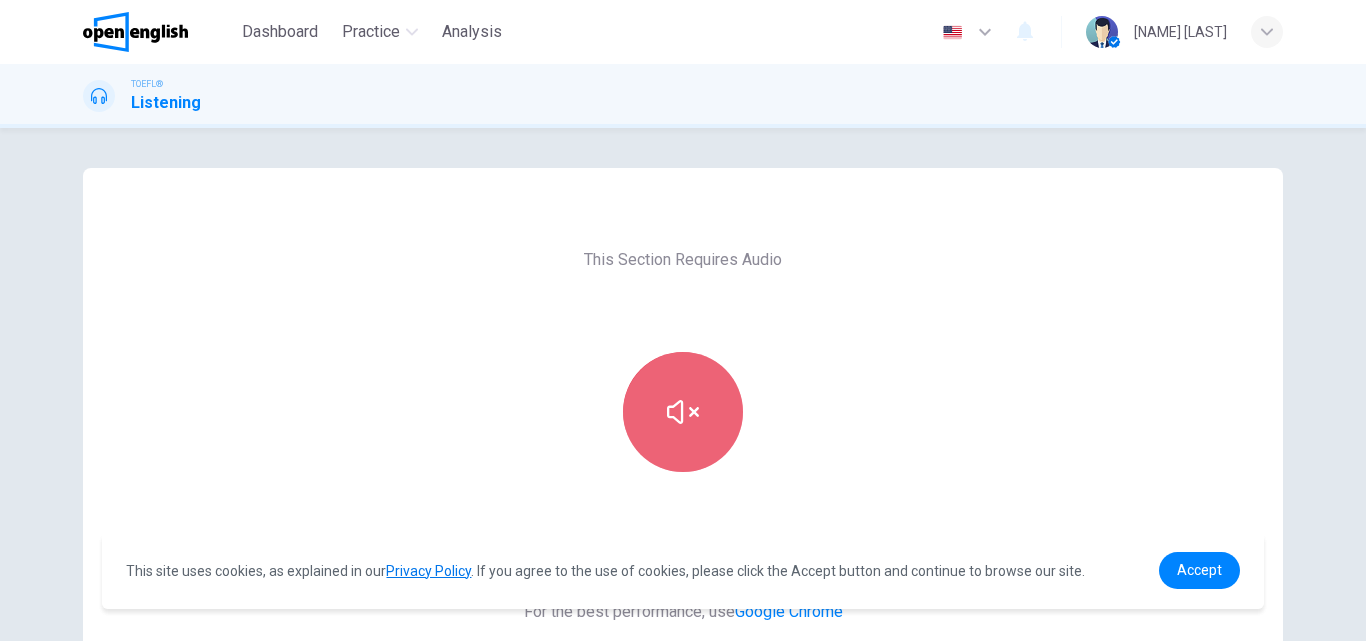 click at bounding box center (683, 412) 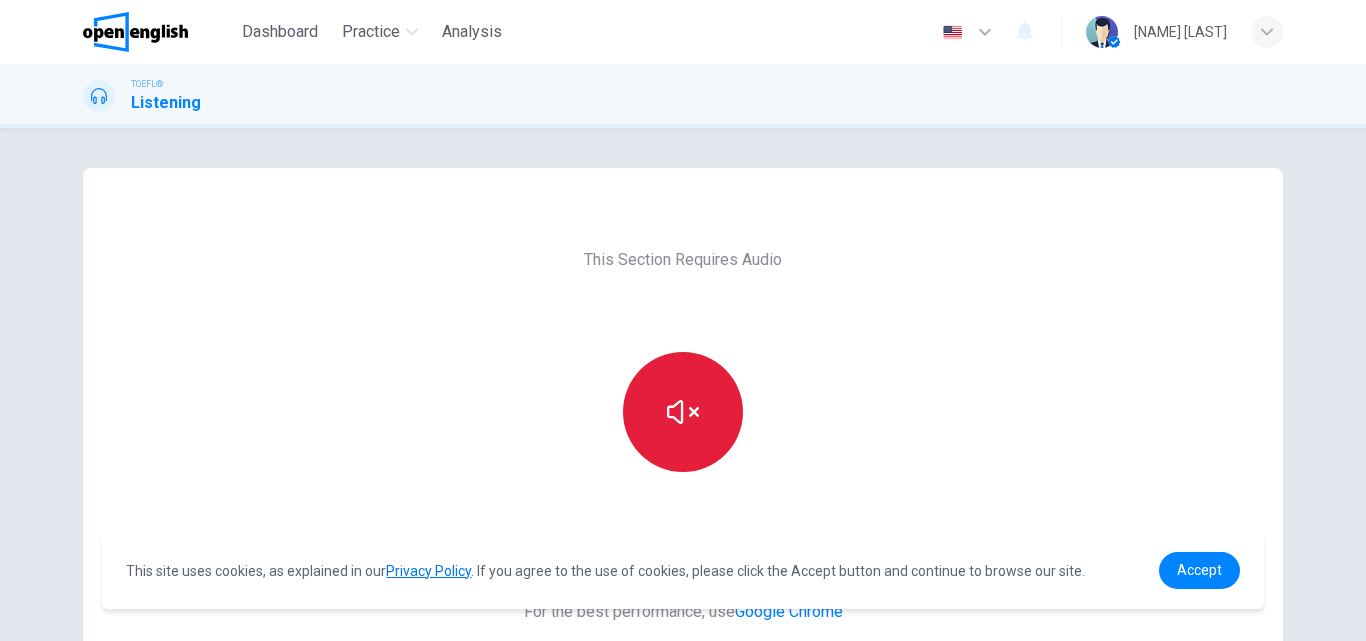 click at bounding box center [683, 412] 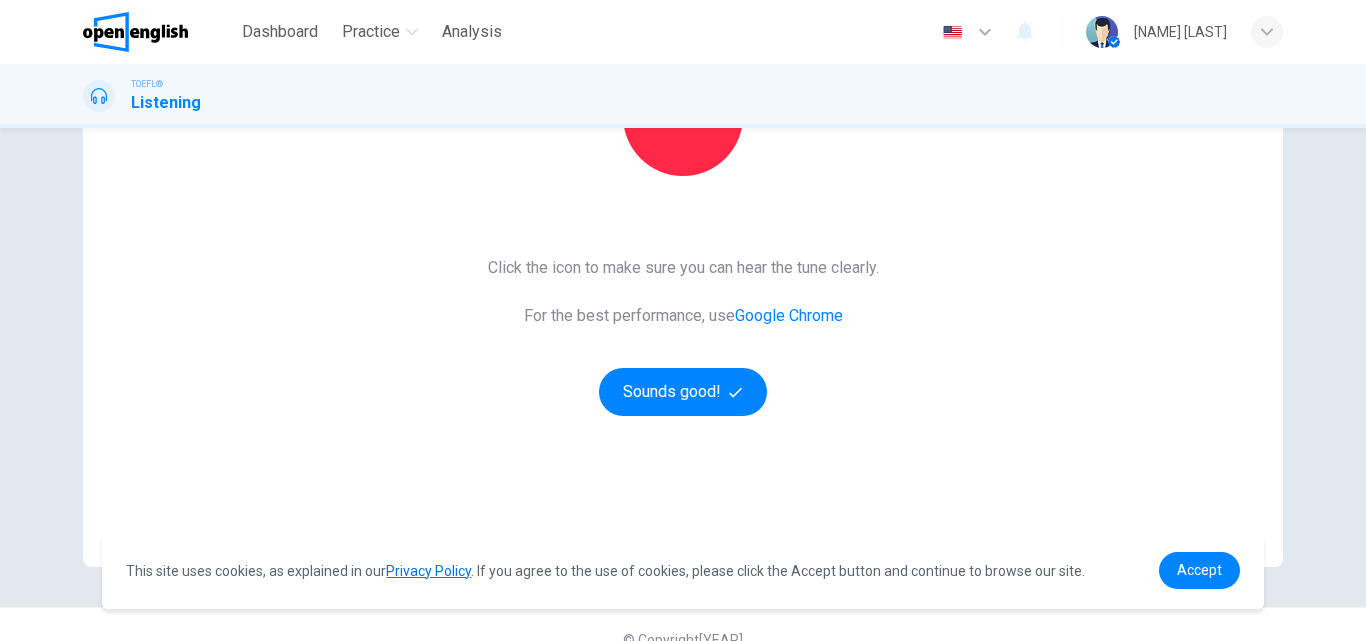 scroll, scrollTop: 300, scrollLeft: 0, axis: vertical 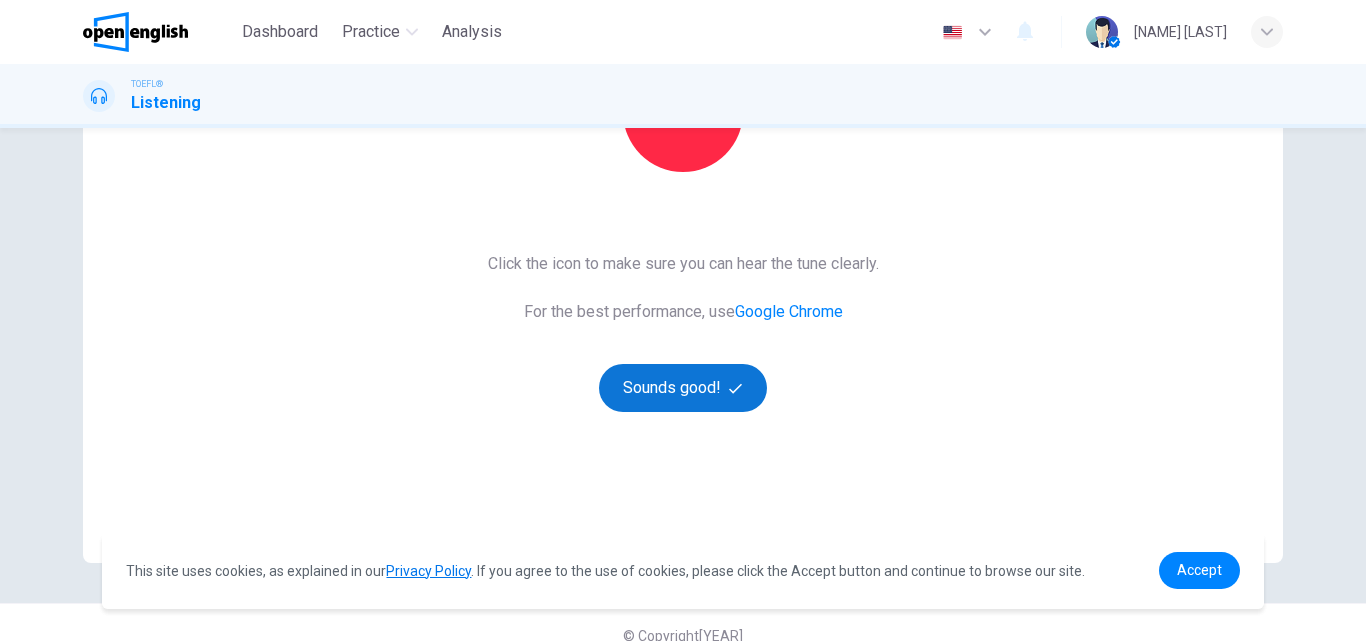 click on "Sounds good!" at bounding box center (683, 388) 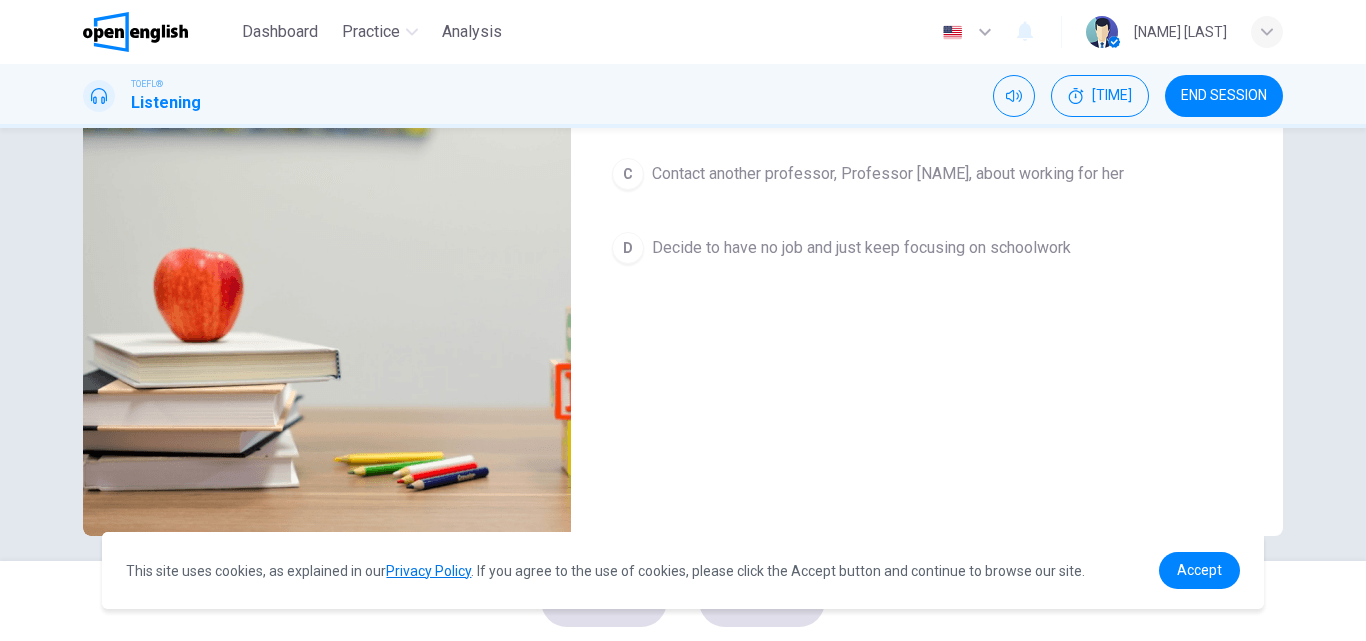 scroll, scrollTop: 342, scrollLeft: 0, axis: vertical 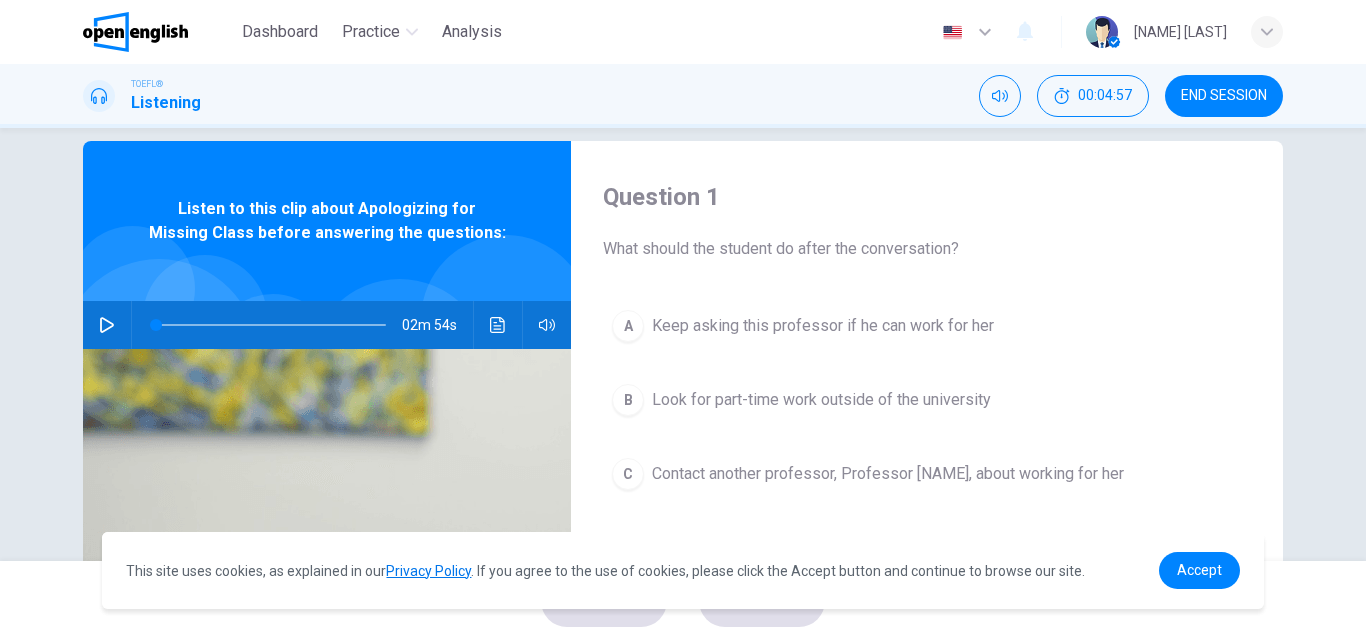 click at bounding box center [107, 325] 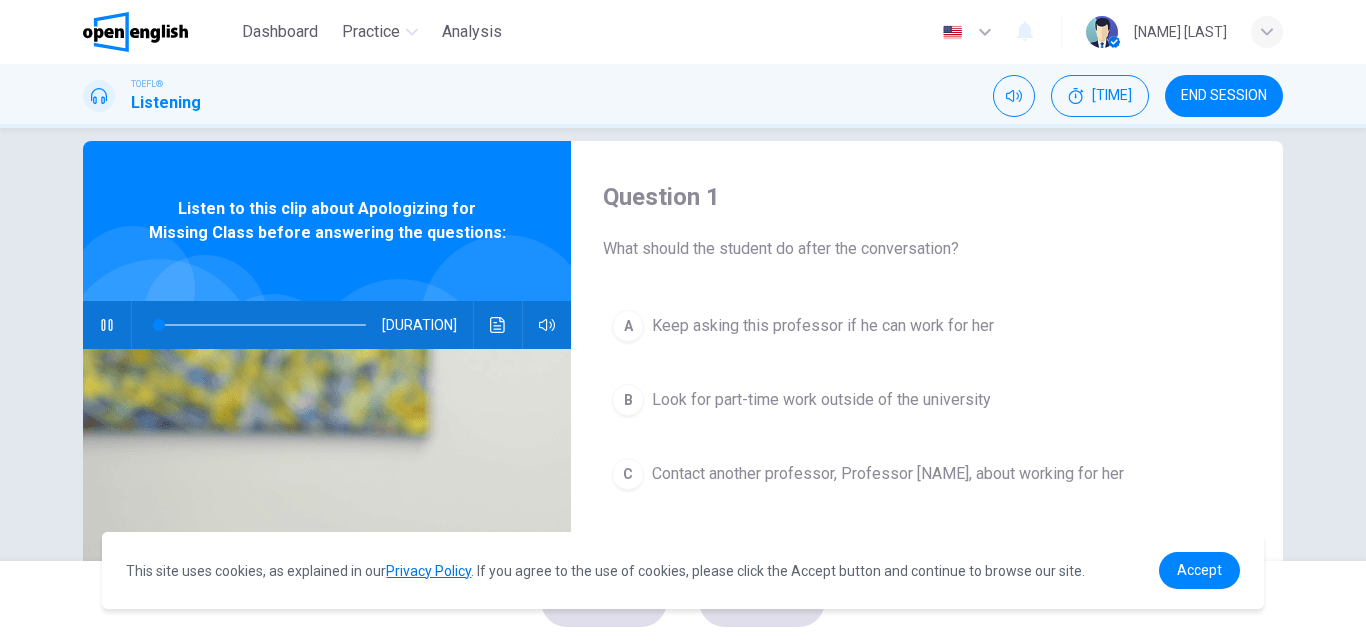 type 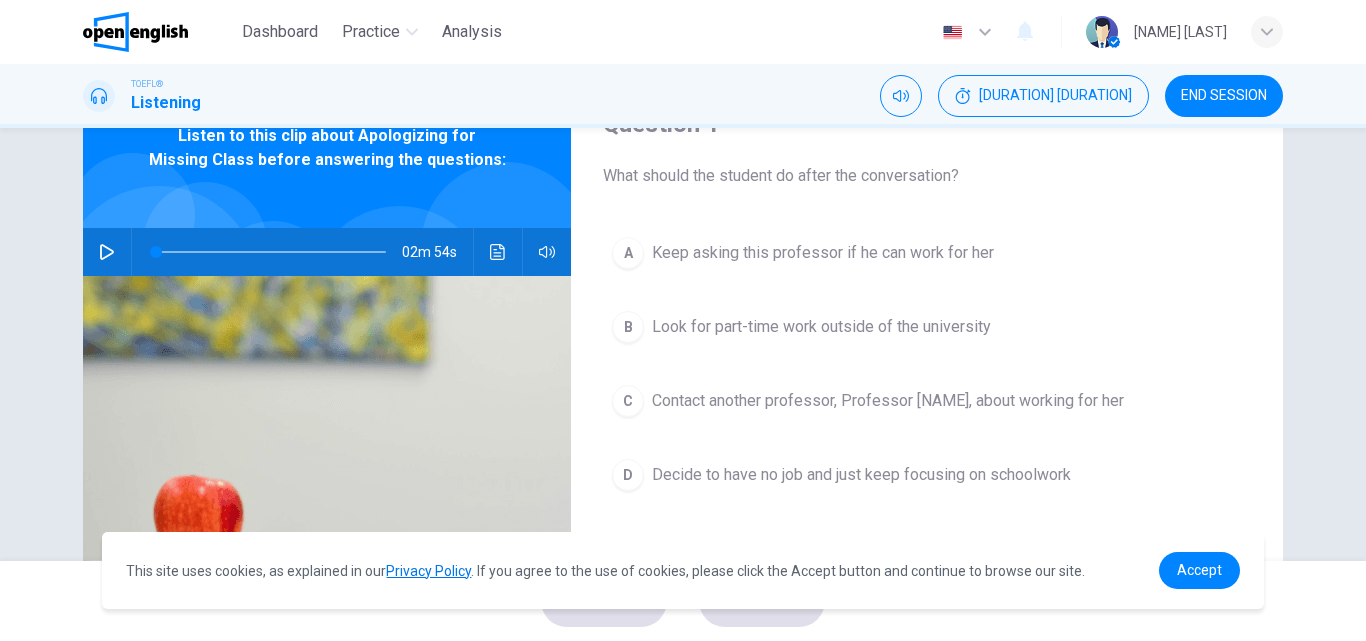 scroll, scrollTop: 200, scrollLeft: 0, axis: vertical 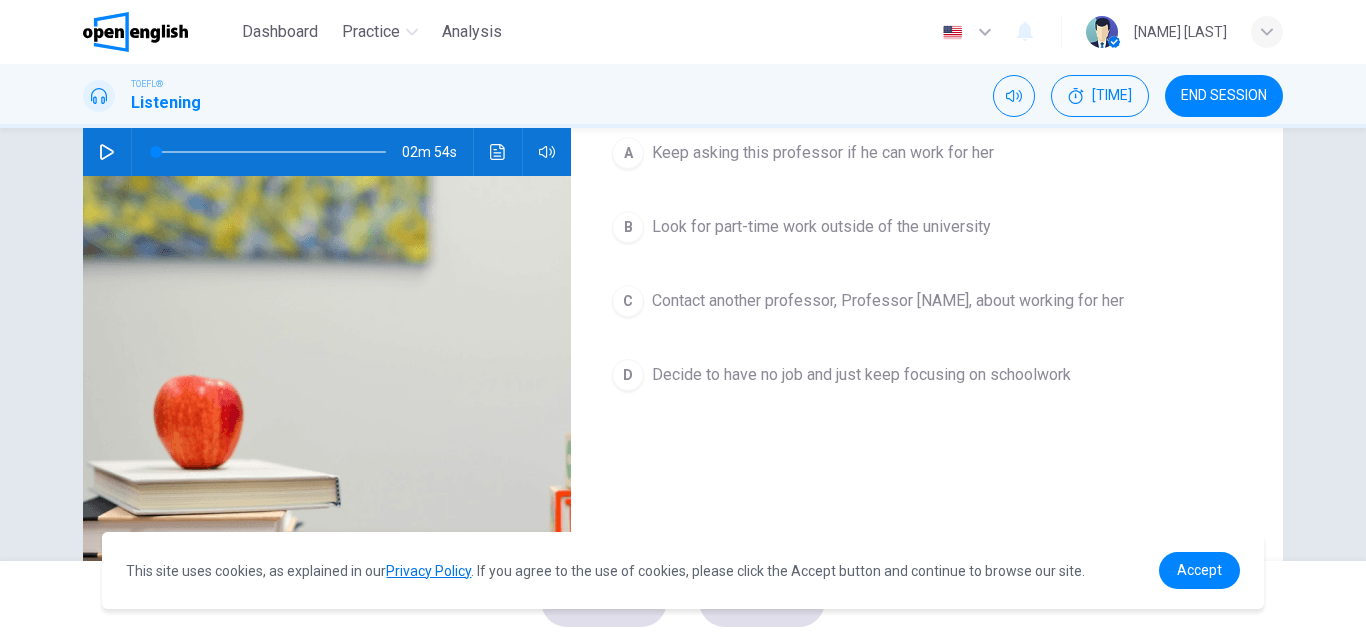 click on "Contact another professor, Professor [NAME], about working for her" at bounding box center [823, 153] 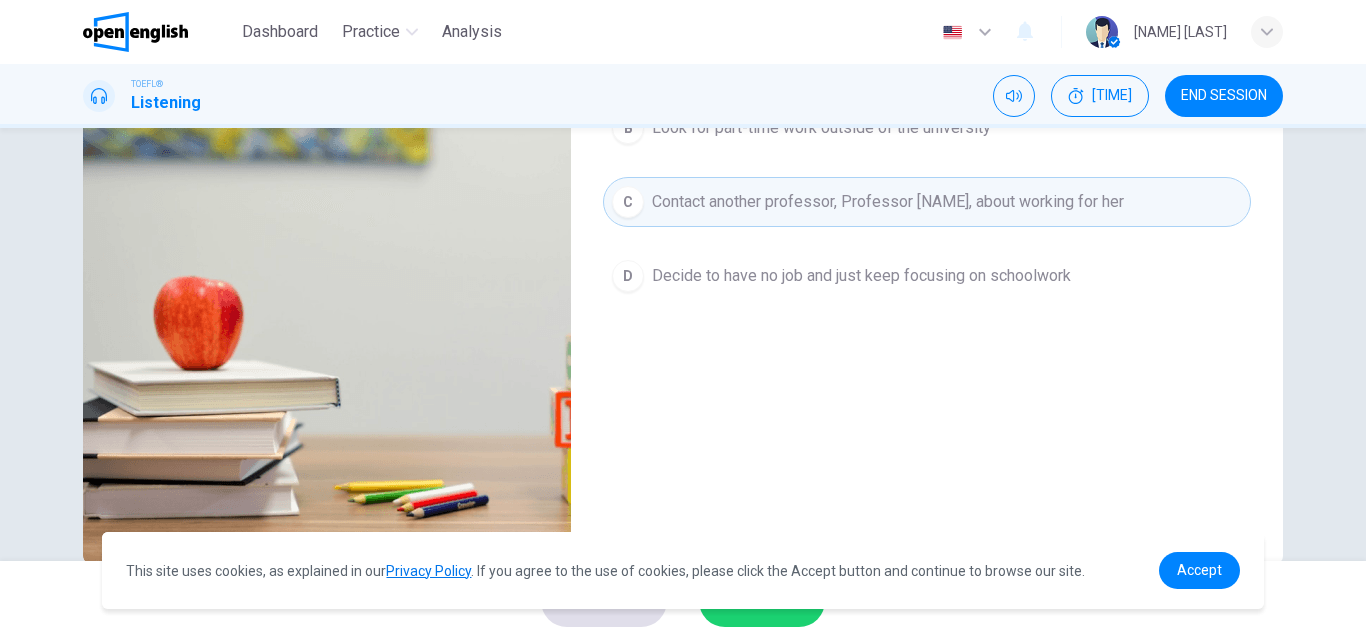 scroll, scrollTop: 300, scrollLeft: 0, axis: vertical 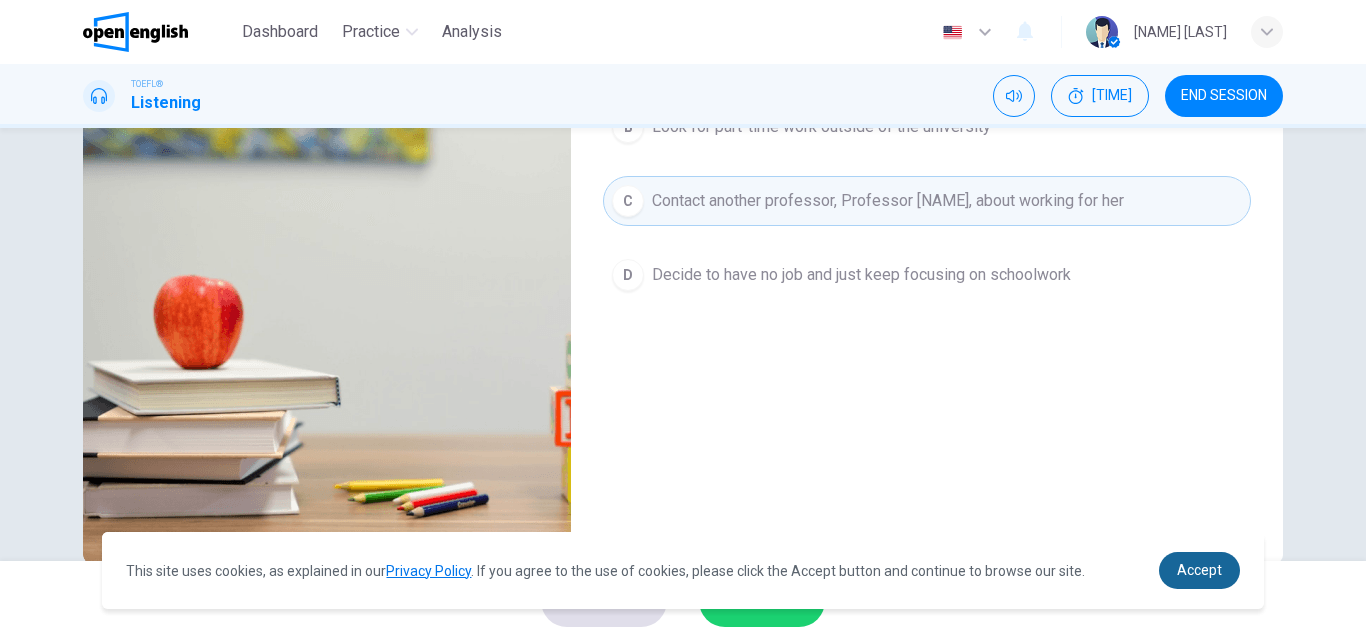 click on "Accept" at bounding box center (1199, 570) 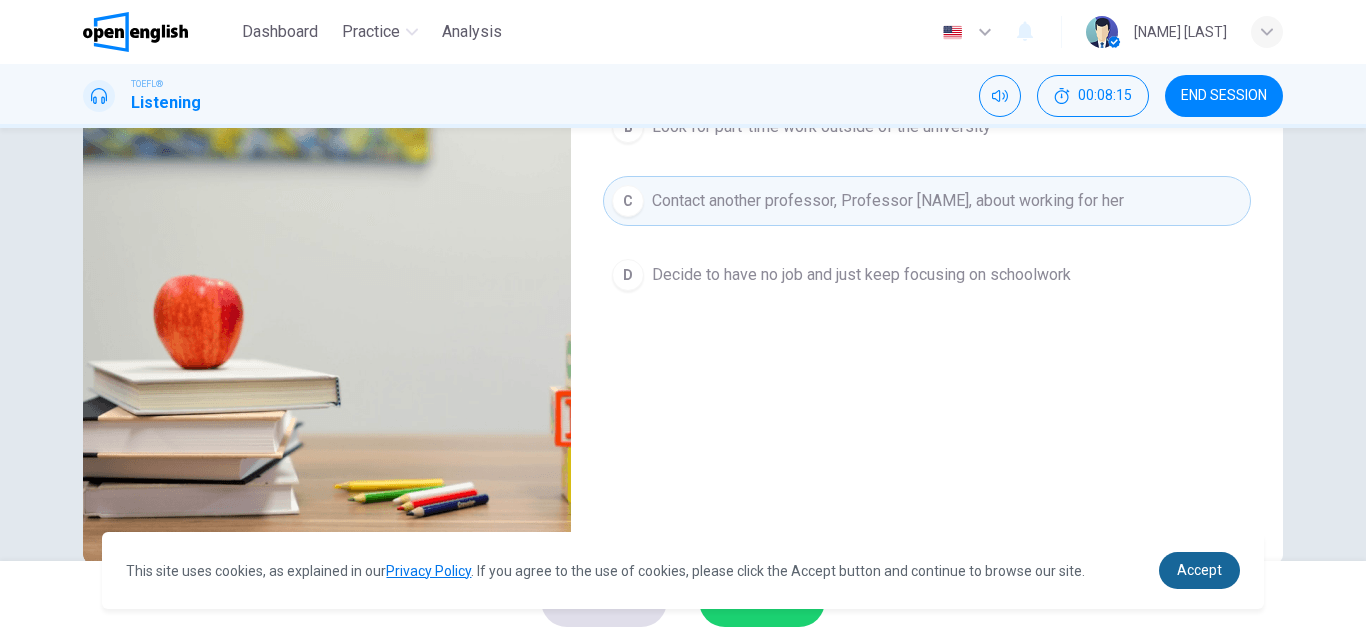 click on "Accept" at bounding box center [1199, 570] 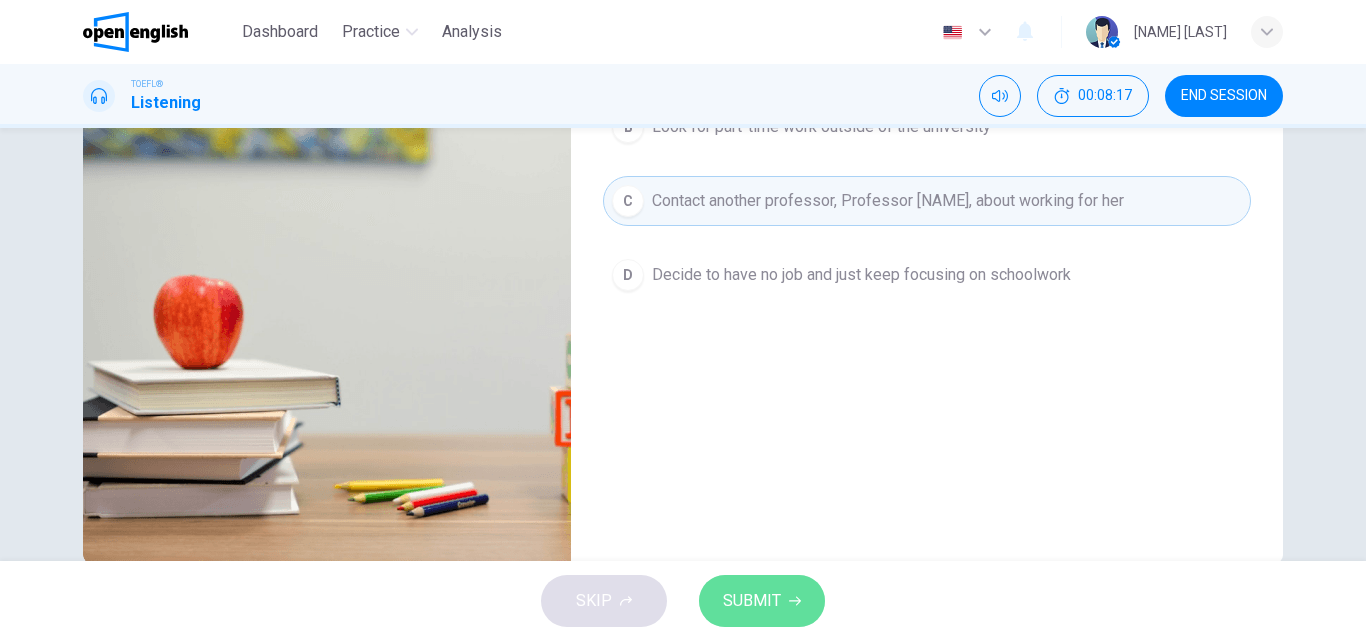 click on "SUBMIT" at bounding box center (752, 601) 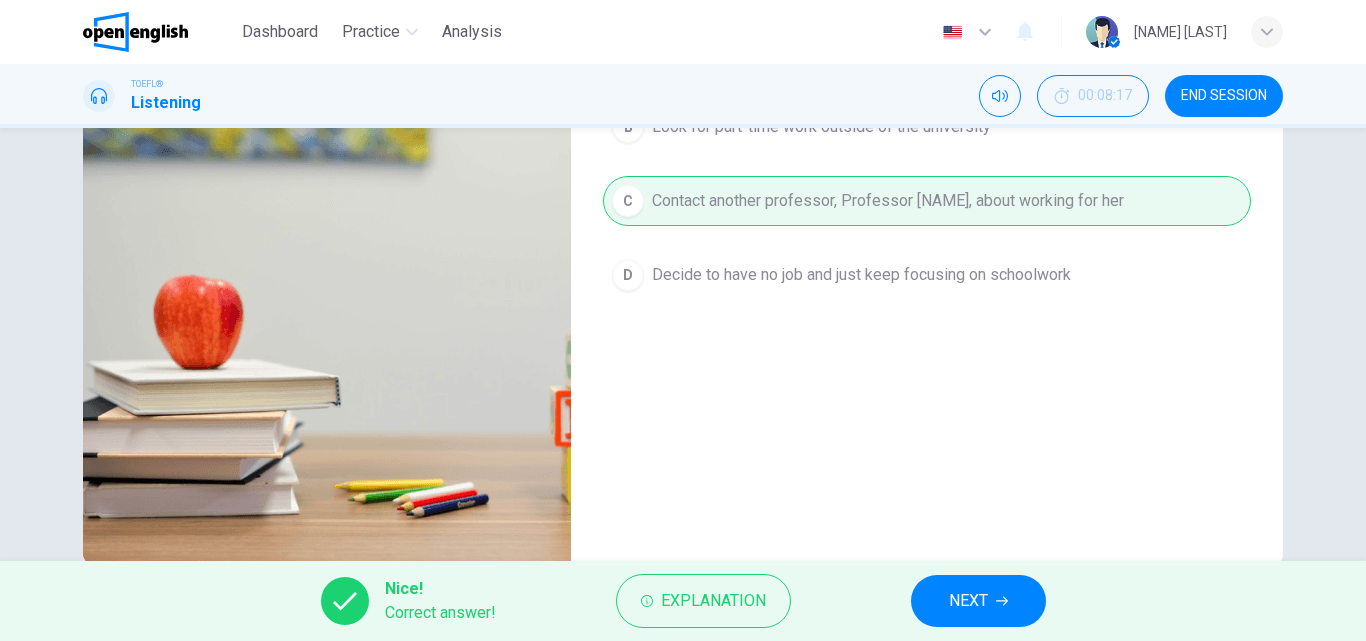 click on "NEXT" at bounding box center [968, 601] 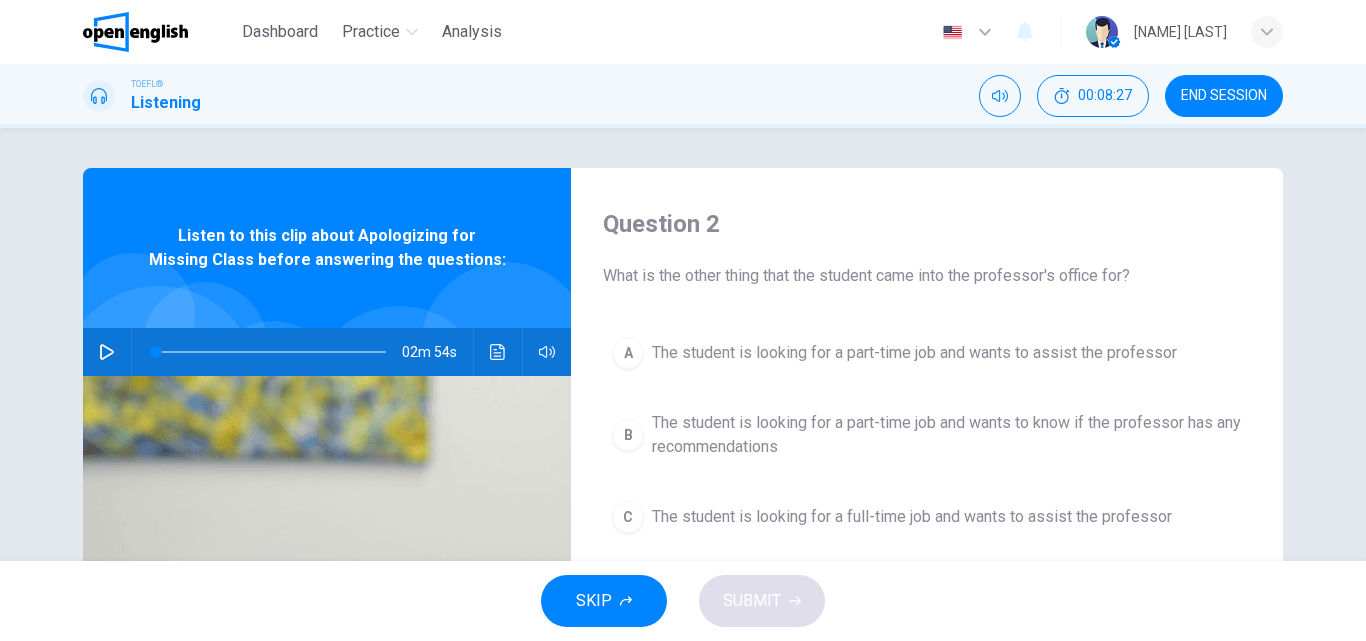 scroll, scrollTop: 100, scrollLeft: 0, axis: vertical 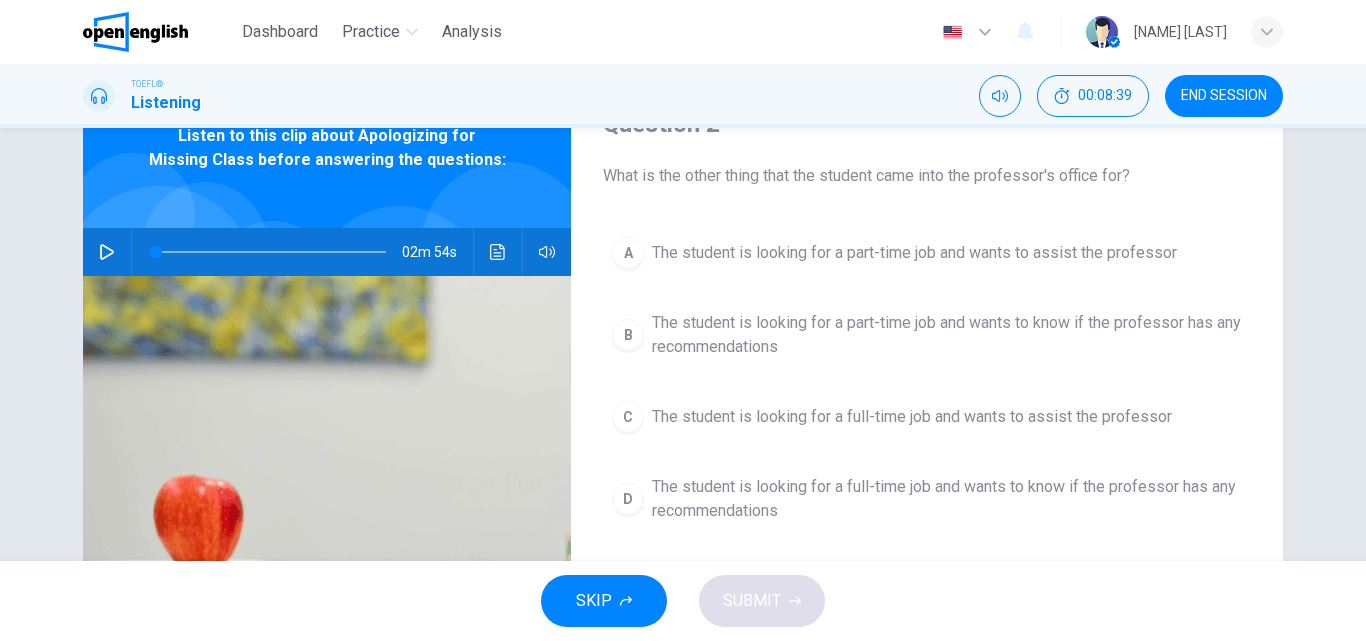 click on "The student is looking for a part-time job and wants to assist the professor" at bounding box center [914, 253] 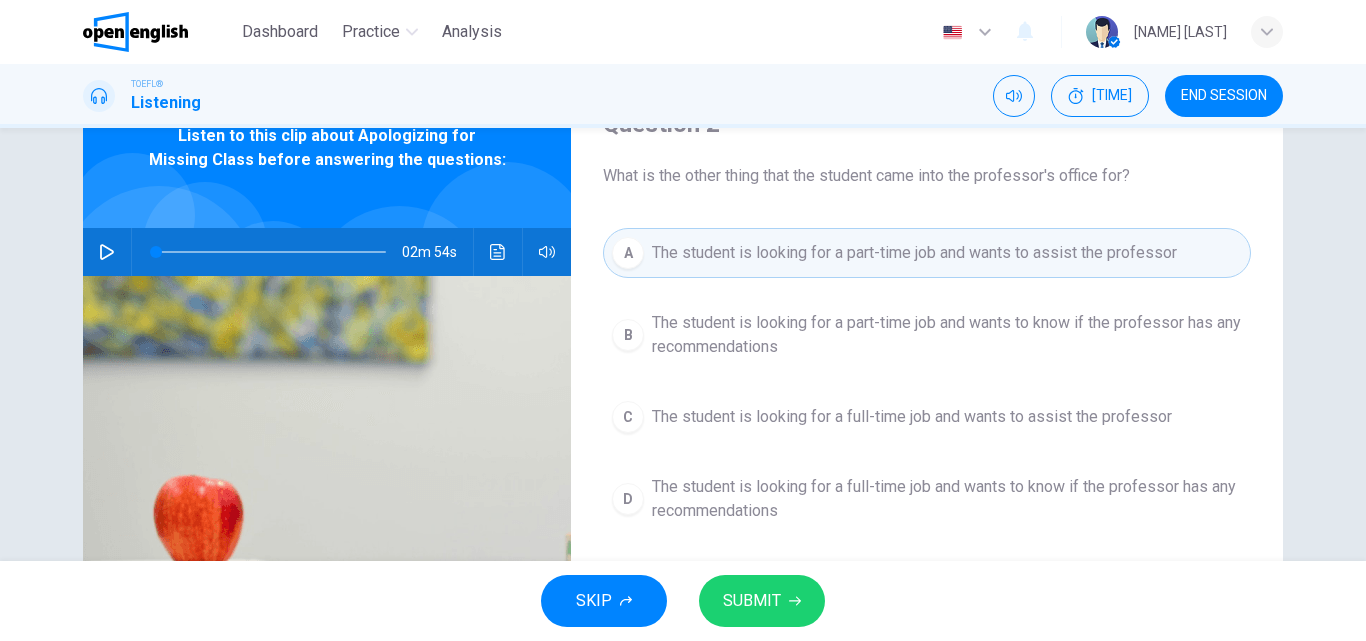 click on "The student is looking for a part-time job and wants to know if the professor has any recommendations" at bounding box center [947, 335] 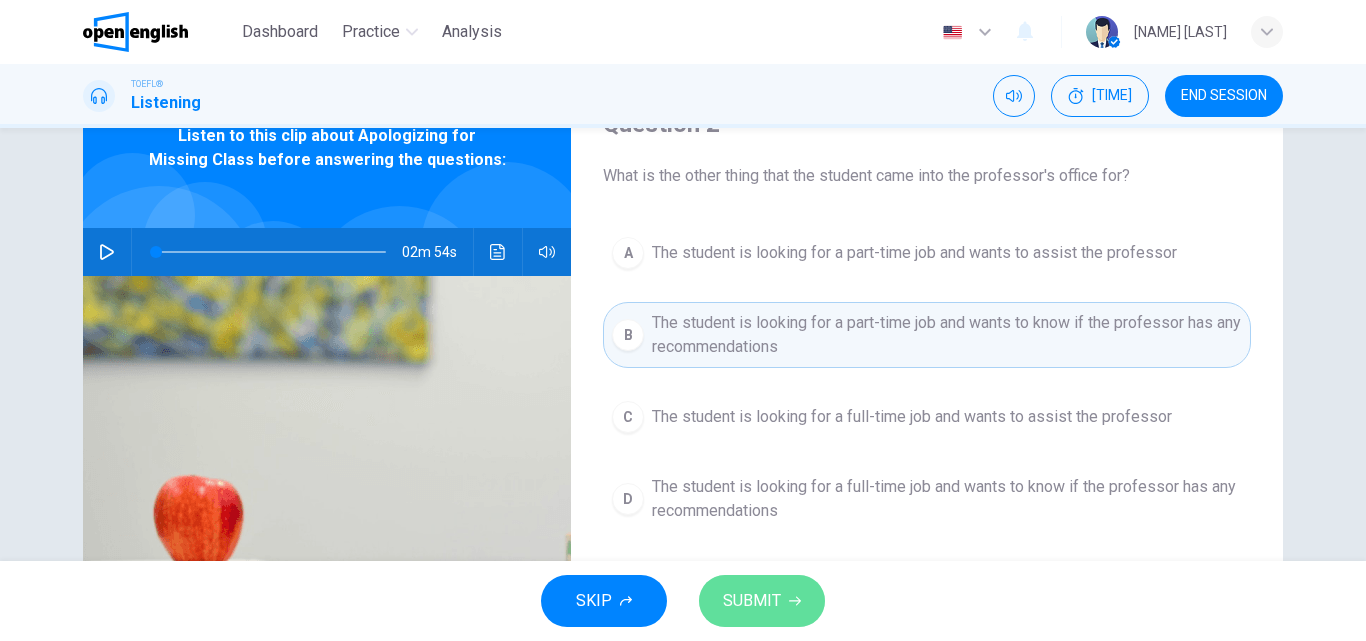 click on "SUBMIT" at bounding box center [762, 601] 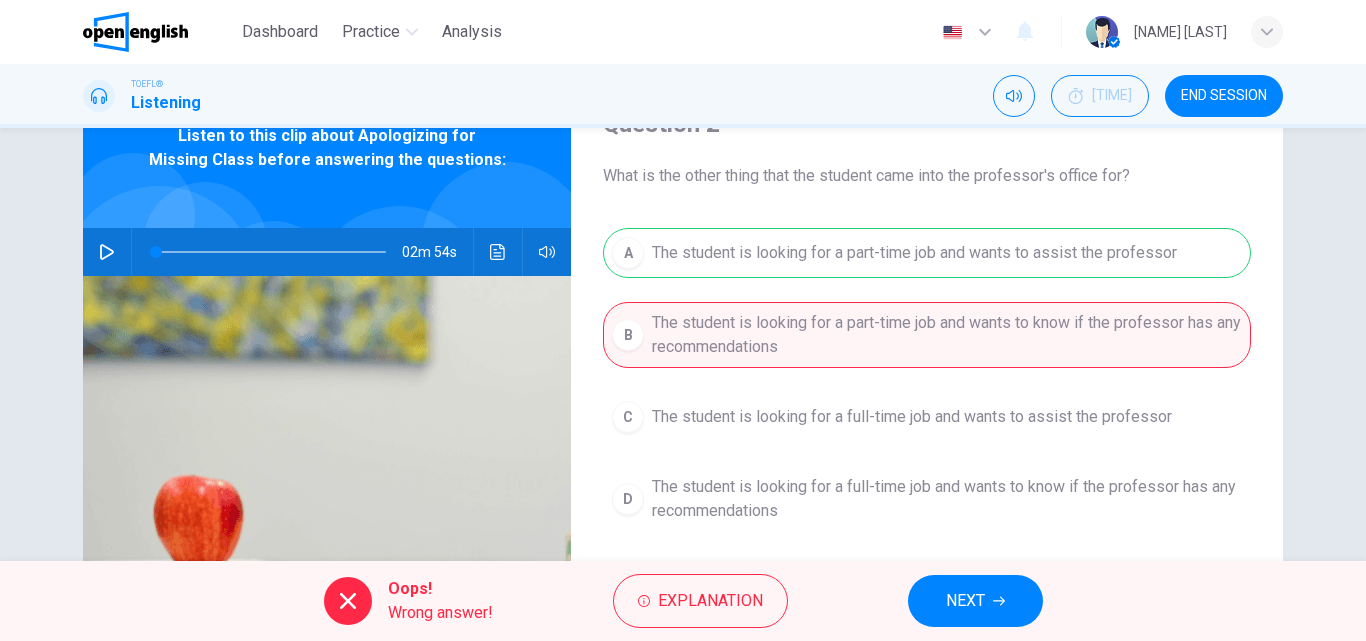 click on "NEXT" at bounding box center (975, 601) 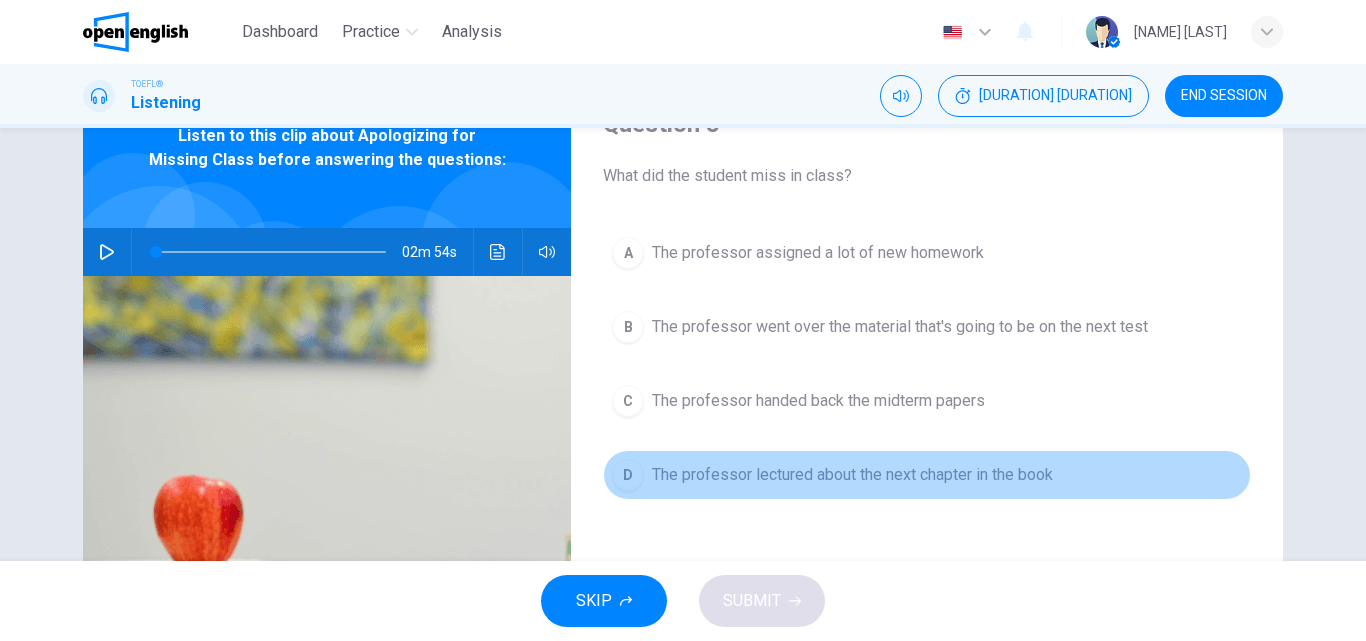 click on "The professor lectured about the next chapter in the book" at bounding box center (818, 253) 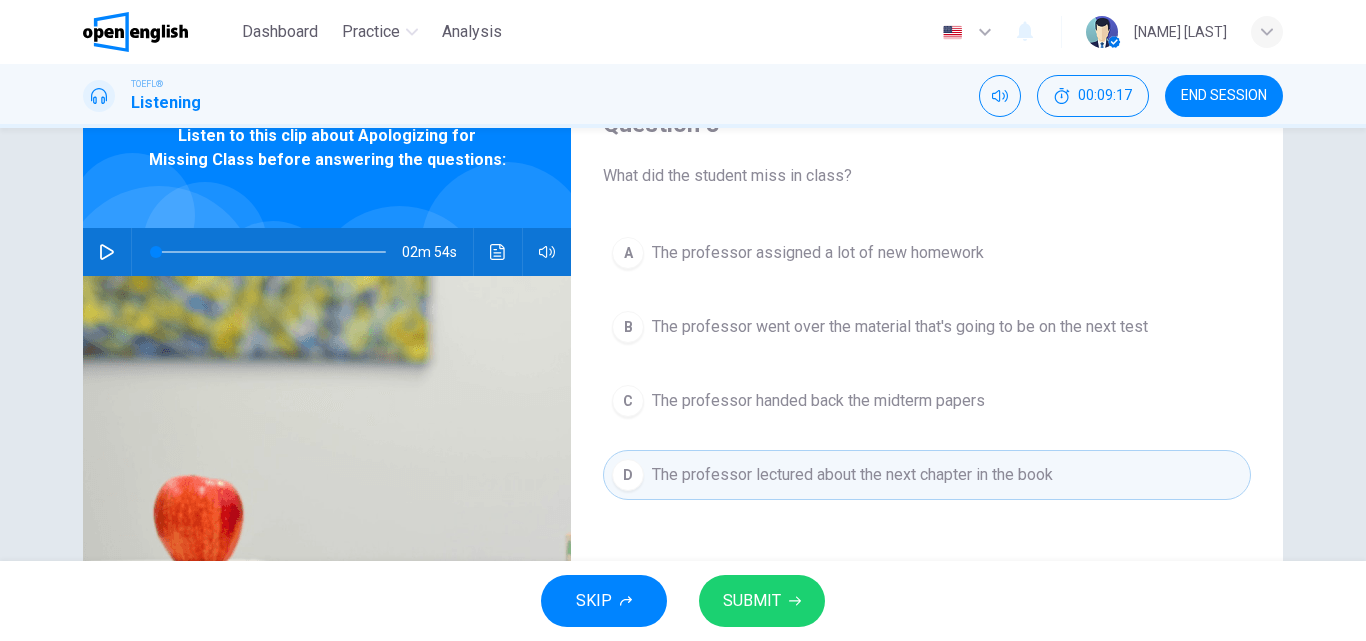 type 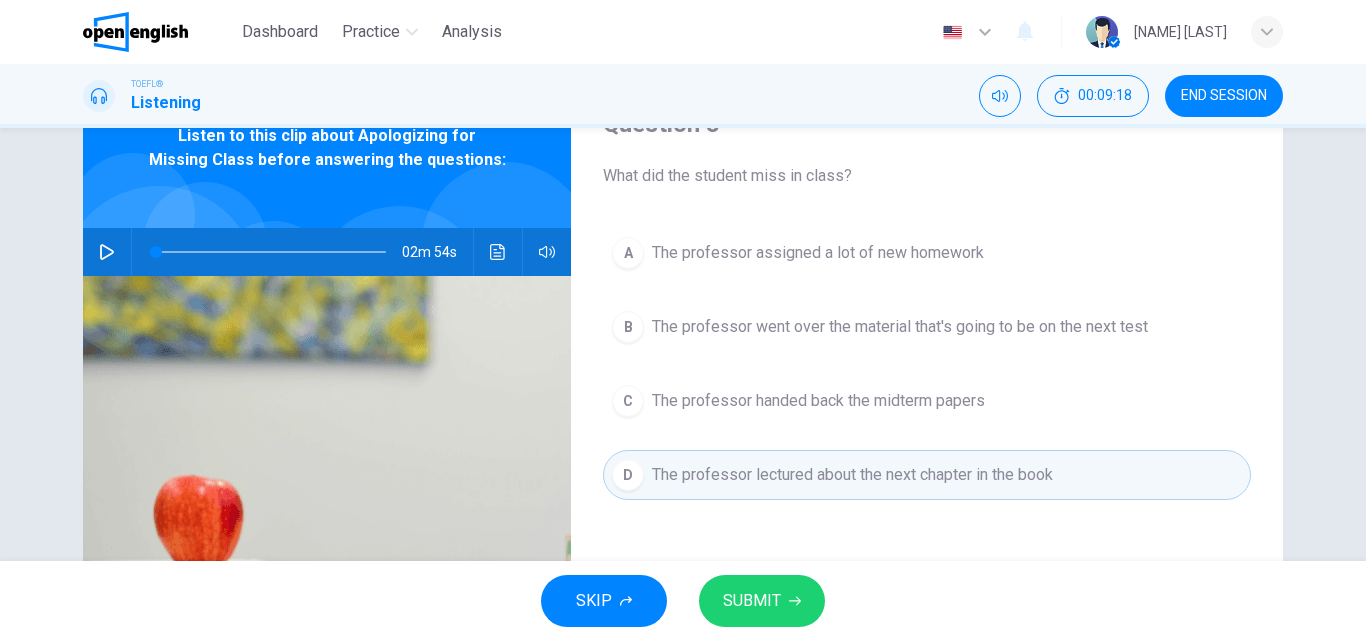 type 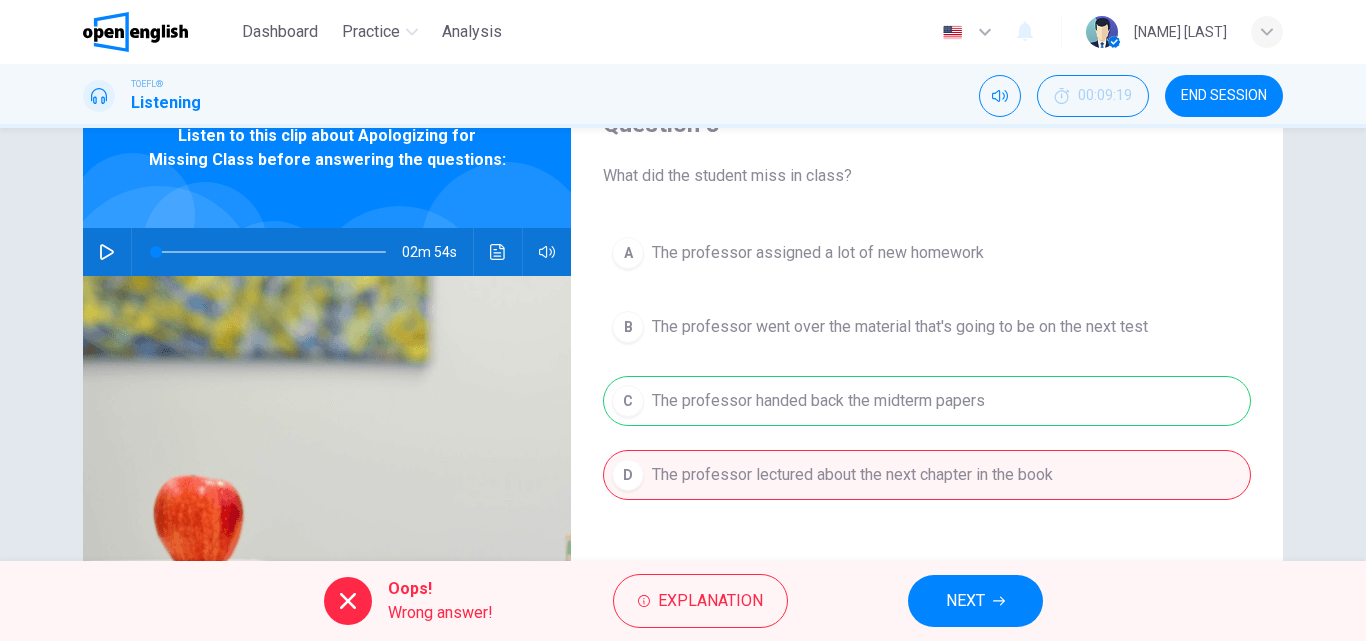 click on "NEXT" at bounding box center [975, 601] 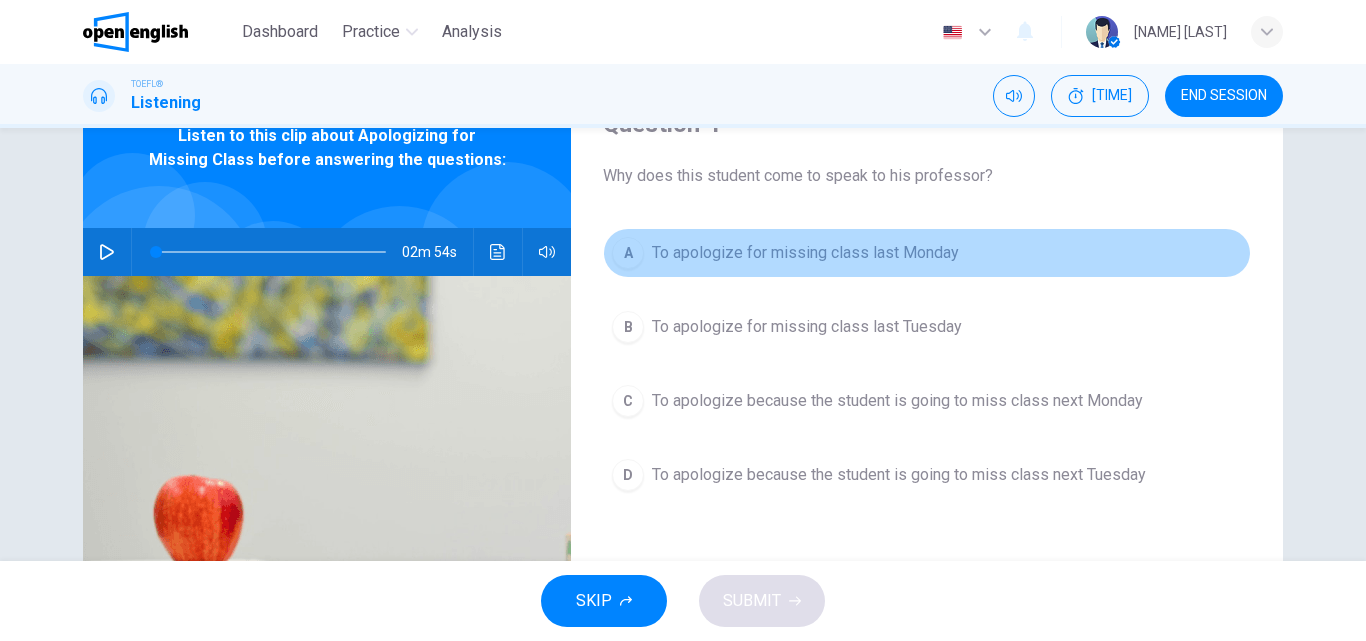 click on "To apologize for missing class last Monday" at bounding box center [805, 253] 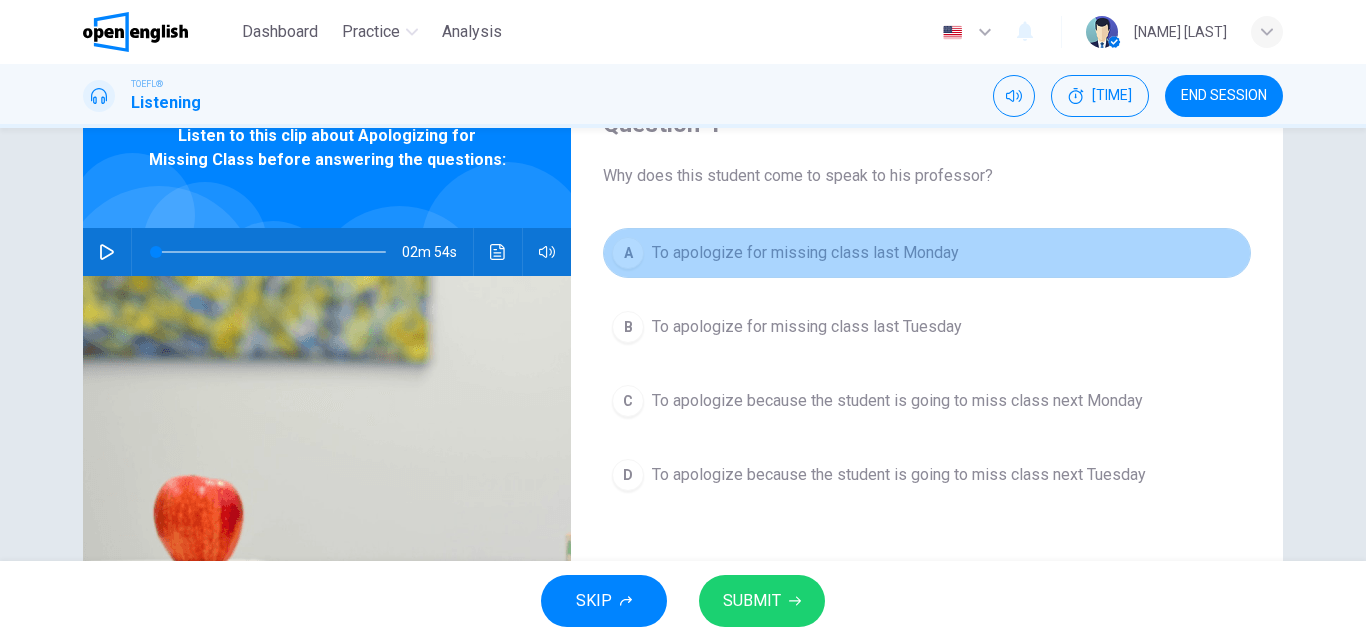 click on "To apologize for missing class last Monday" at bounding box center [805, 253] 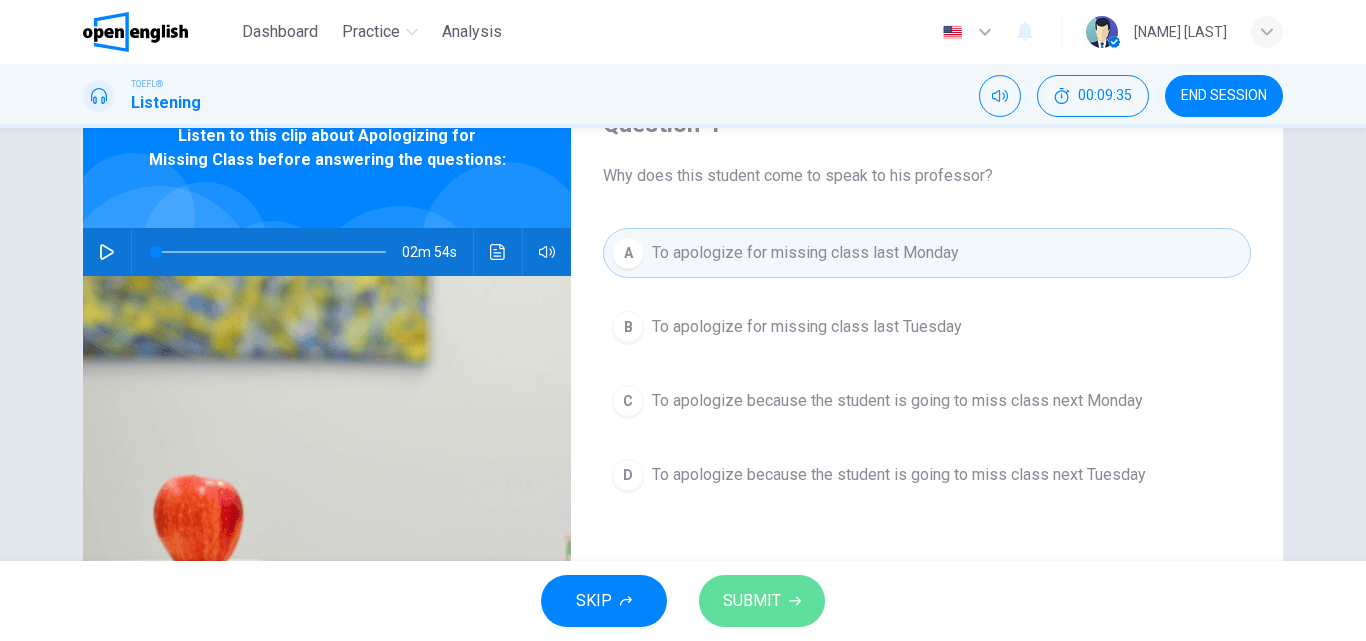 click on "SUBMIT" at bounding box center [752, 601] 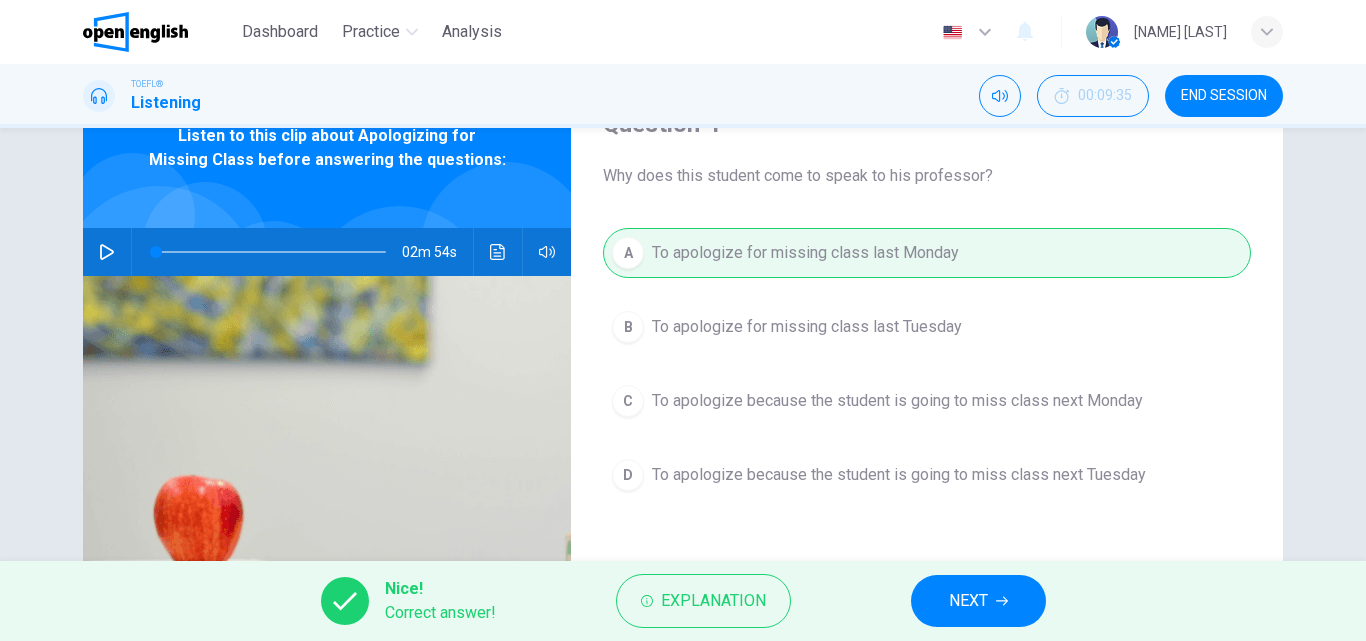 click on "NEXT" at bounding box center [968, 601] 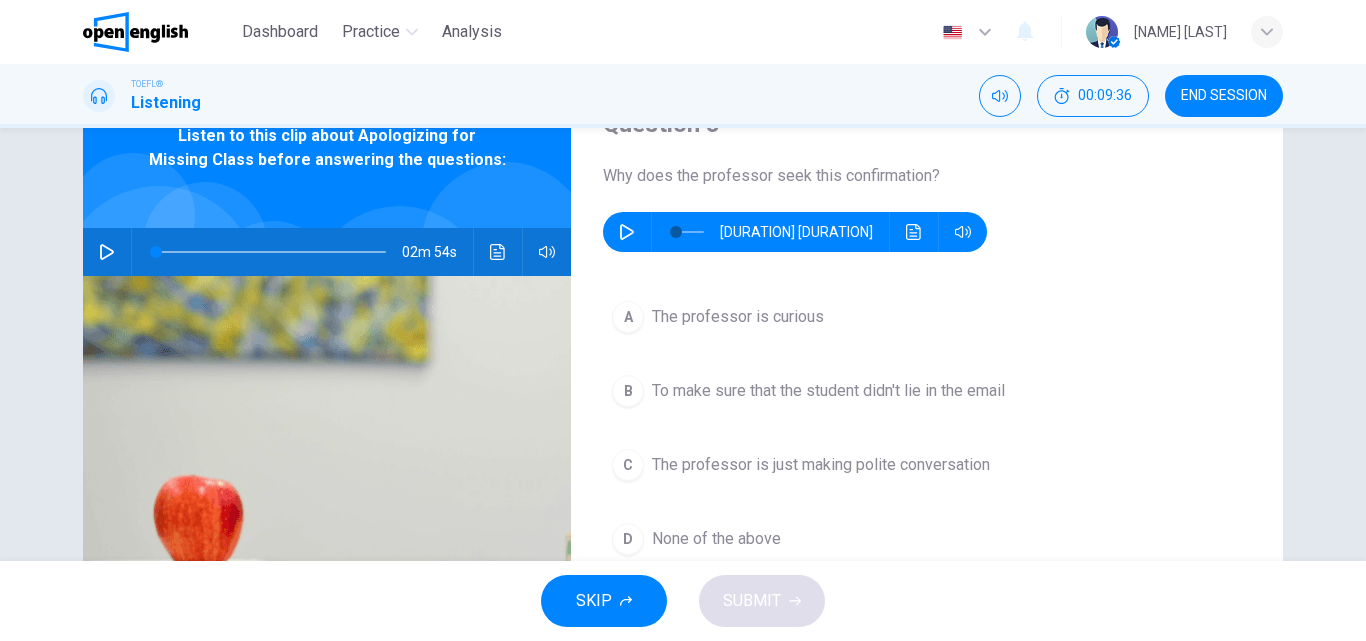 click on "[DURATION] [DURATION]" at bounding box center [795, 232] 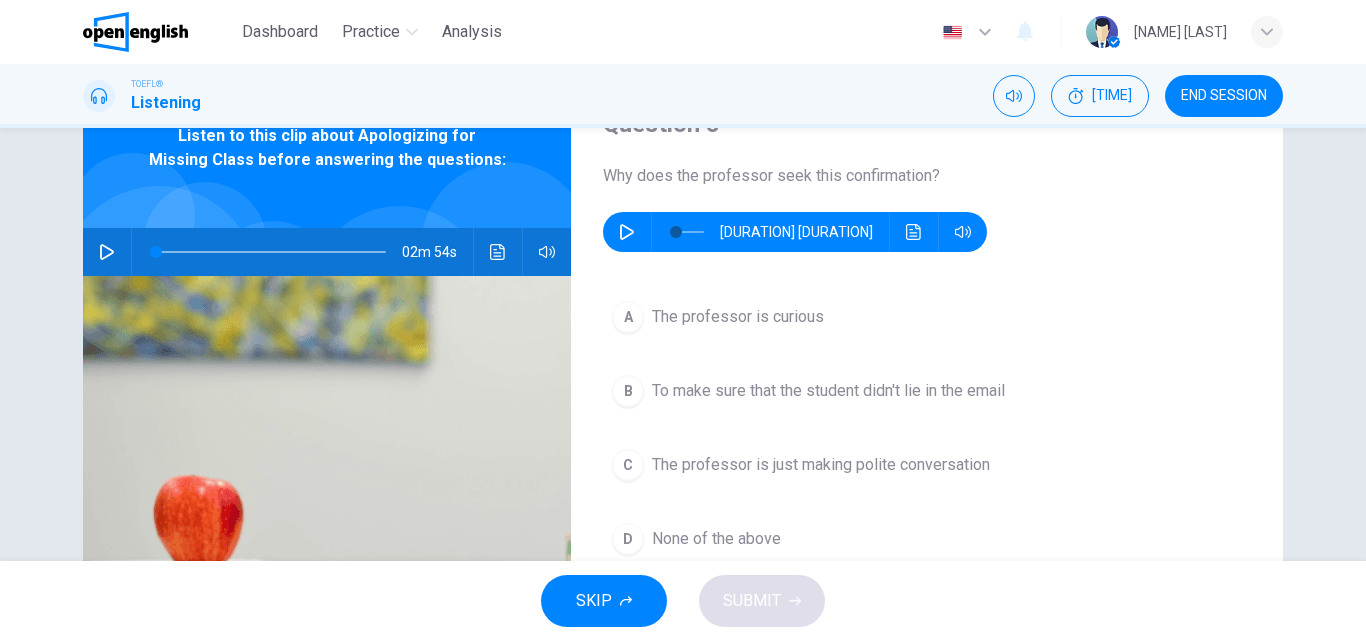 click at bounding box center (627, 232) 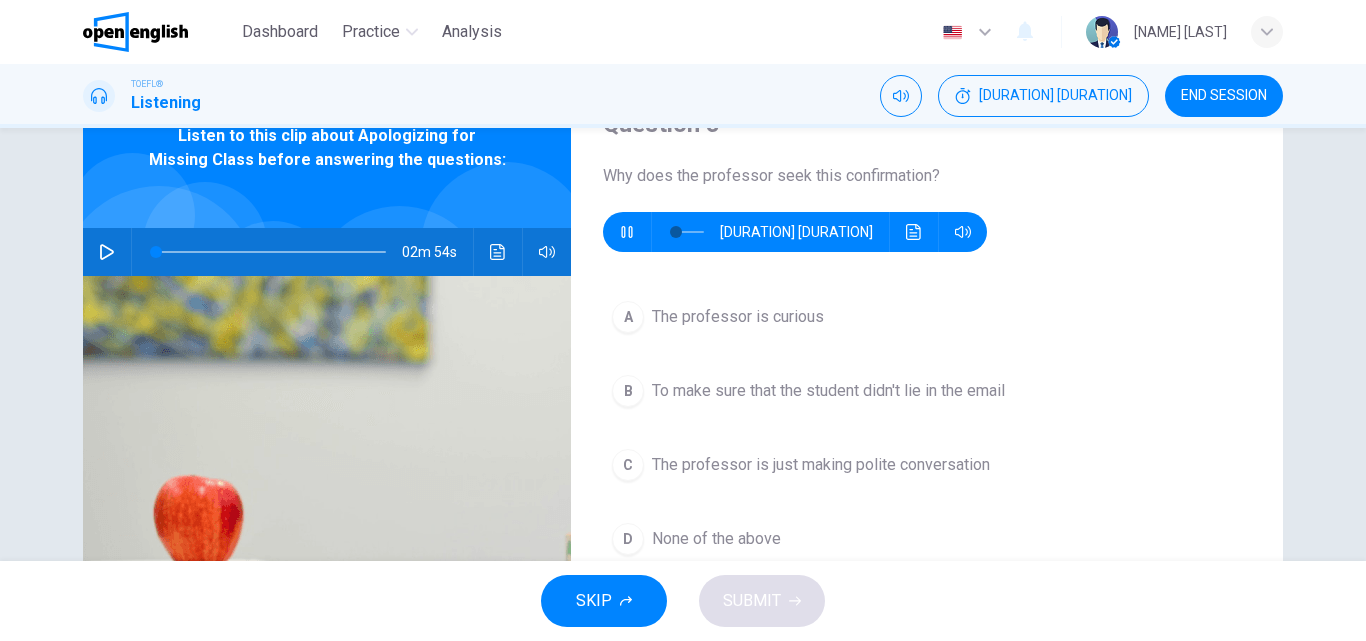 type 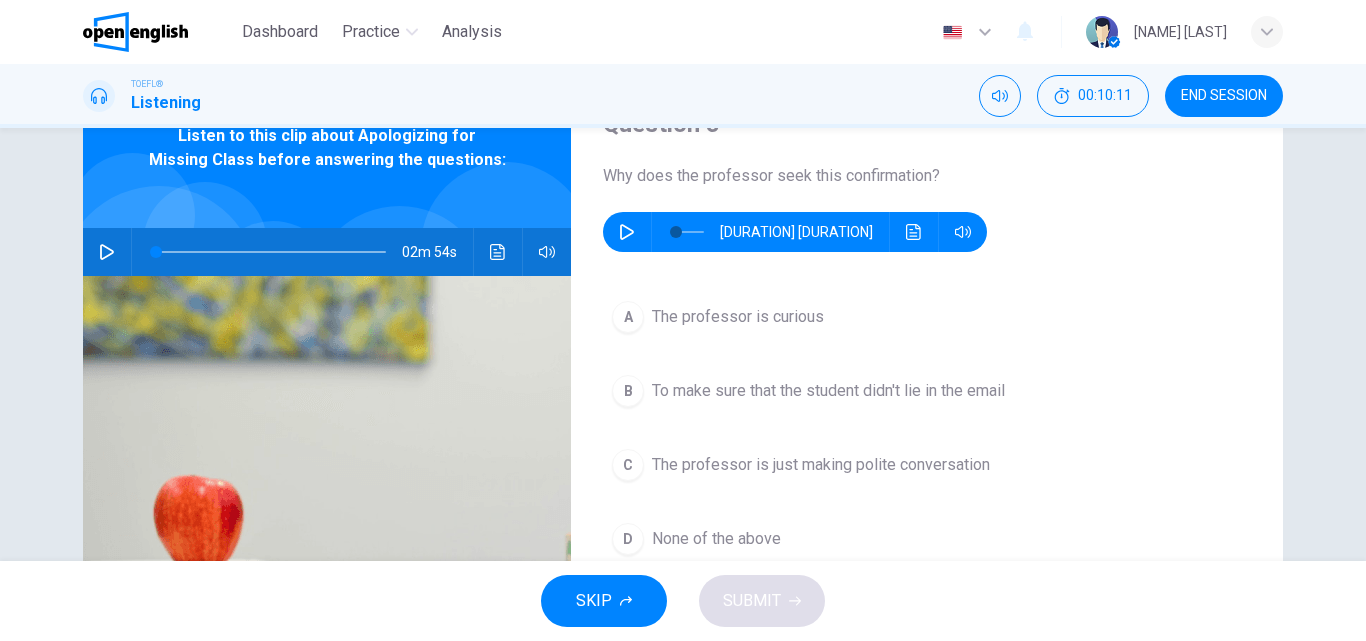 click on "To make sure that the student didn't lie in the email" at bounding box center (738, 317) 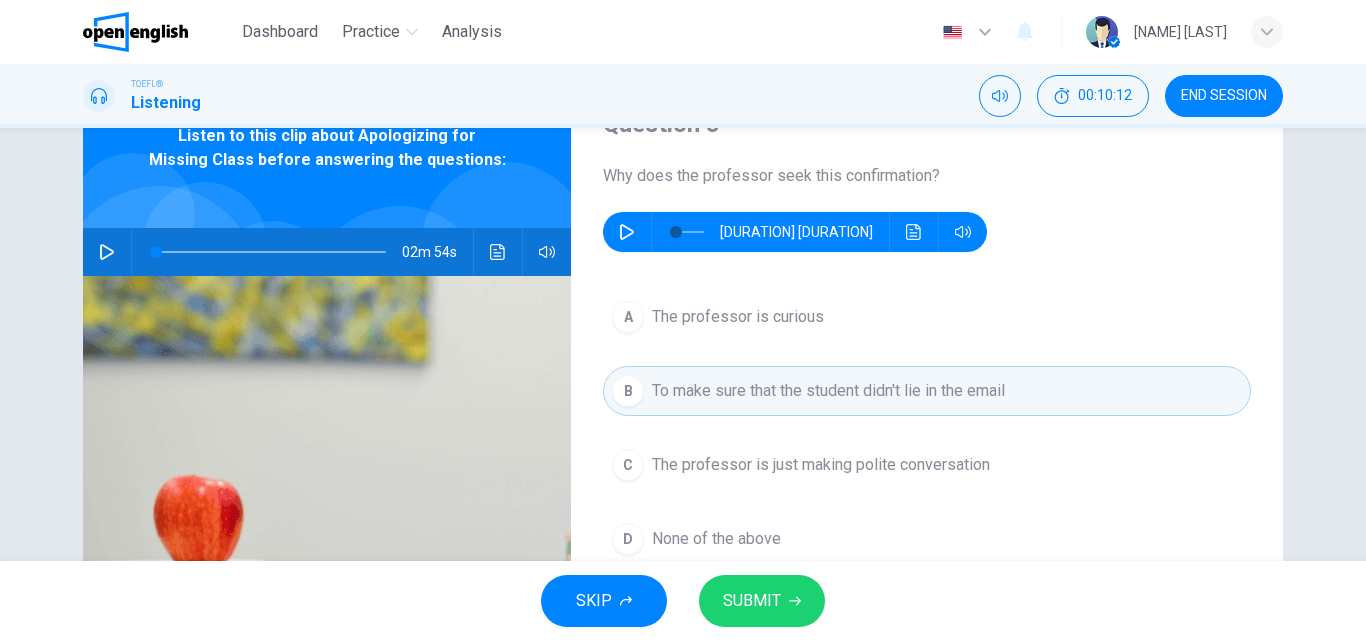 click on "SUBMIT" at bounding box center [752, 601] 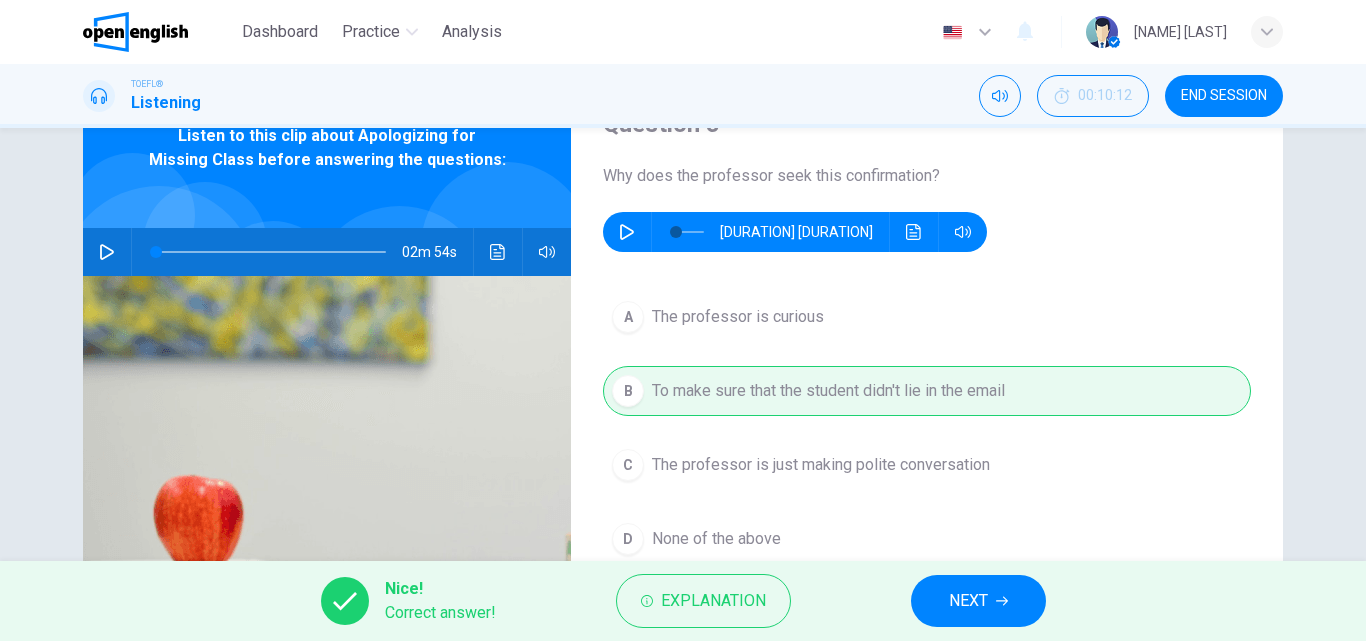 click at bounding box center (1002, 601) 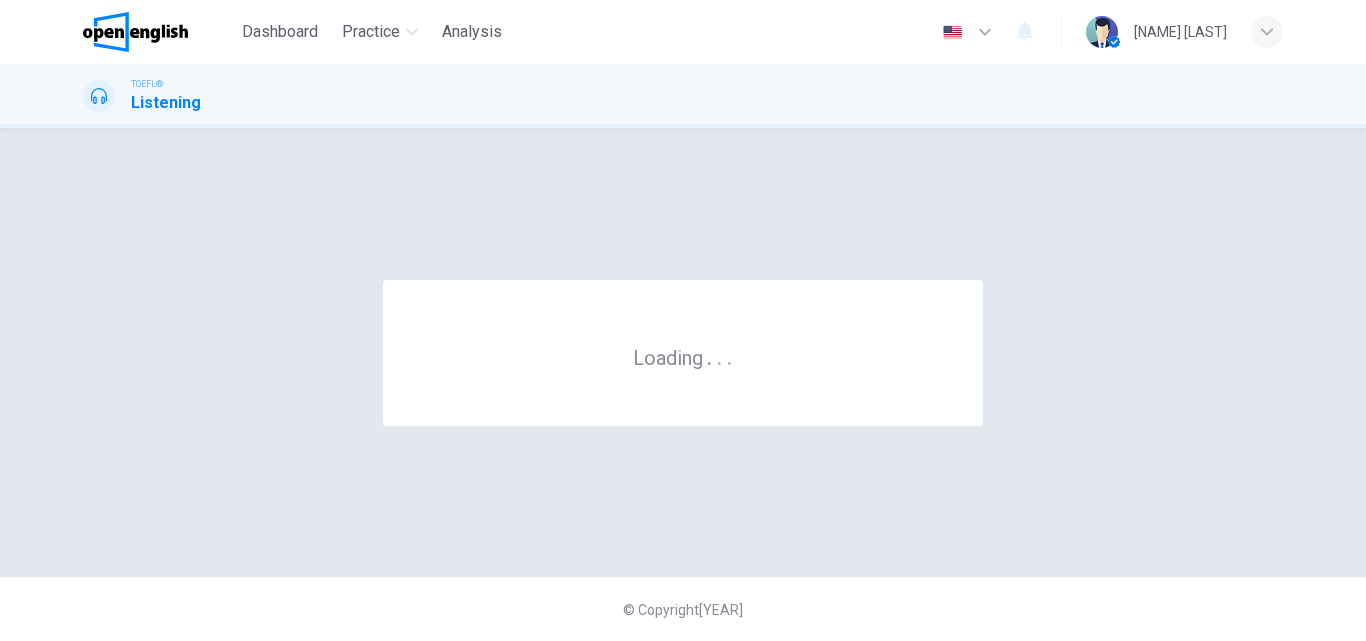 scroll, scrollTop: 0, scrollLeft: 0, axis: both 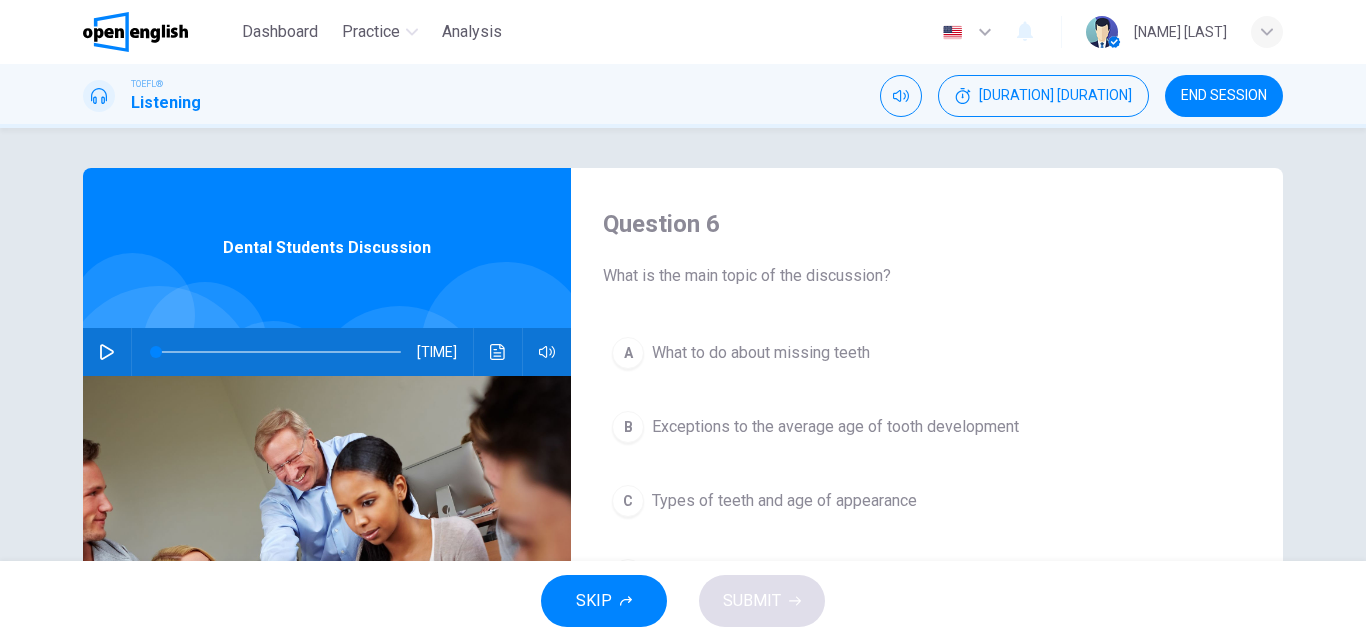 click at bounding box center (107, 352) 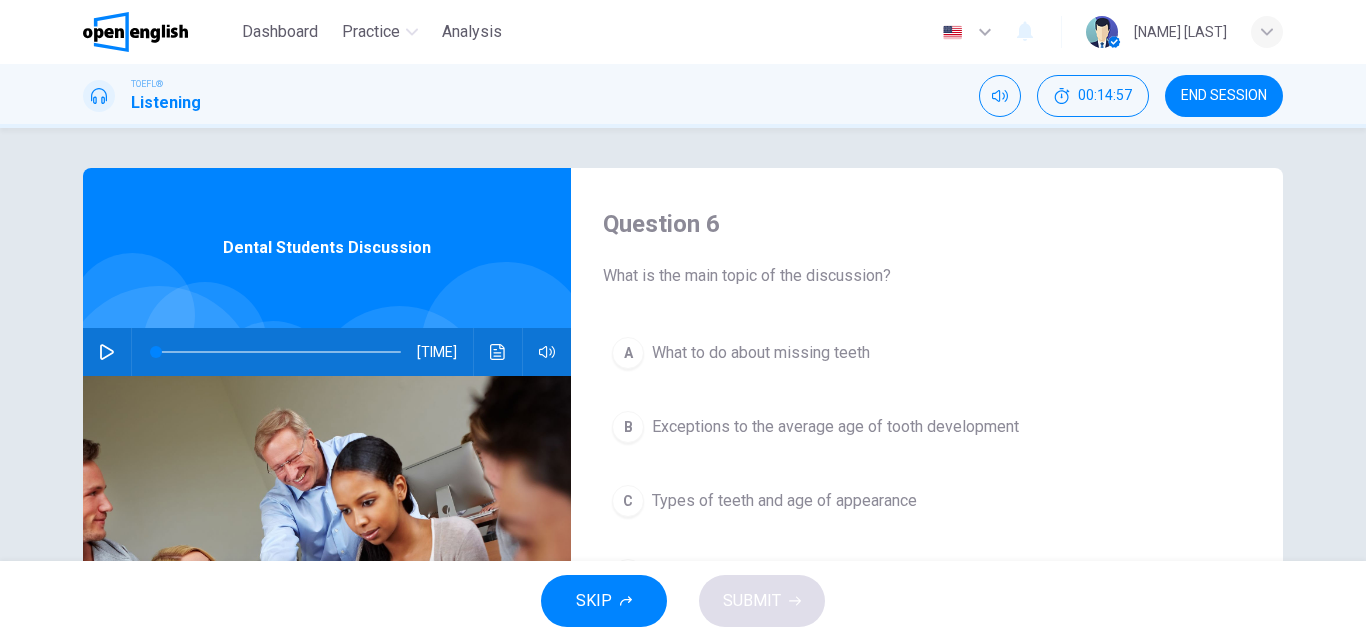 scroll, scrollTop: 100, scrollLeft: 0, axis: vertical 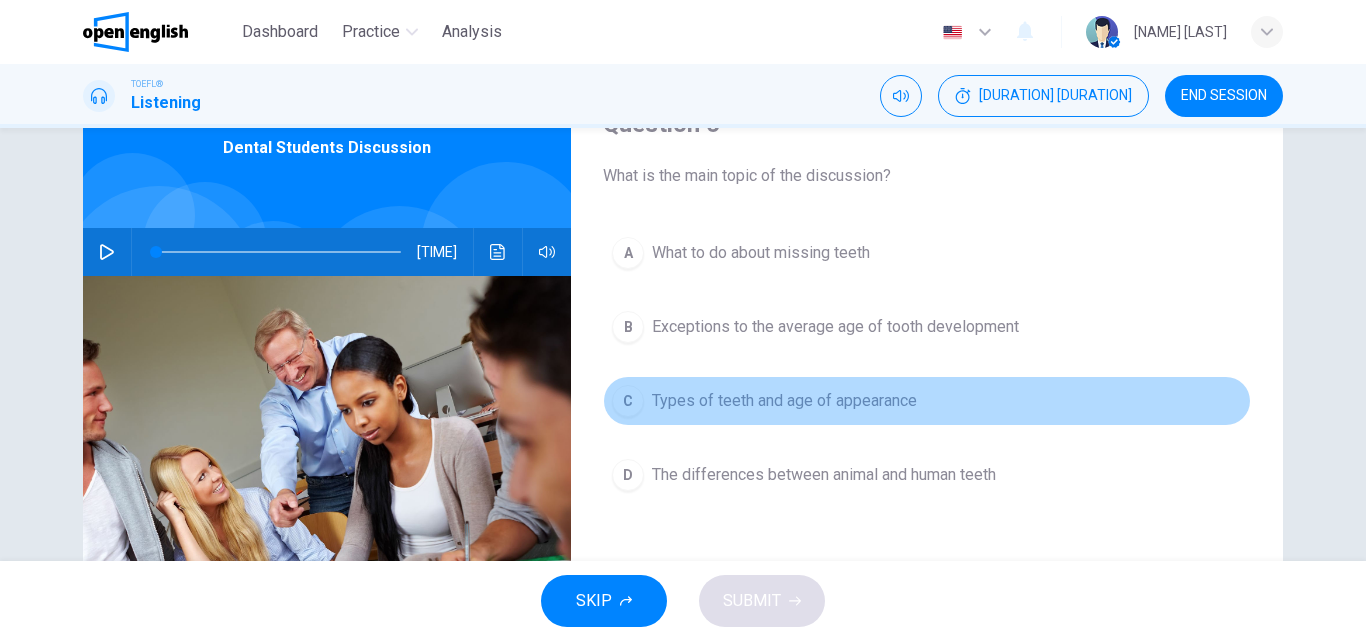 click on "Types of teeth and age of appearance" at bounding box center (761, 253) 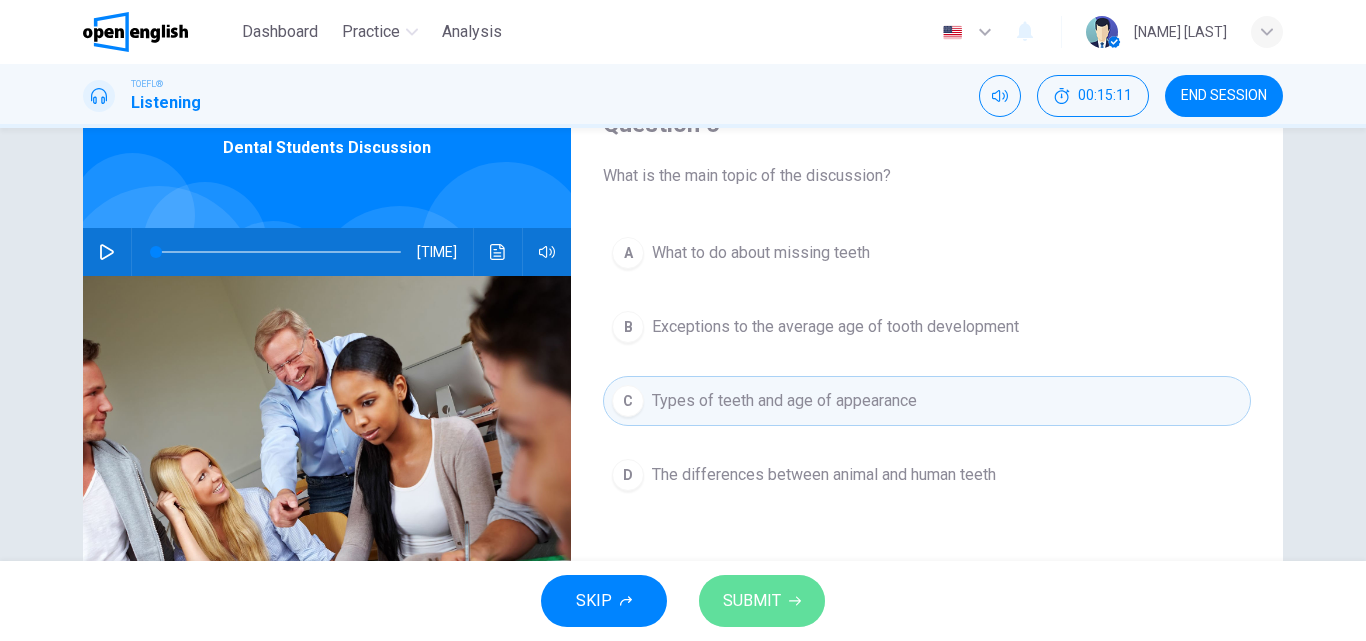 click on "SUBMIT" at bounding box center [752, 601] 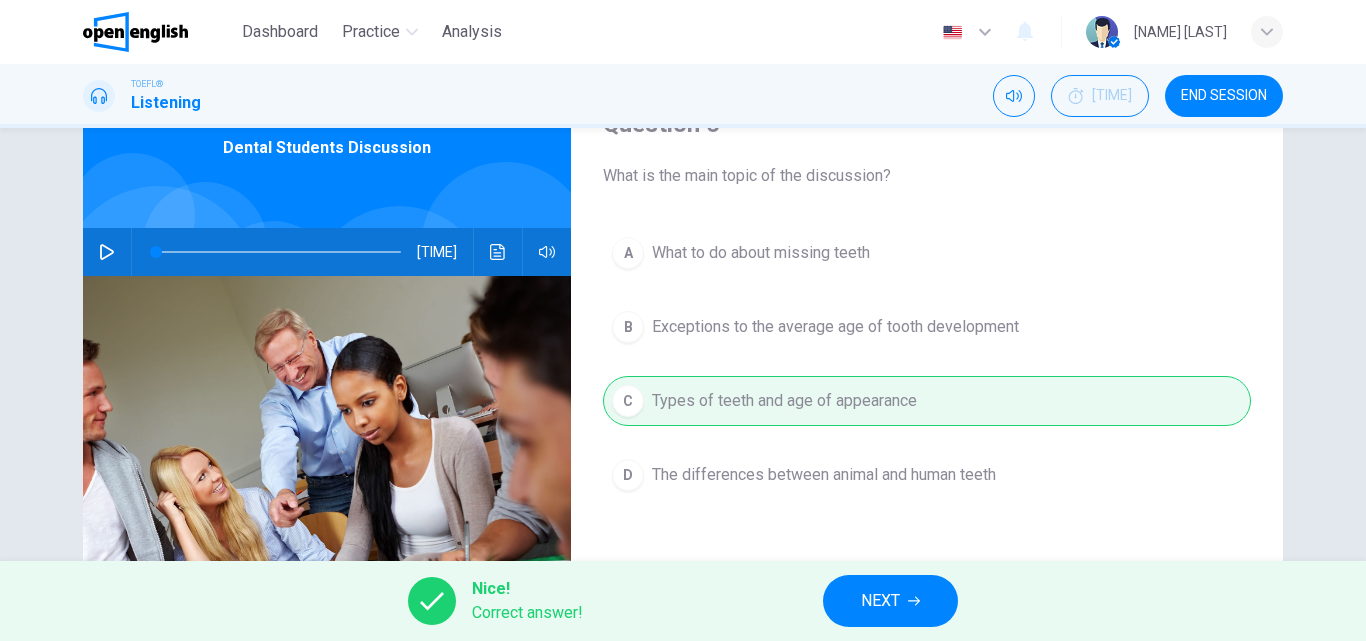 click on "NEXT" at bounding box center [880, 601] 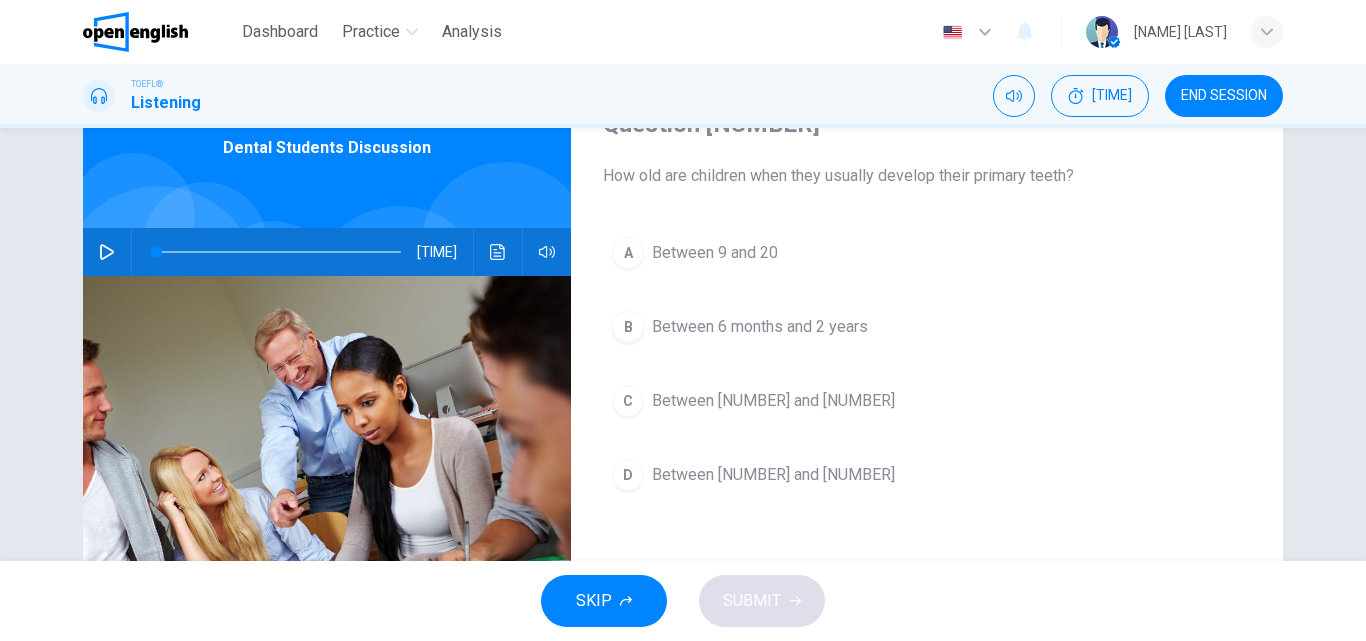 click on "Between 6 months and 2 years" at bounding box center (715, 253) 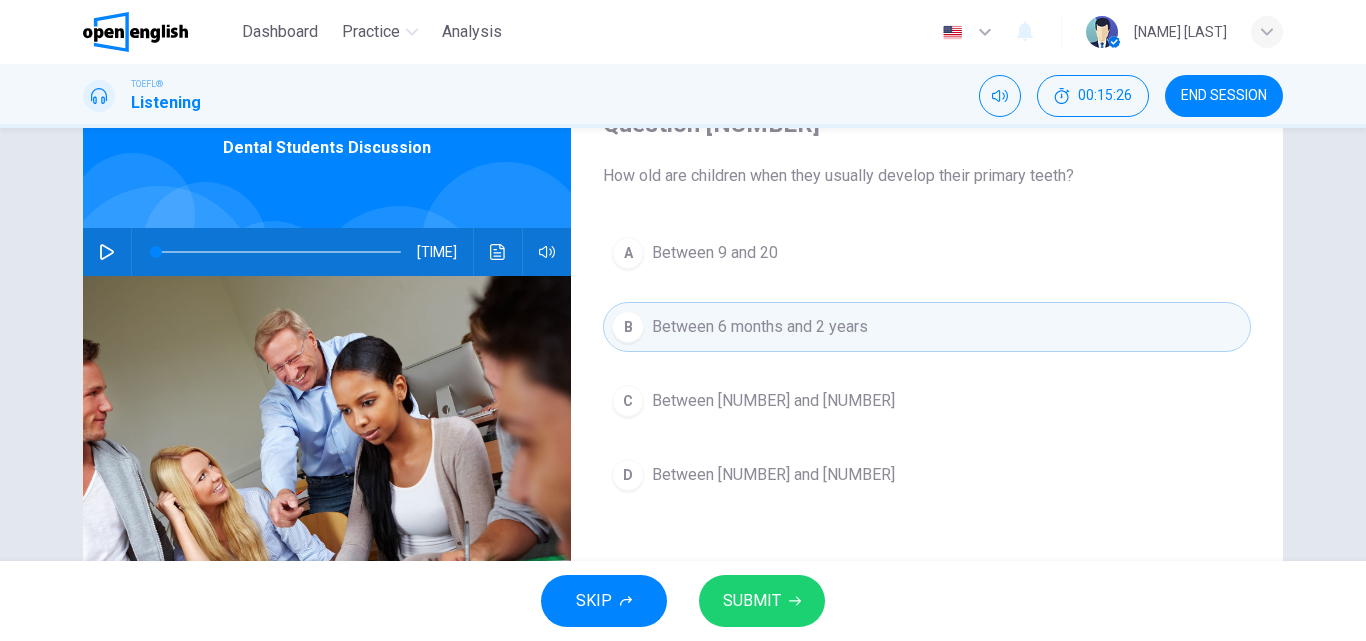 click on "SUBMIT" at bounding box center (752, 601) 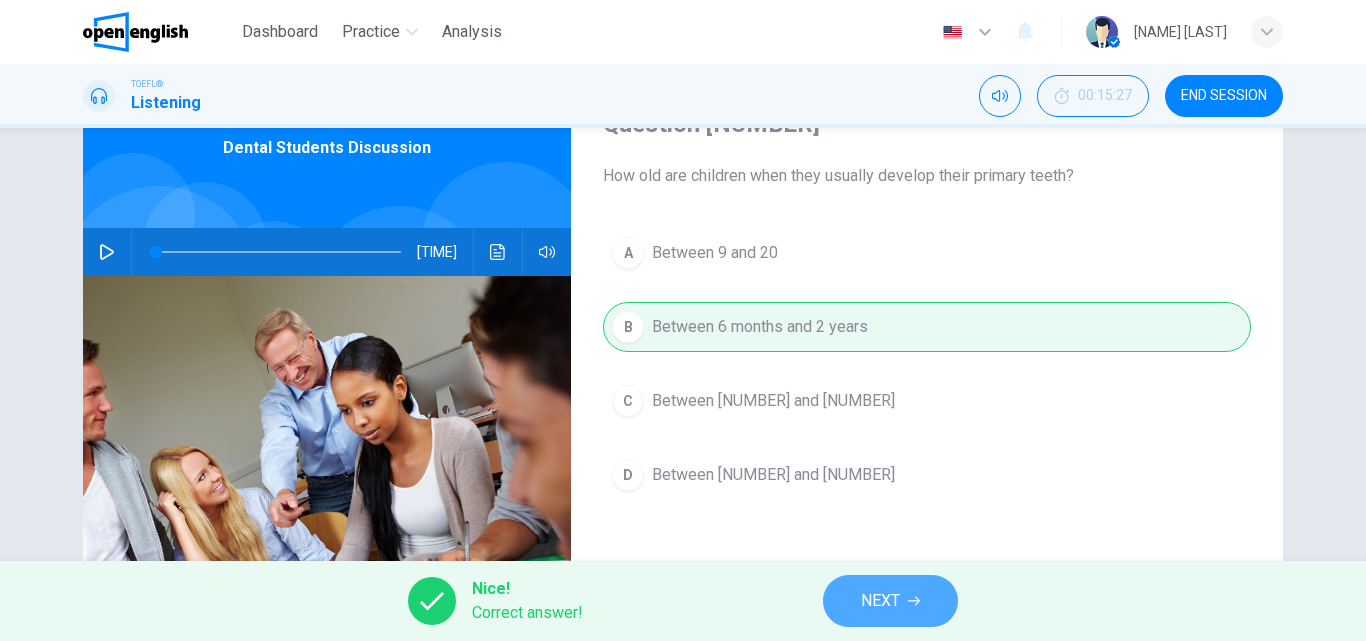 click on "NEXT" at bounding box center [890, 601] 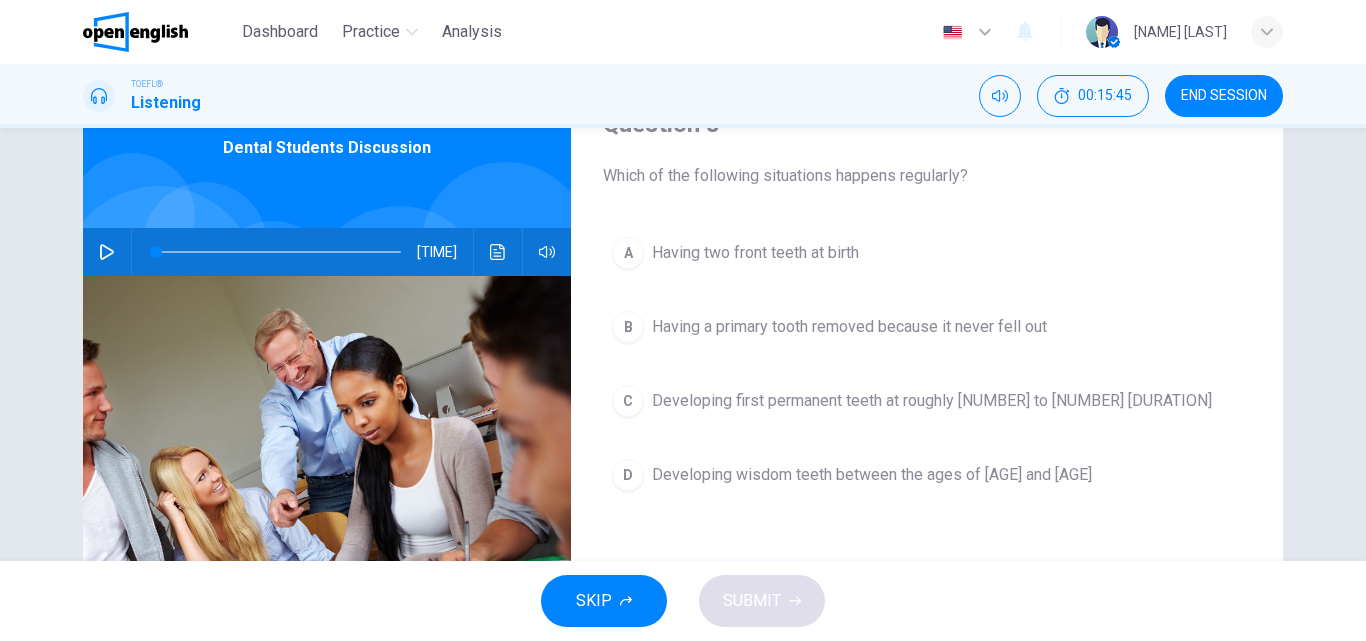 click on "Developing first permanent teeth at roughly [NUMBER] to [NUMBER] [DURATION]" at bounding box center (755, 253) 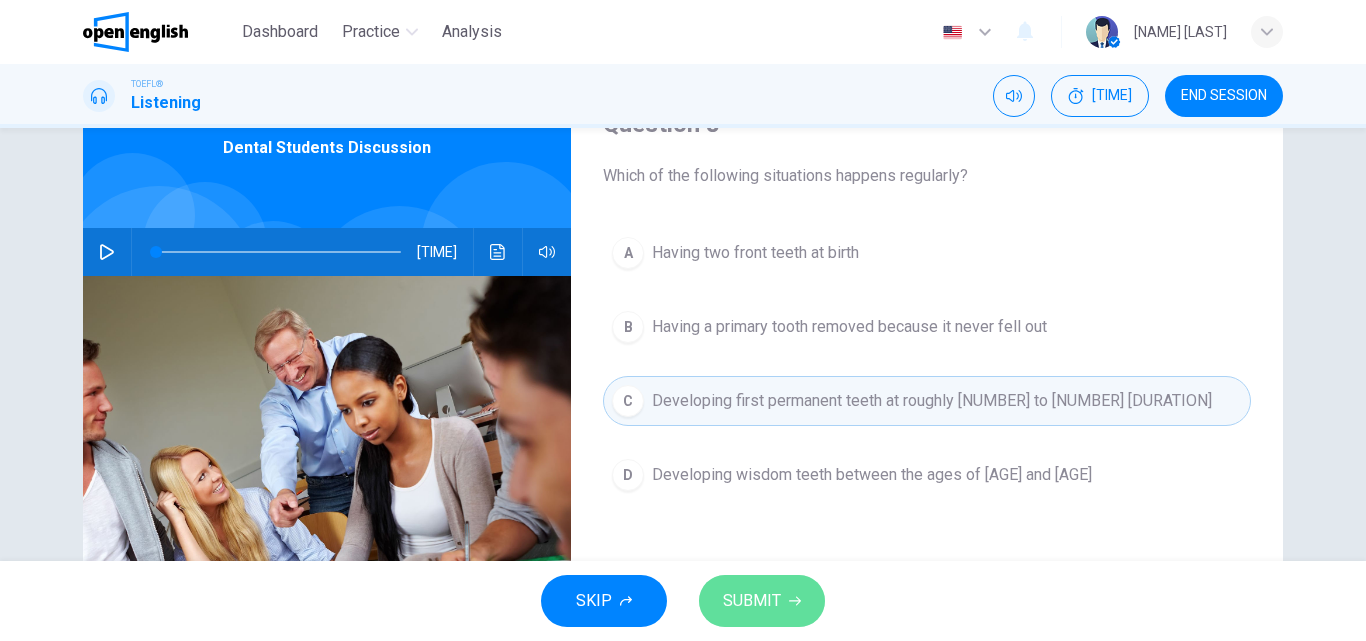 click on "SUBMIT" at bounding box center [752, 601] 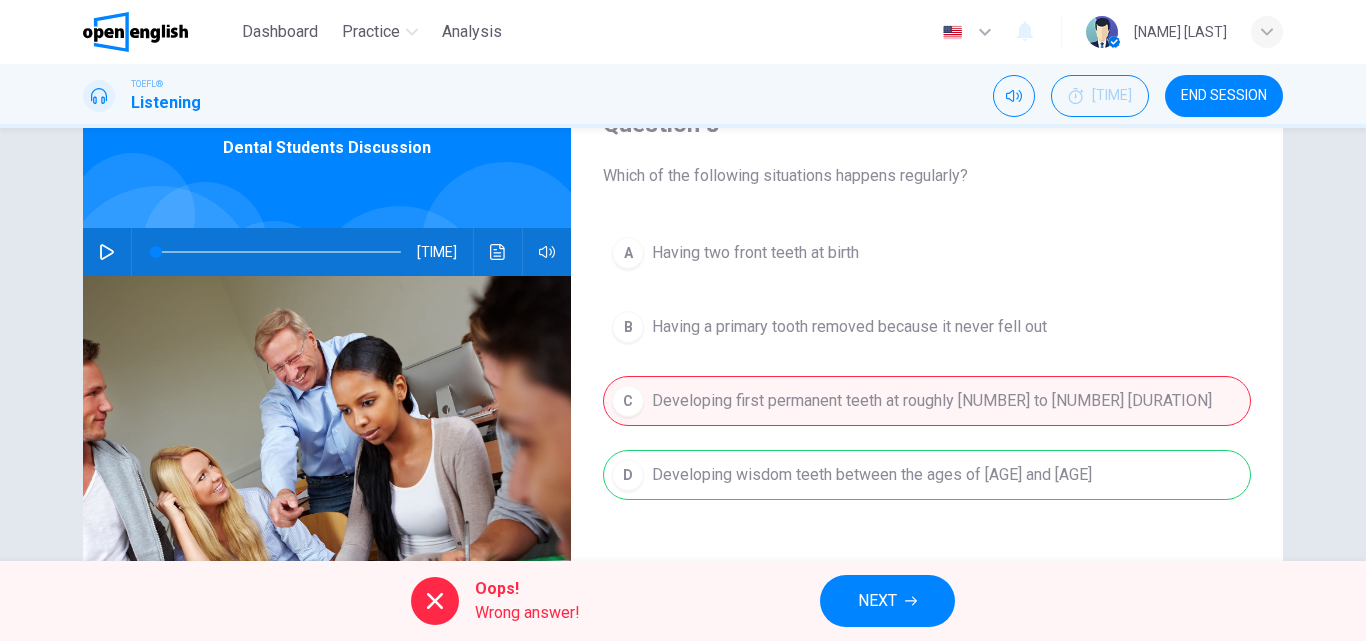 click on "NEXT" at bounding box center (887, 601) 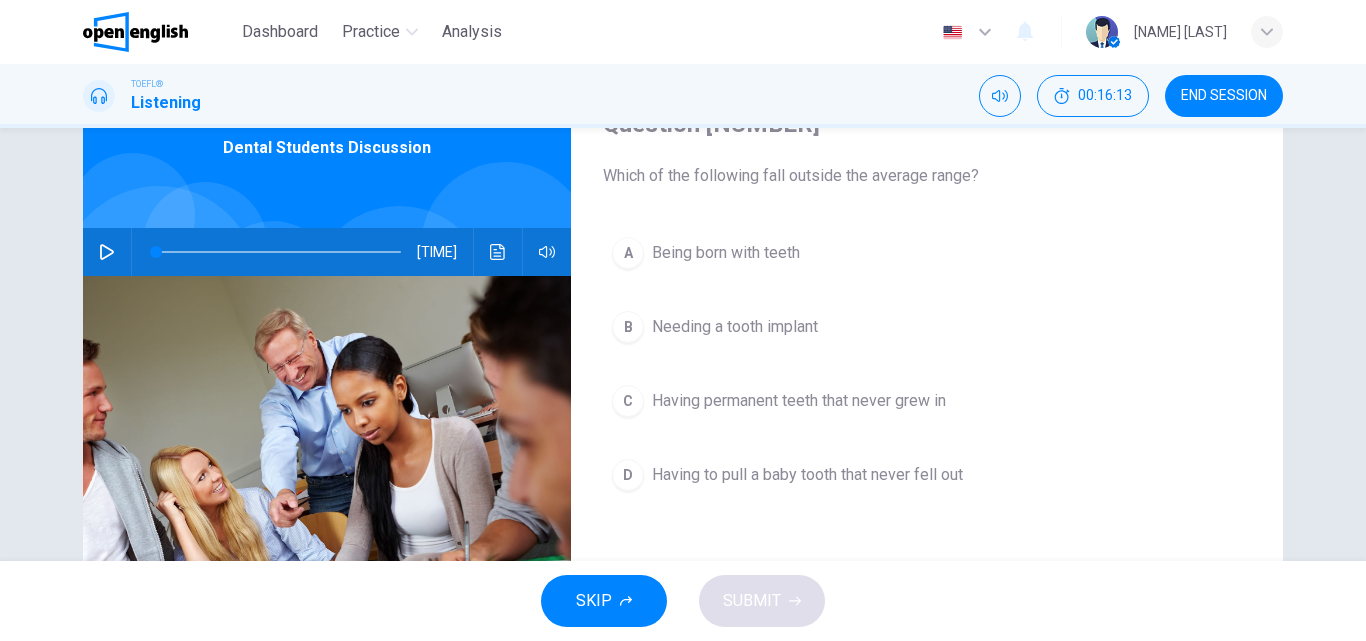 click on "Being born with teeth" at bounding box center (726, 253) 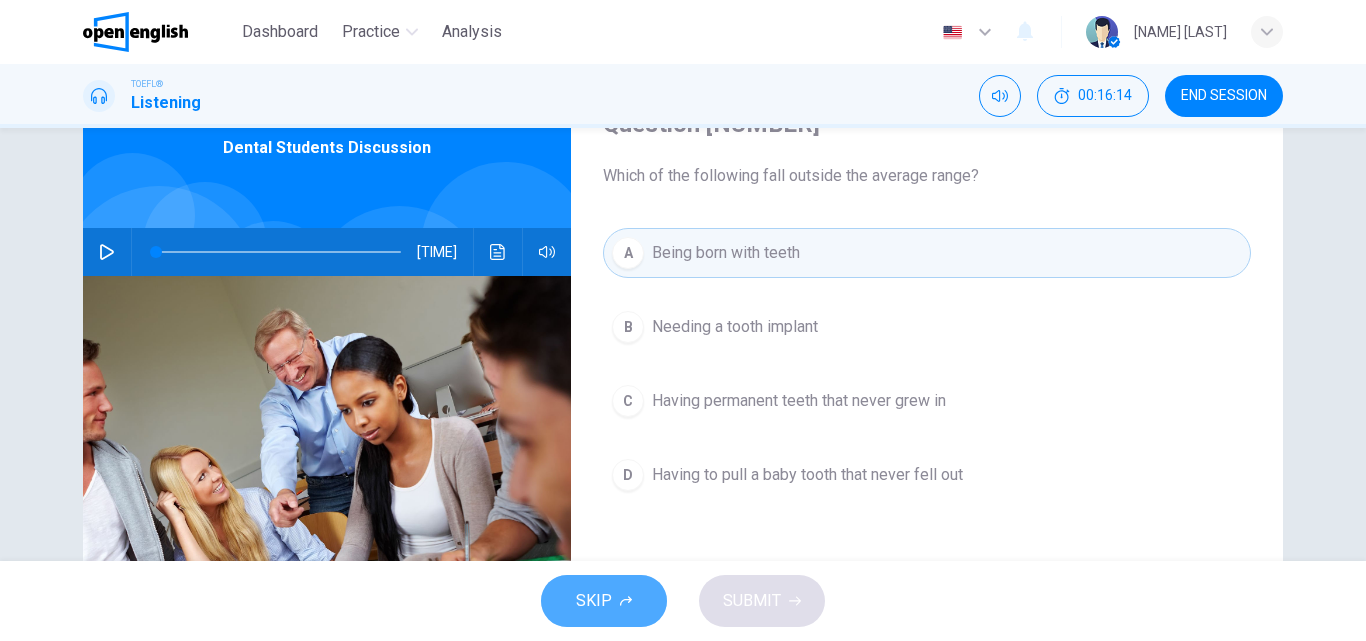 click on "SKIP" at bounding box center (594, 601) 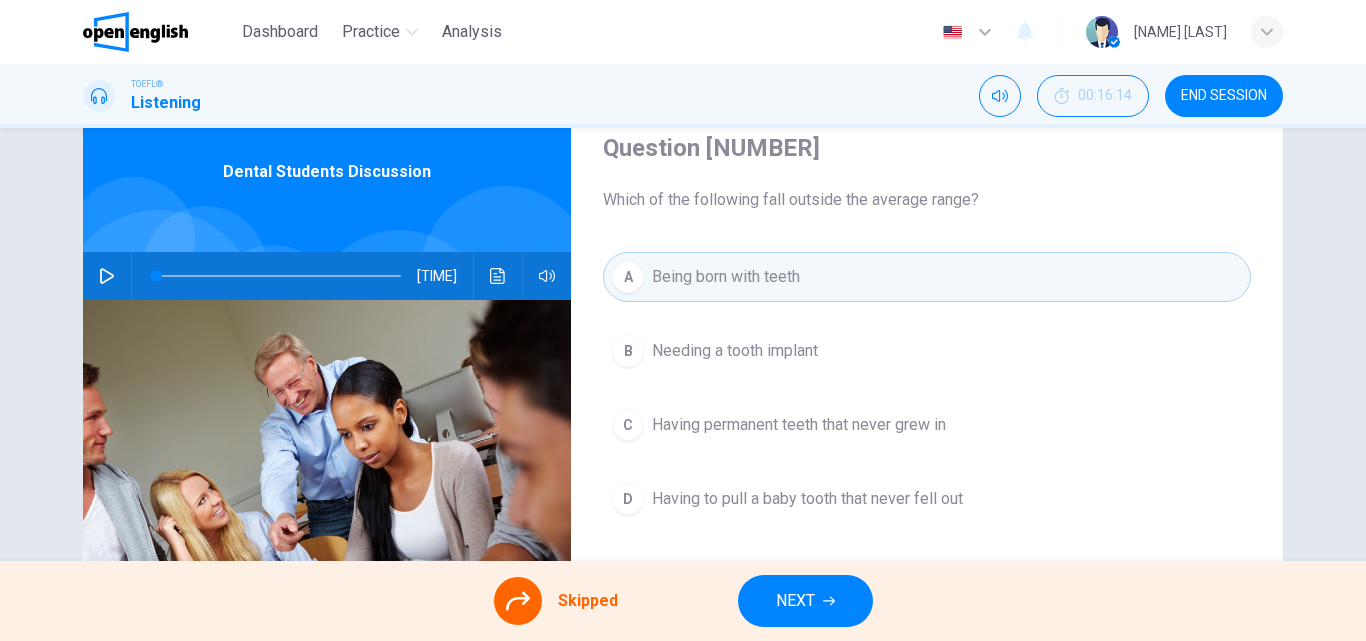 scroll, scrollTop: 42, scrollLeft: 0, axis: vertical 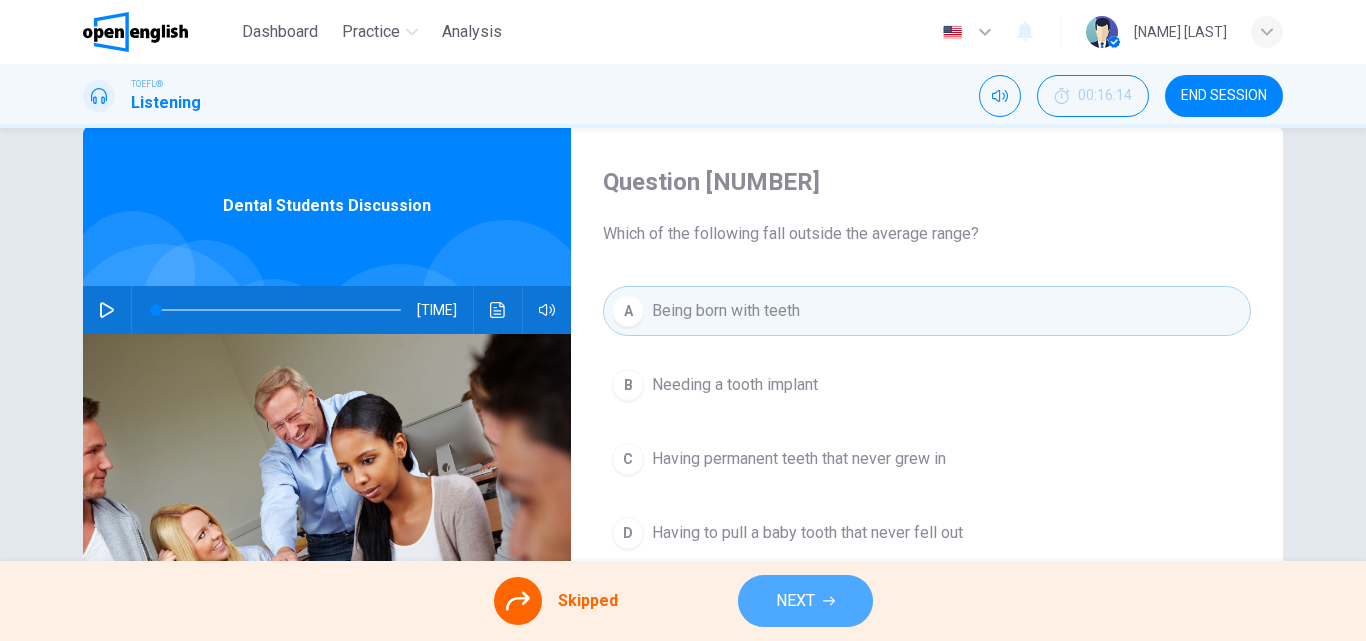 click on "NEXT" at bounding box center [805, 601] 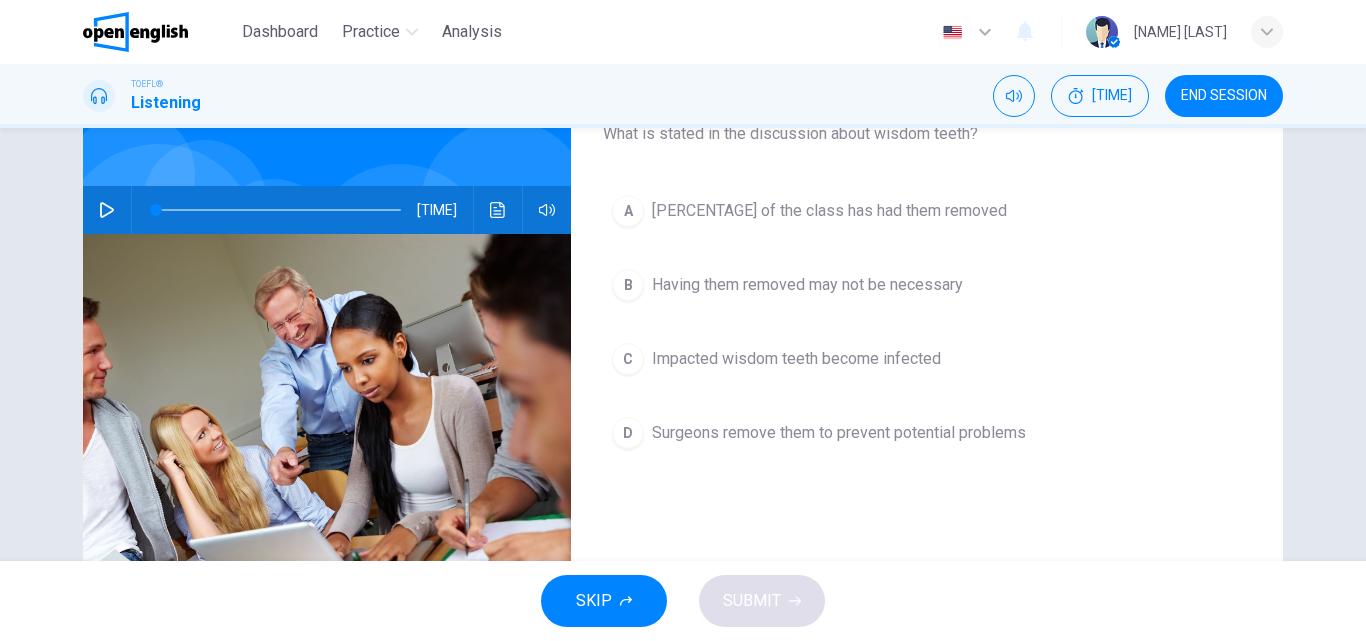 scroll, scrollTop: 42, scrollLeft: 0, axis: vertical 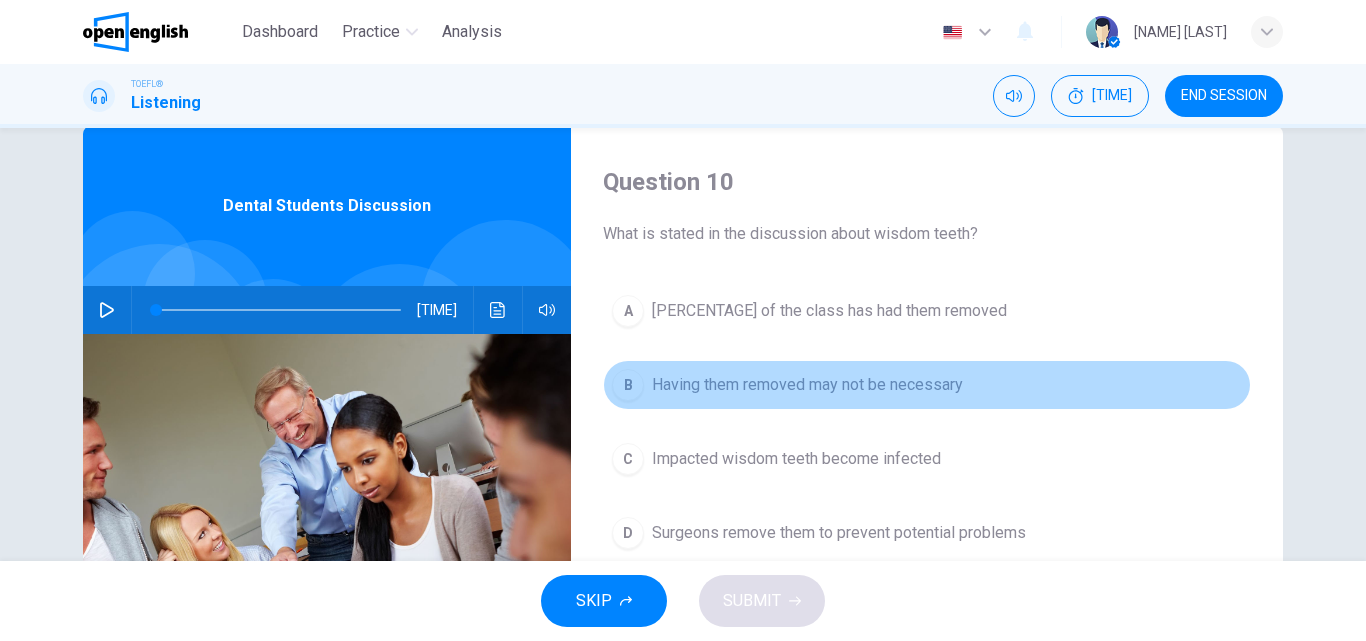 click on "Having them removed may not be necessary" at bounding box center (829, 311) 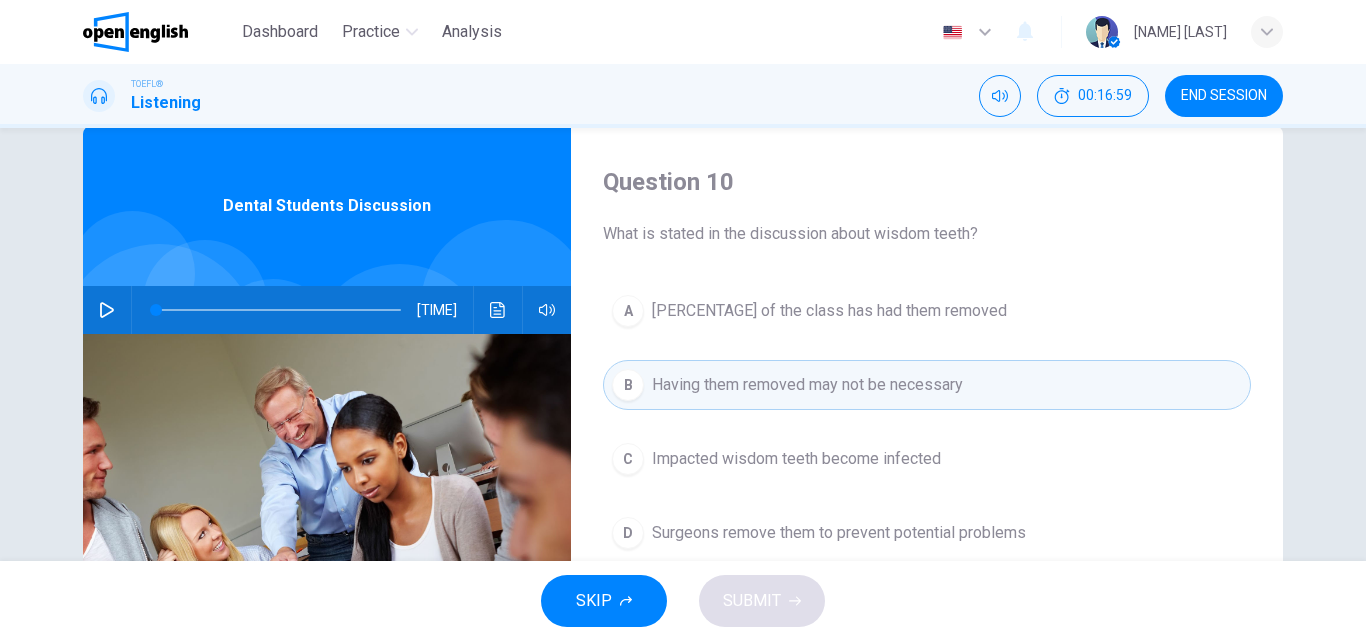 click on "Impacted wisdom teeth become infected" at bounding box center [829, 311] 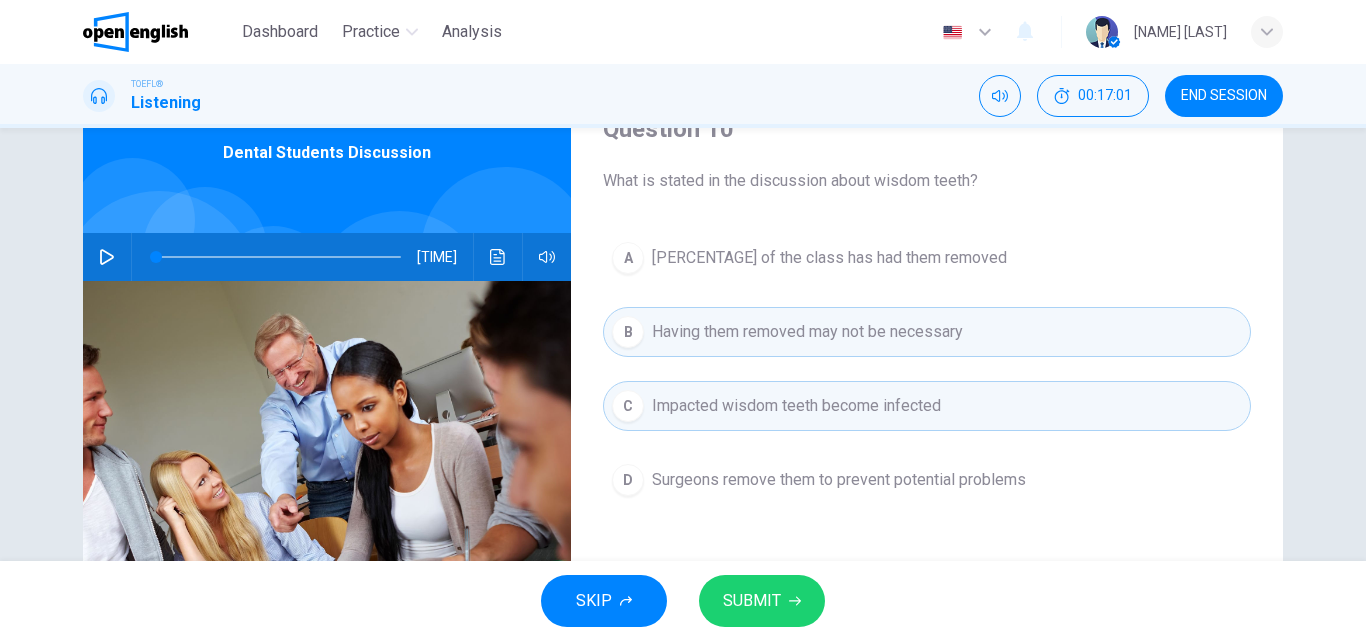scroll, scrollTop: 142, scrollLeft: 0, axis: vertical 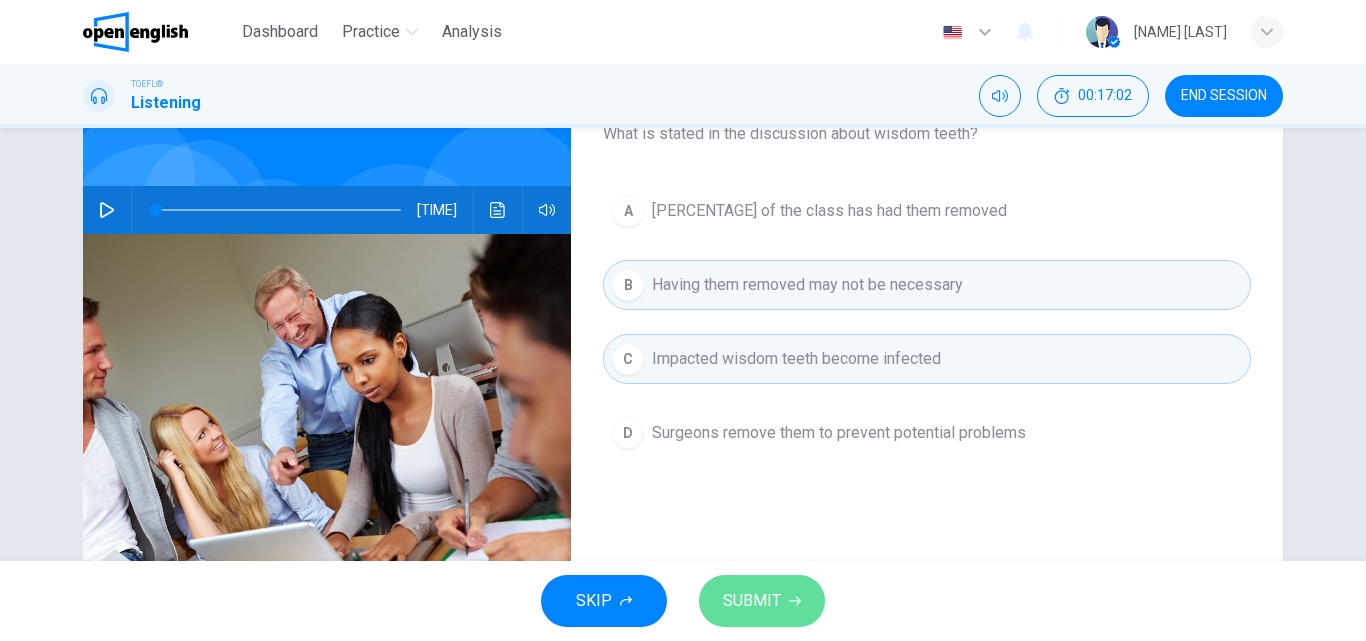 click on "SUBMIT" at bounding box center [752, 601] 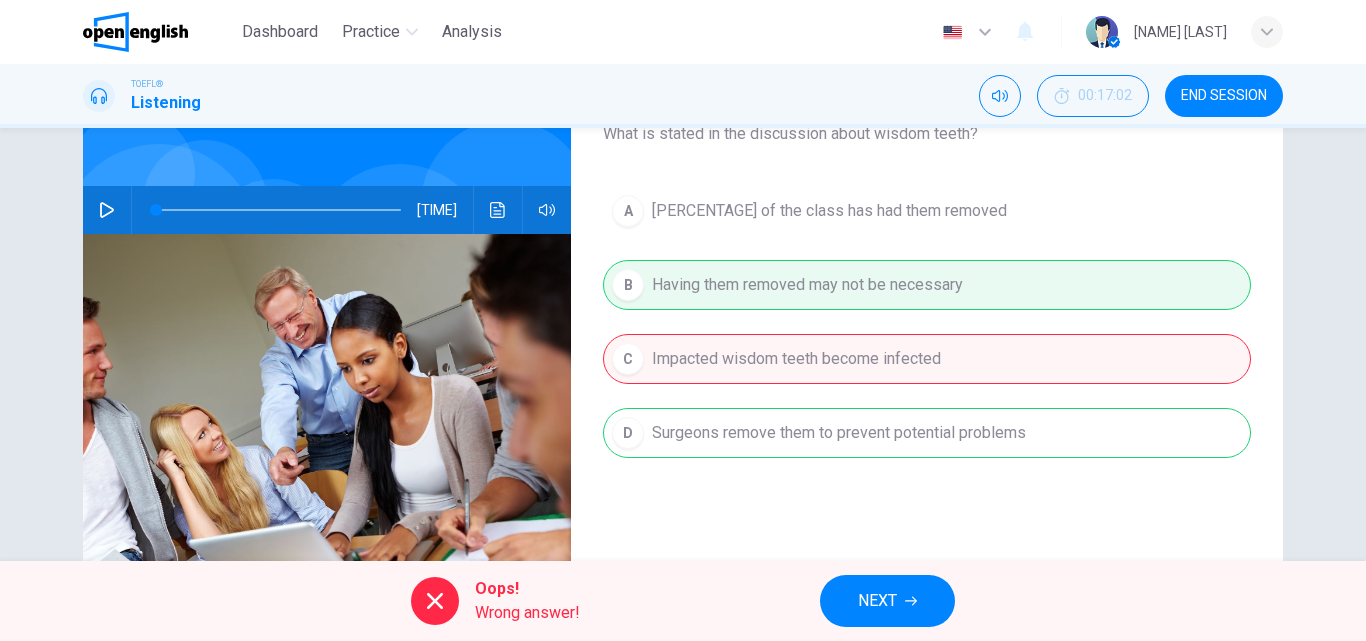 click on "NEXT" at bounding box center (887, 601) 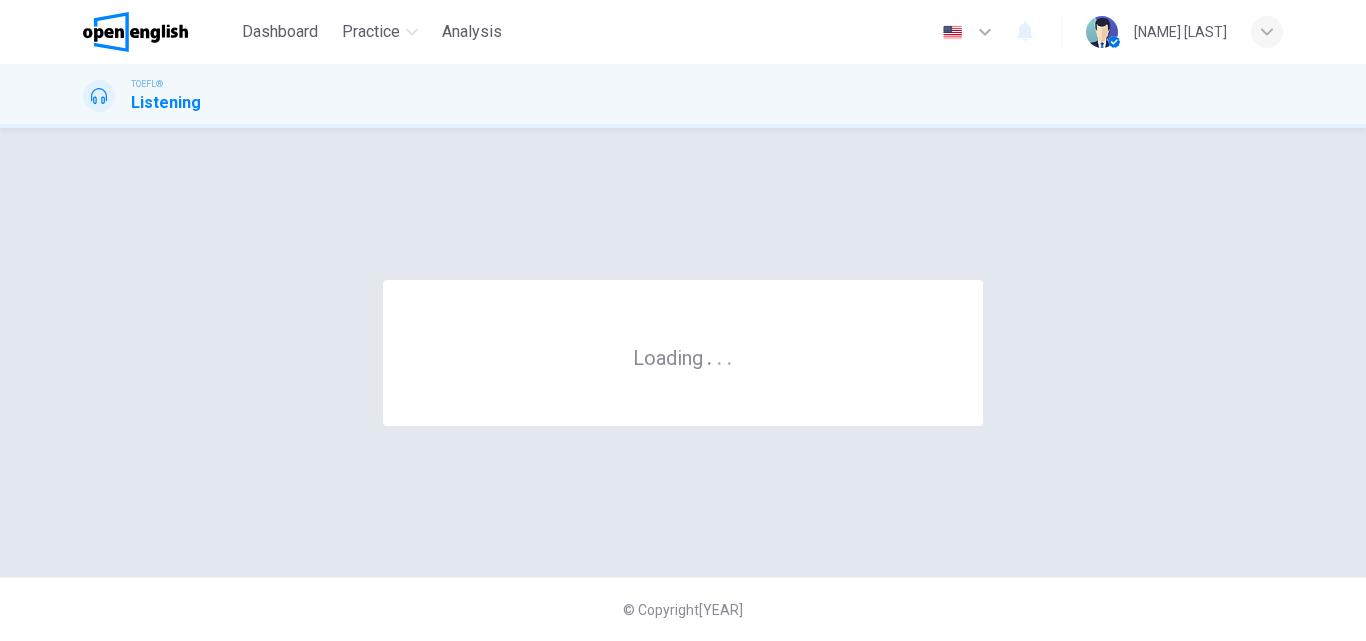 scroll, scrollTop: 0, scrollLeft: 0, axis: both 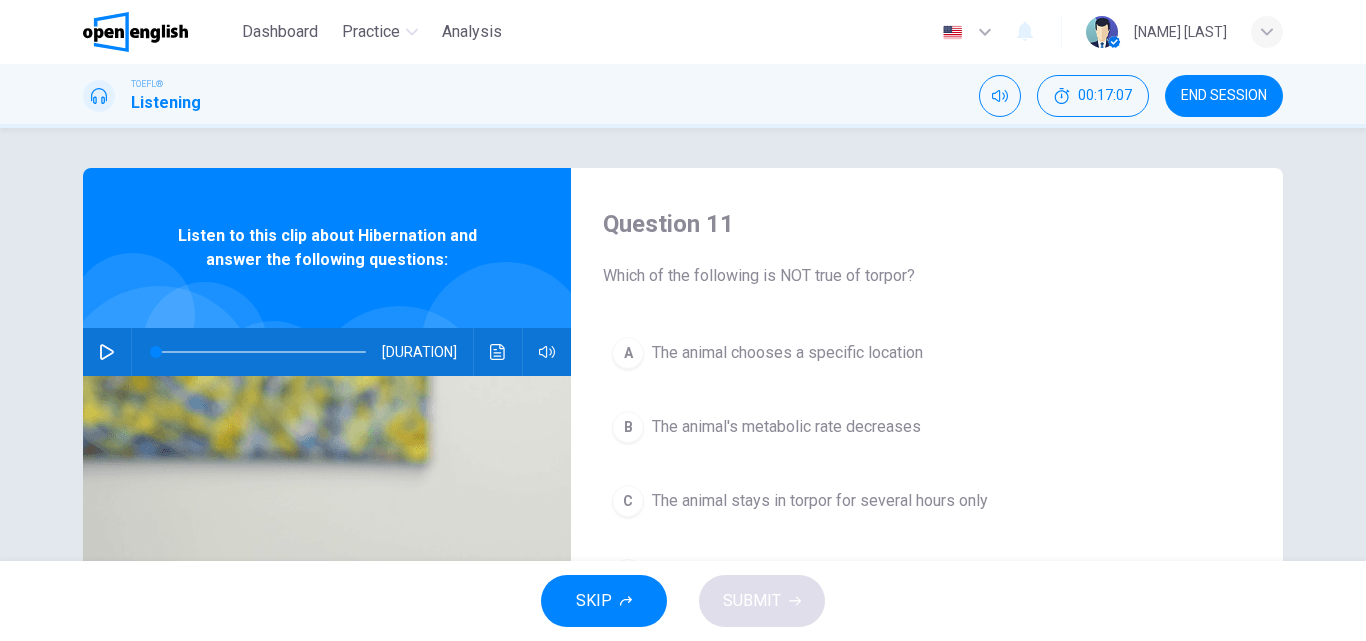 click at bounding box center [107, 352] 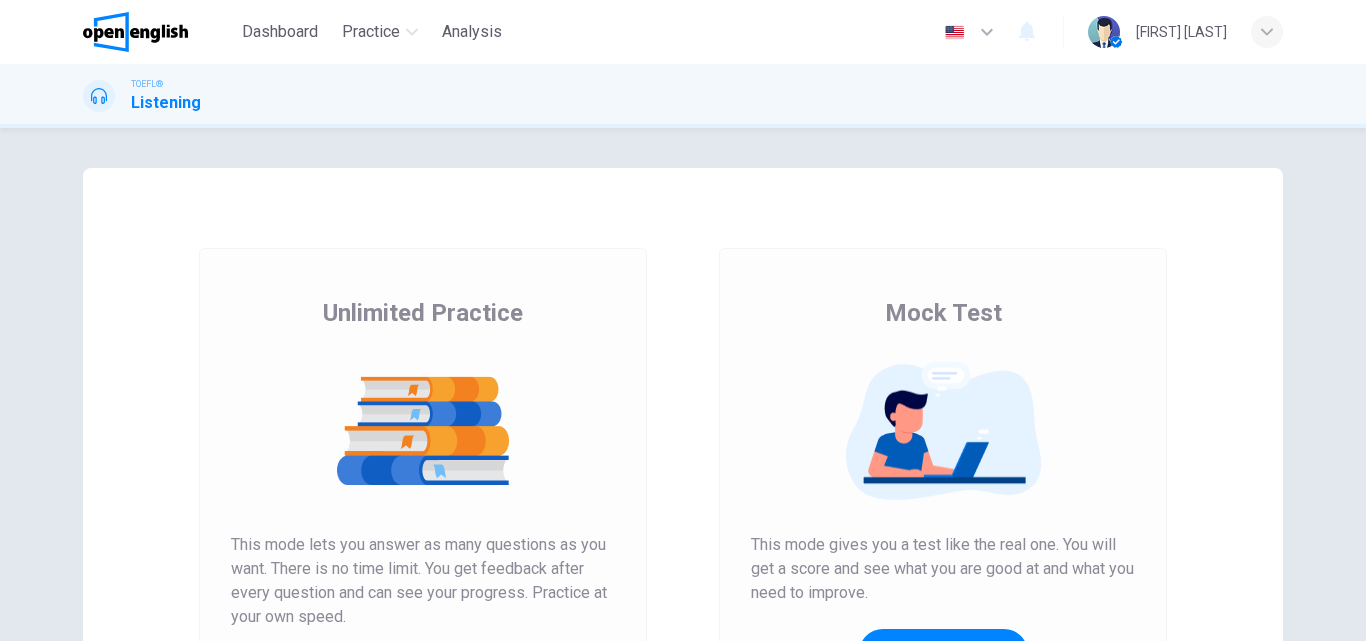 scroll, scrollTop: 0, scrollLeft: 0, axis: both 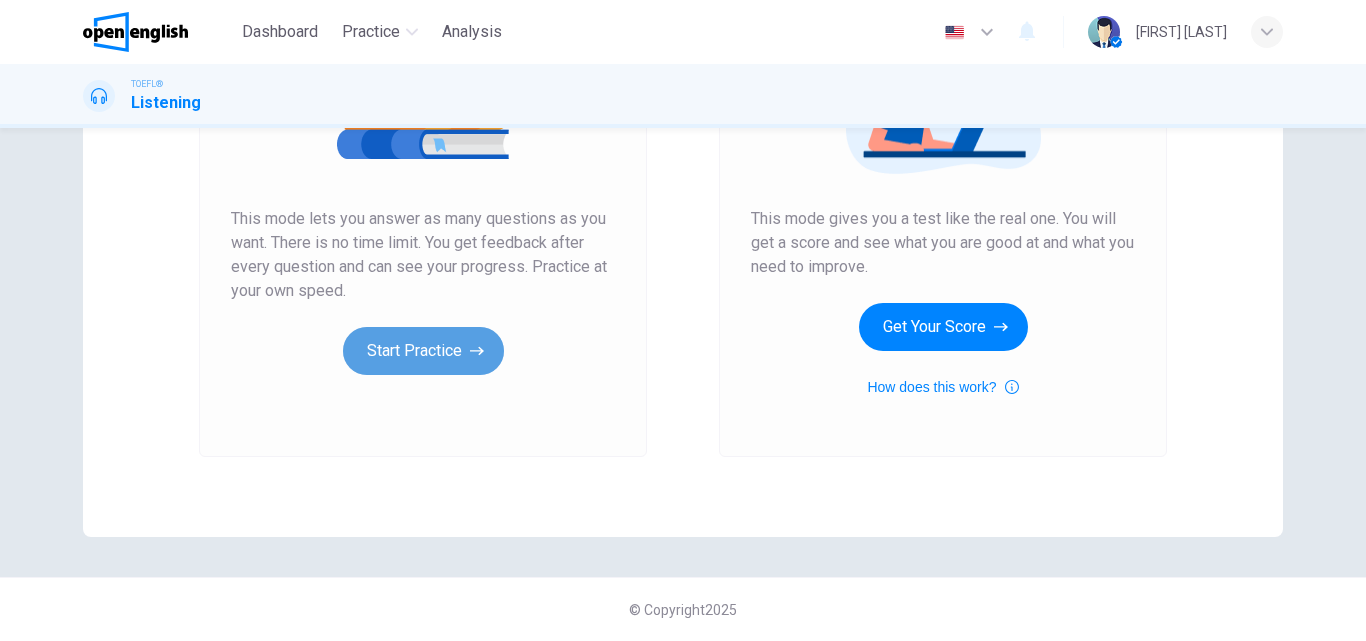 click on "Start Practice" at bounding box center [423, 351] 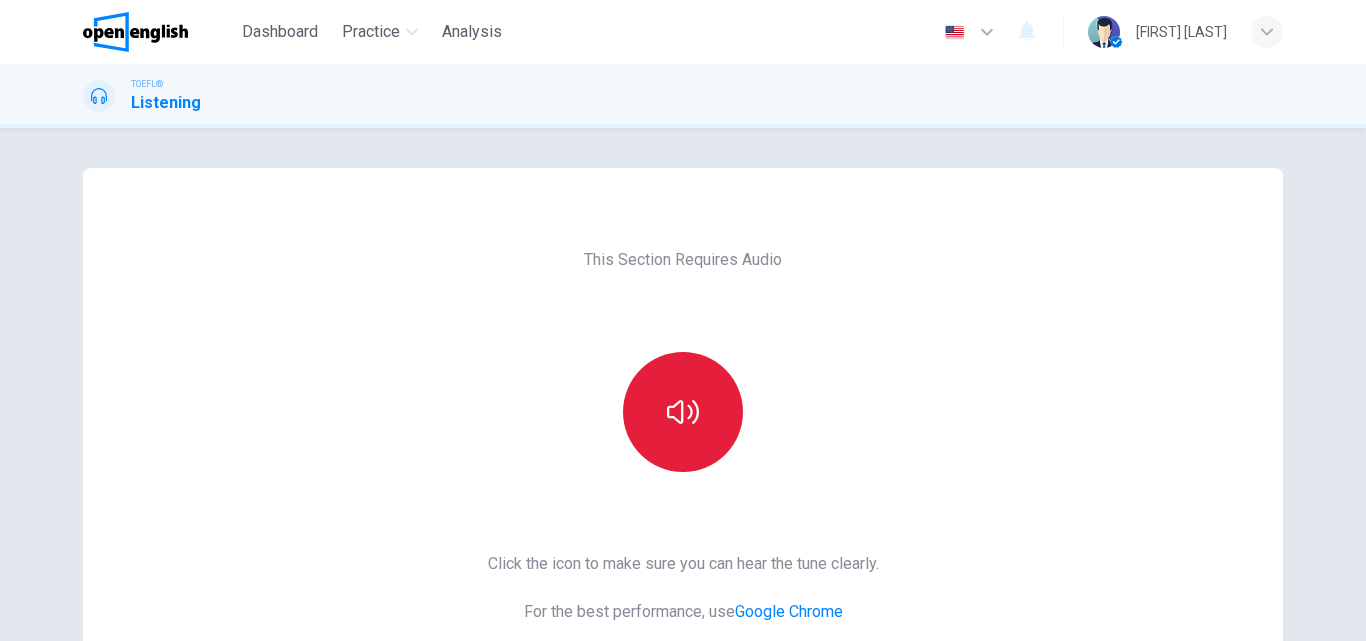 click at bounding box center [683, 412] 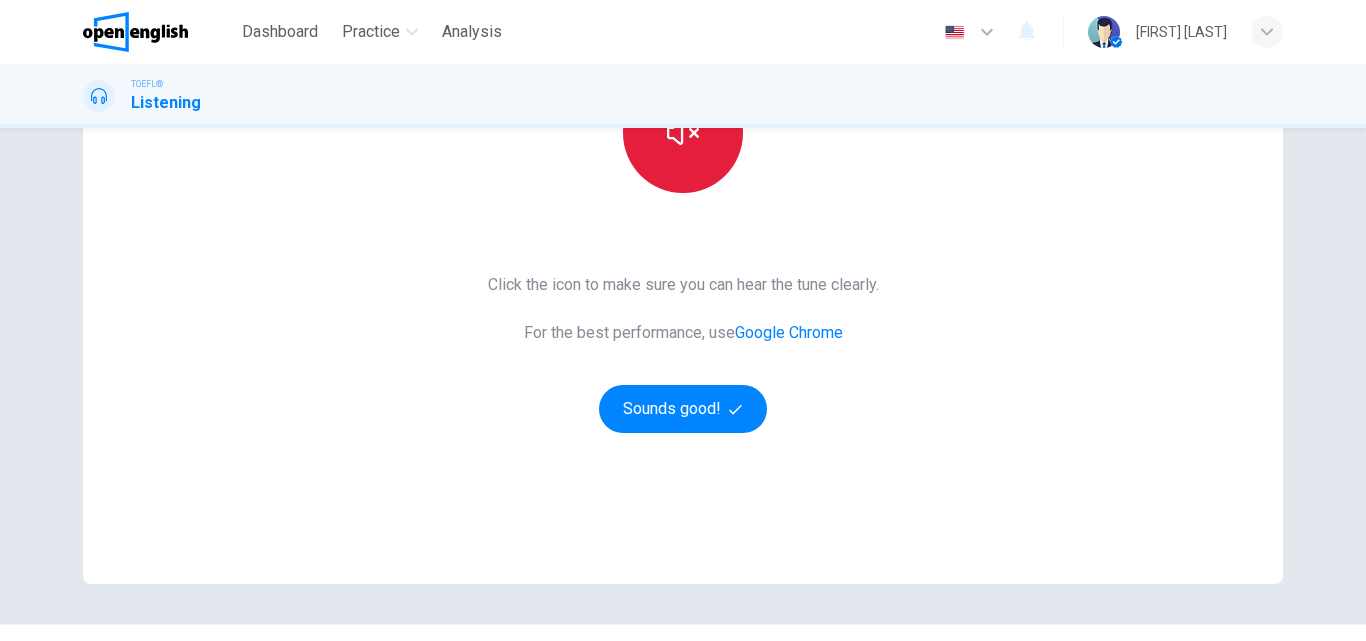 scroll, scrollTop: 300, scrollLeft: 0, axis: vertical 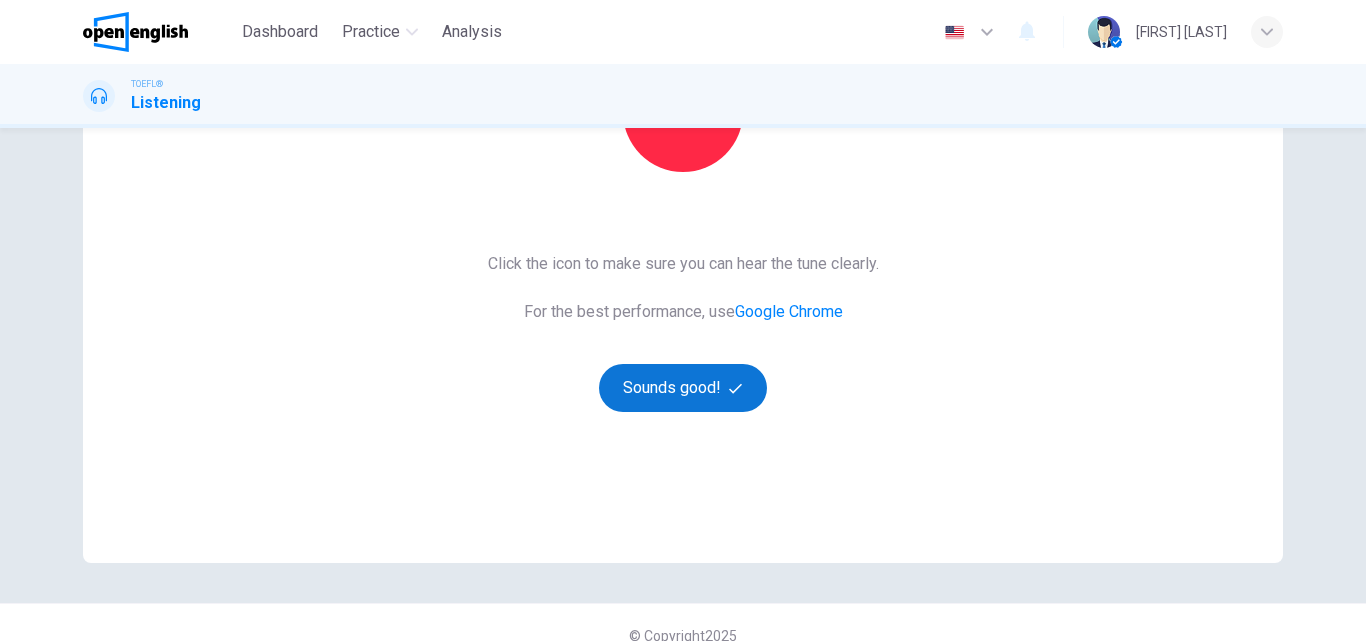 click on "Sounds good!" at bounding box center [683, 388] 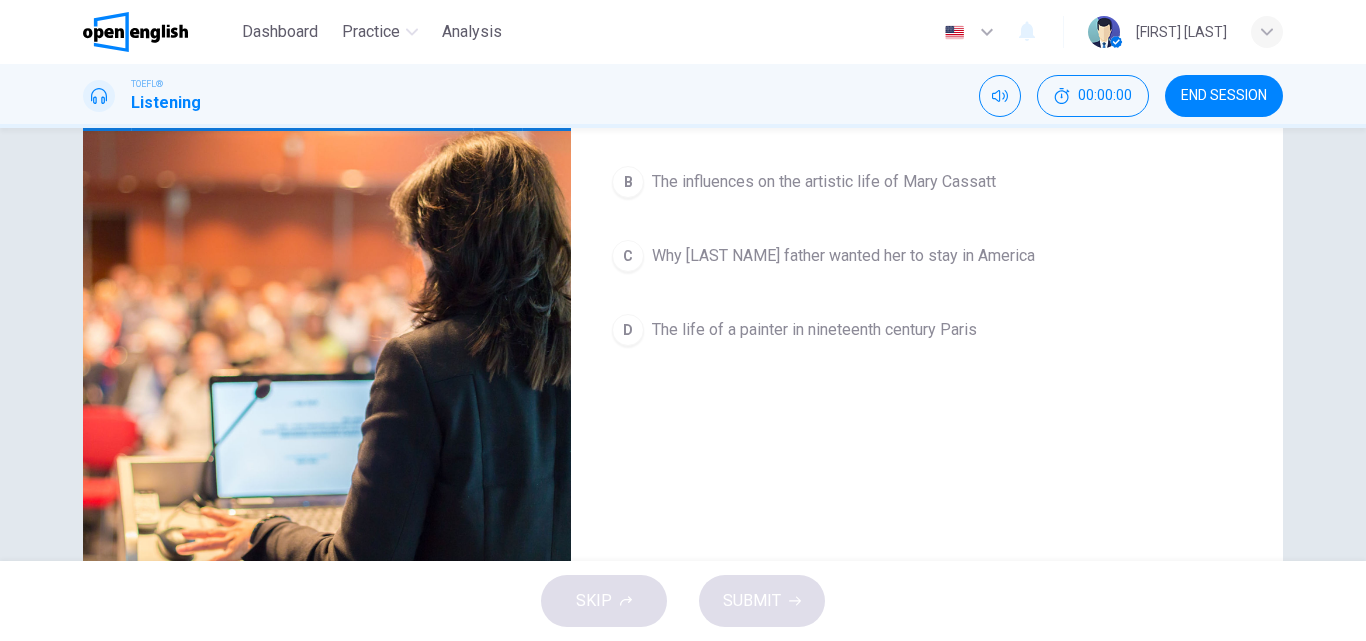 scroll, scrollTop: 0, scrollLeft: 0, axis: both 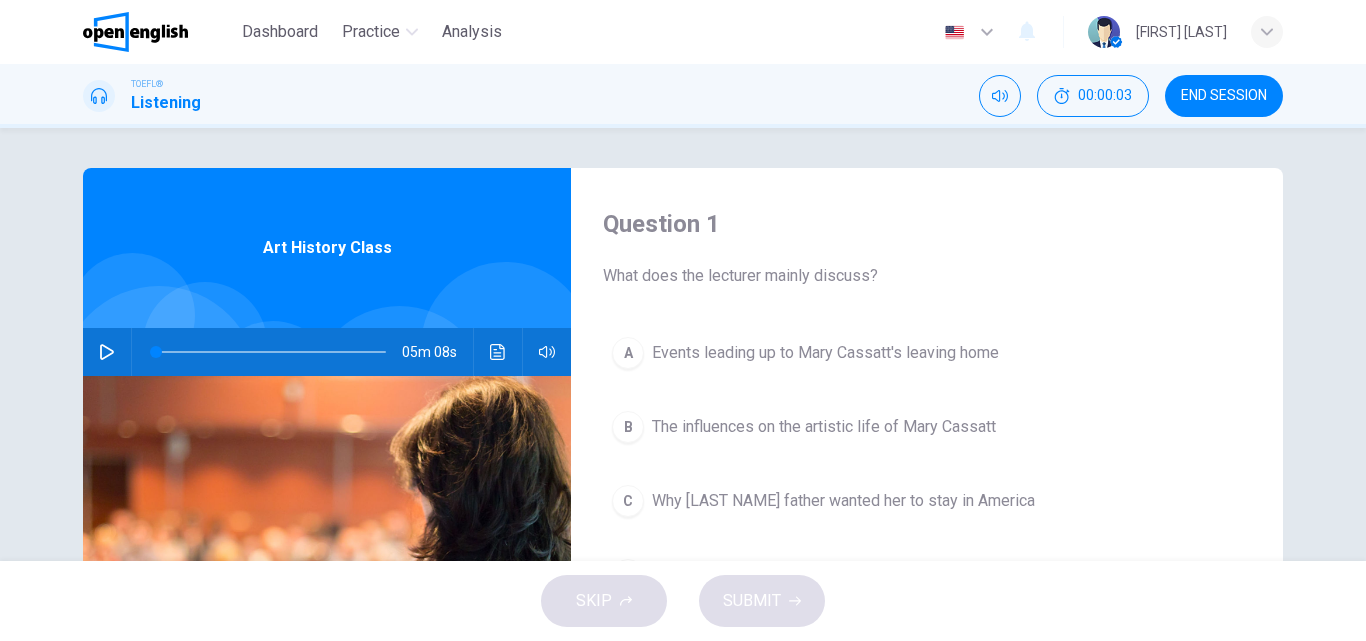 click at bounding box center [107, 352] 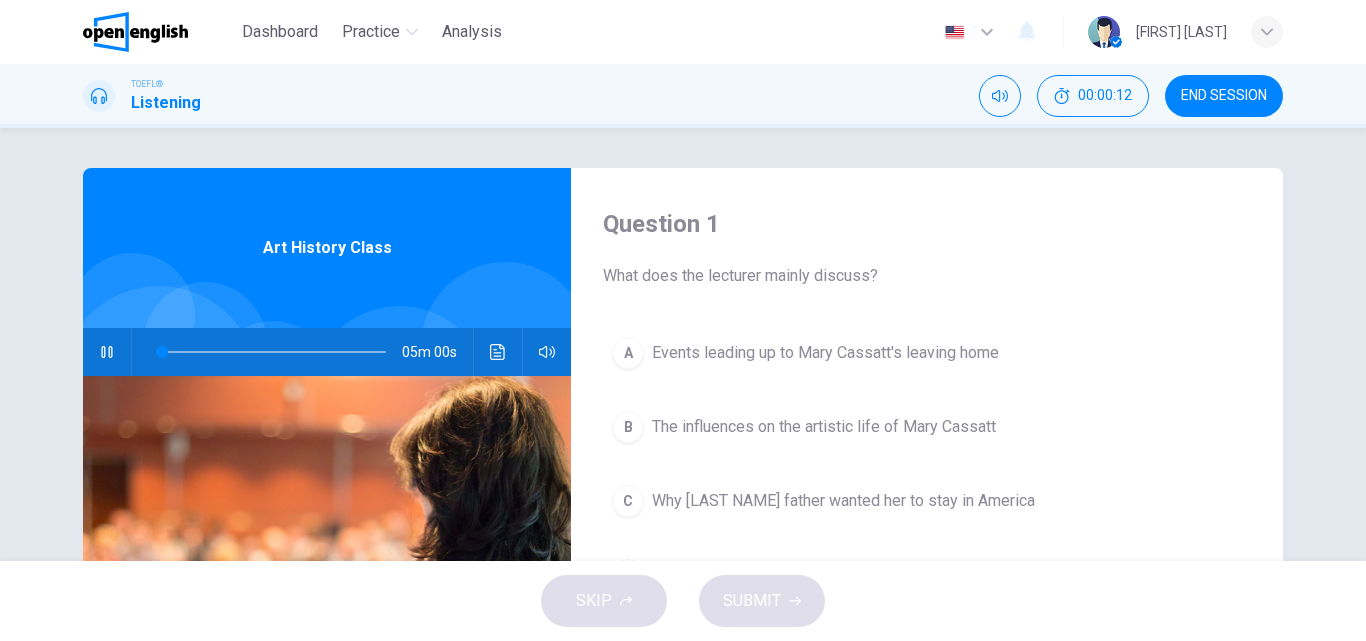 click at bounding box center [107, 352] 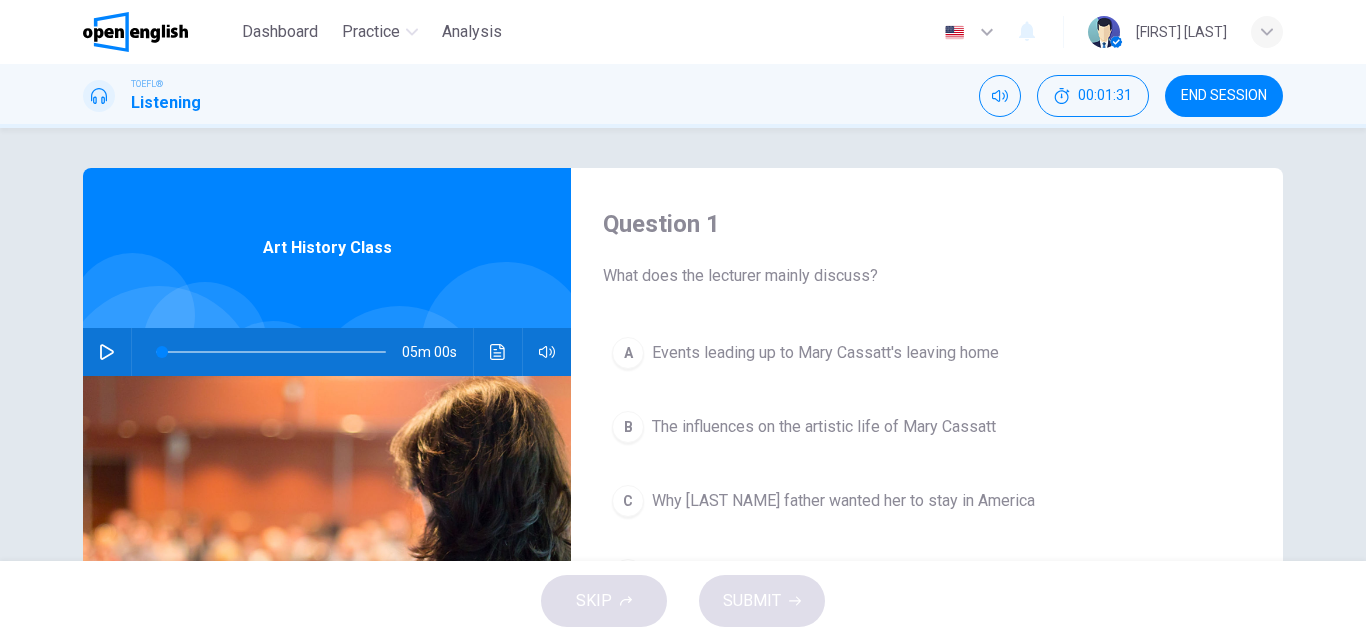 click at bounding box center [107, 352] 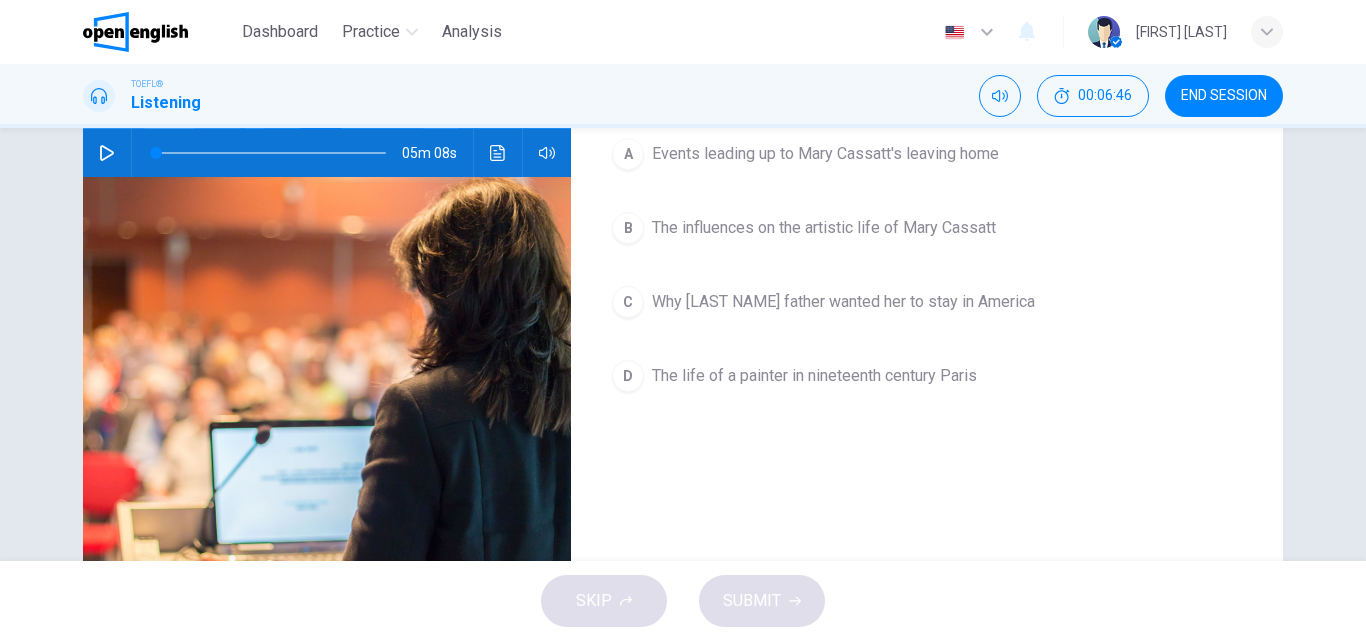 scroll, scrollTop: 200, scrollLeft: 0, axis: vertical 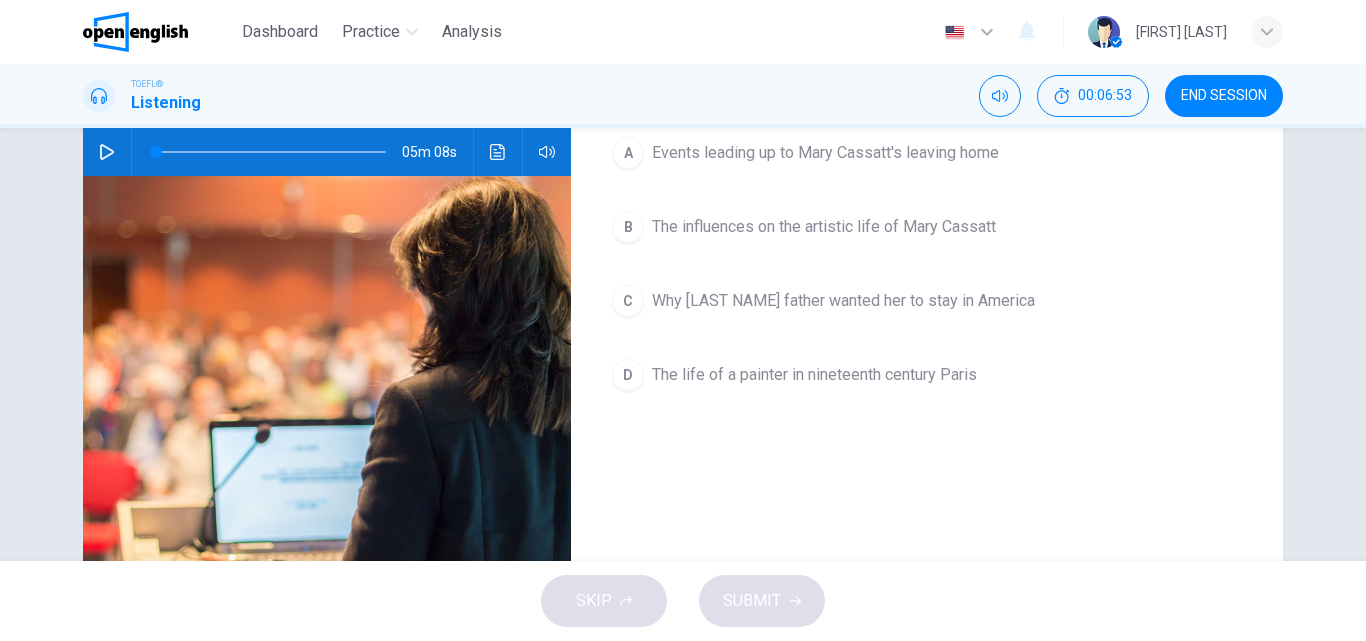 click on "The life of a painter in nineteenth century Paris" at bounding box center [825, 153] 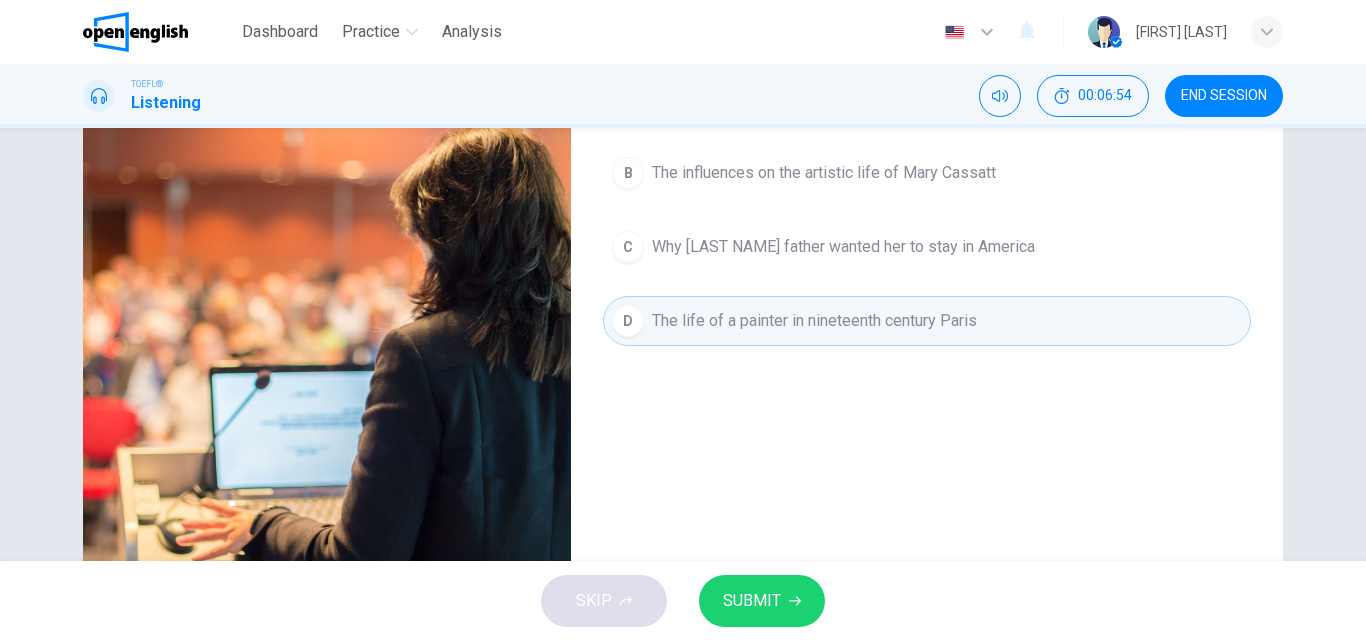 scroll, scrollTop: 300, scrollLeft: 0, axis: vertical 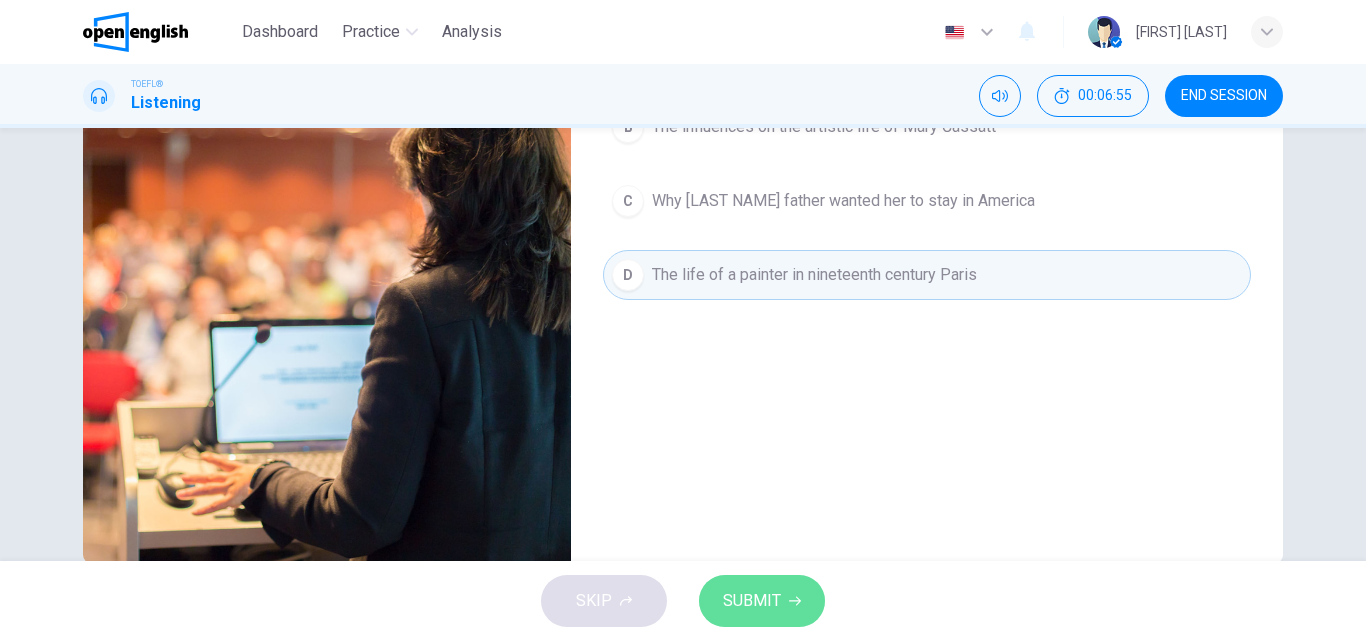 click on "SUBMIT" at bounding box center (762, 601) 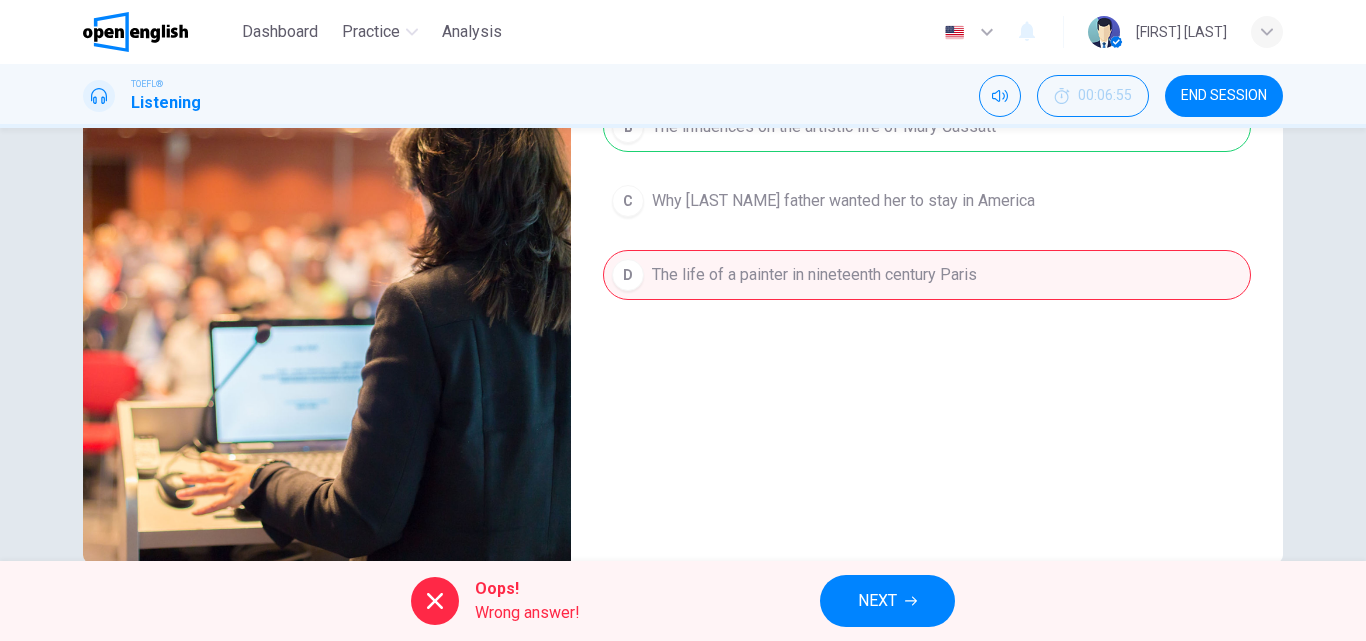 click on "NEXT" at bounding box center (877, 601) 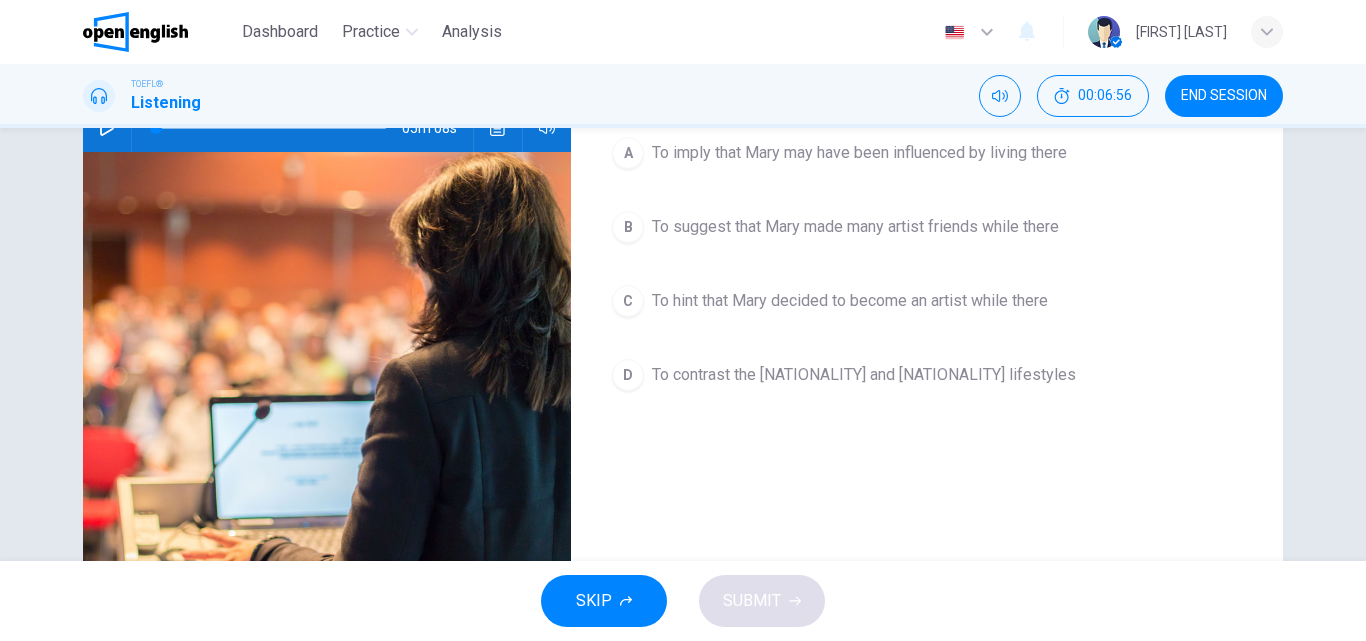 scroll, scrollTop: 124, scrollLeft: 0, axis: vertical 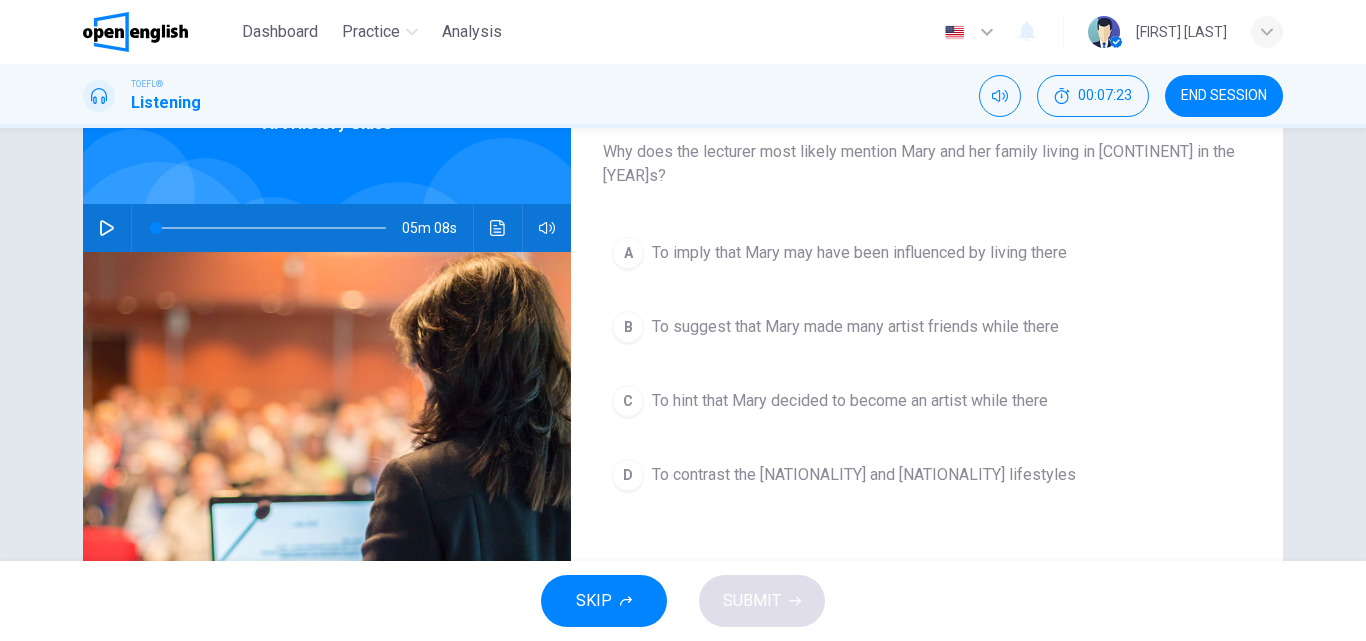 click on "To imply that Mary may have been influenced by living there" at bounding box center (859, 253) 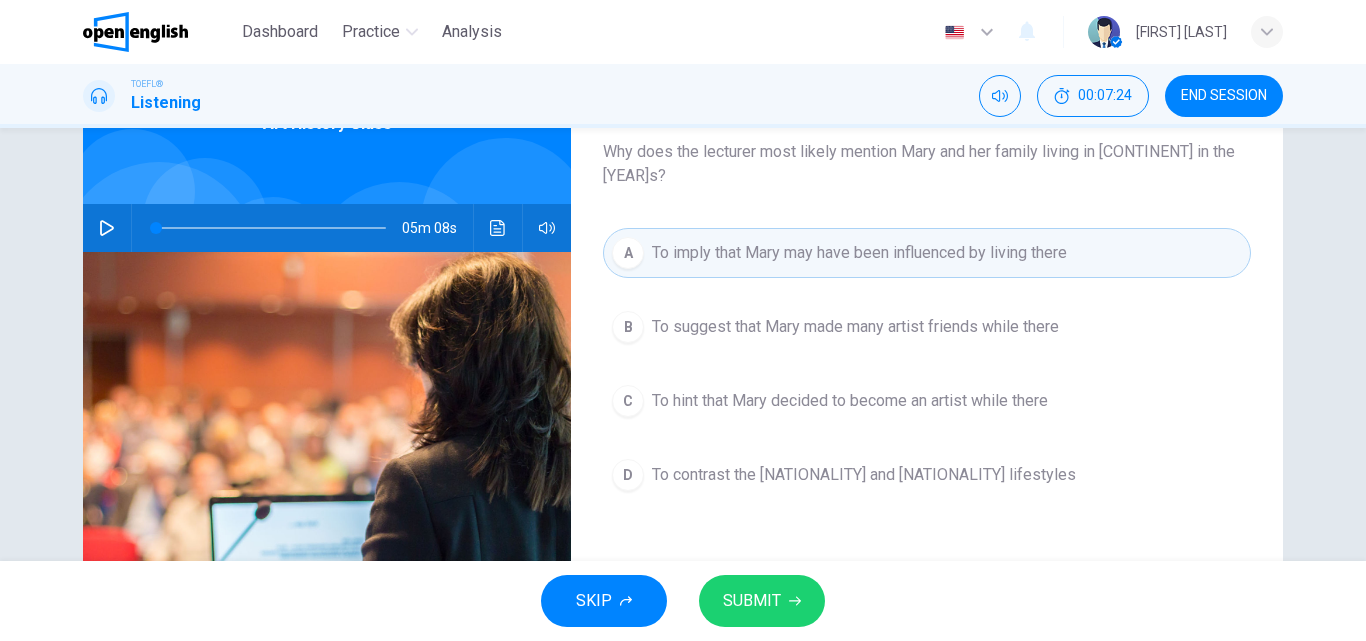 click on "SUBMIT" at bounding box center (752, 601) 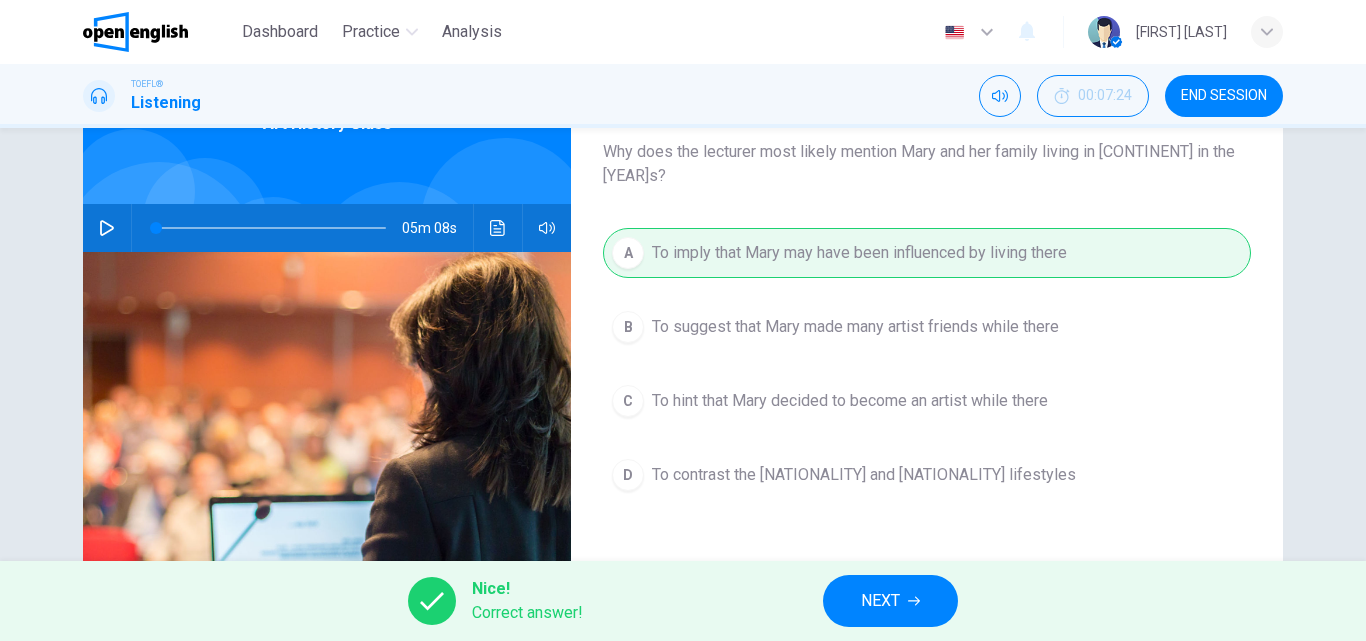 click at bounding box center (914, 601) 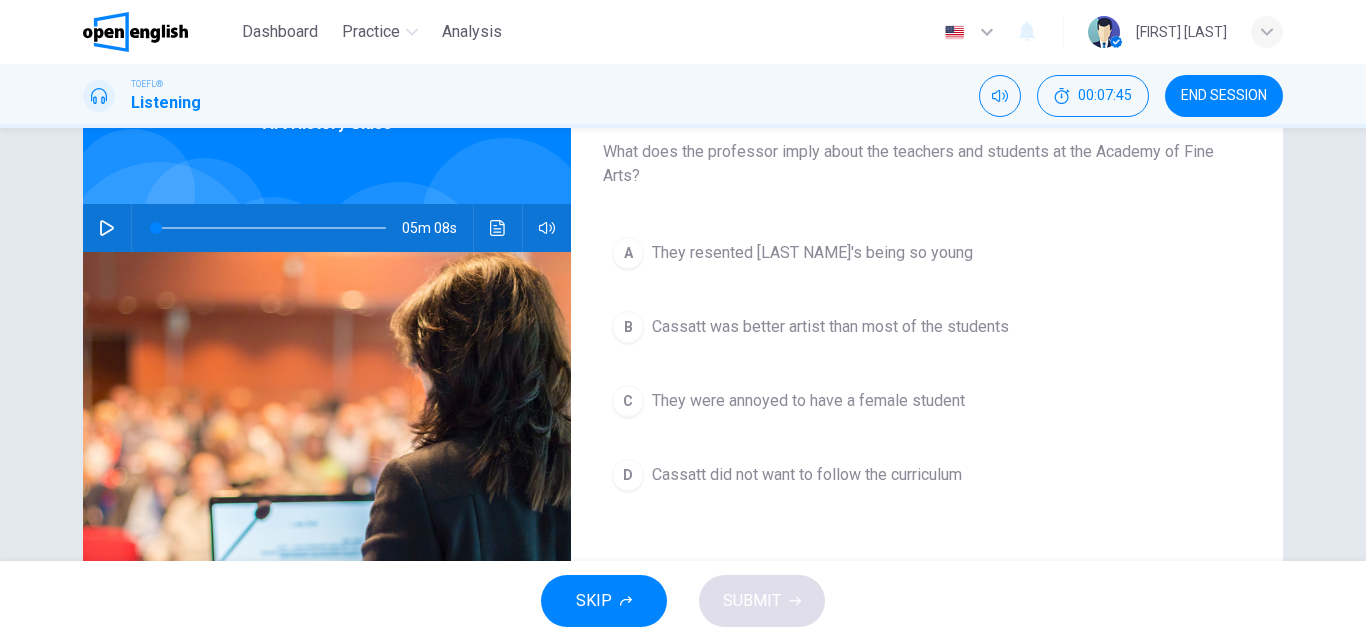 click on "Cassatt was better artist than most of the students" at bounding box center [812, 253] 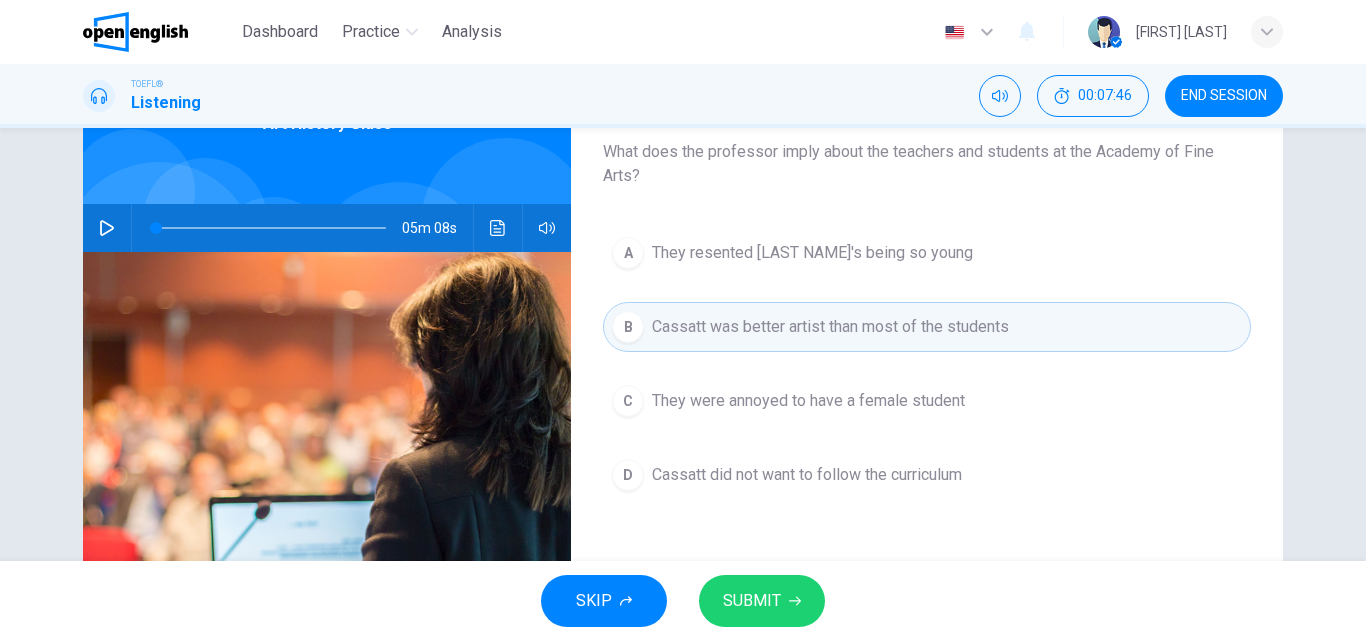 click at bounding box center (795, 601) 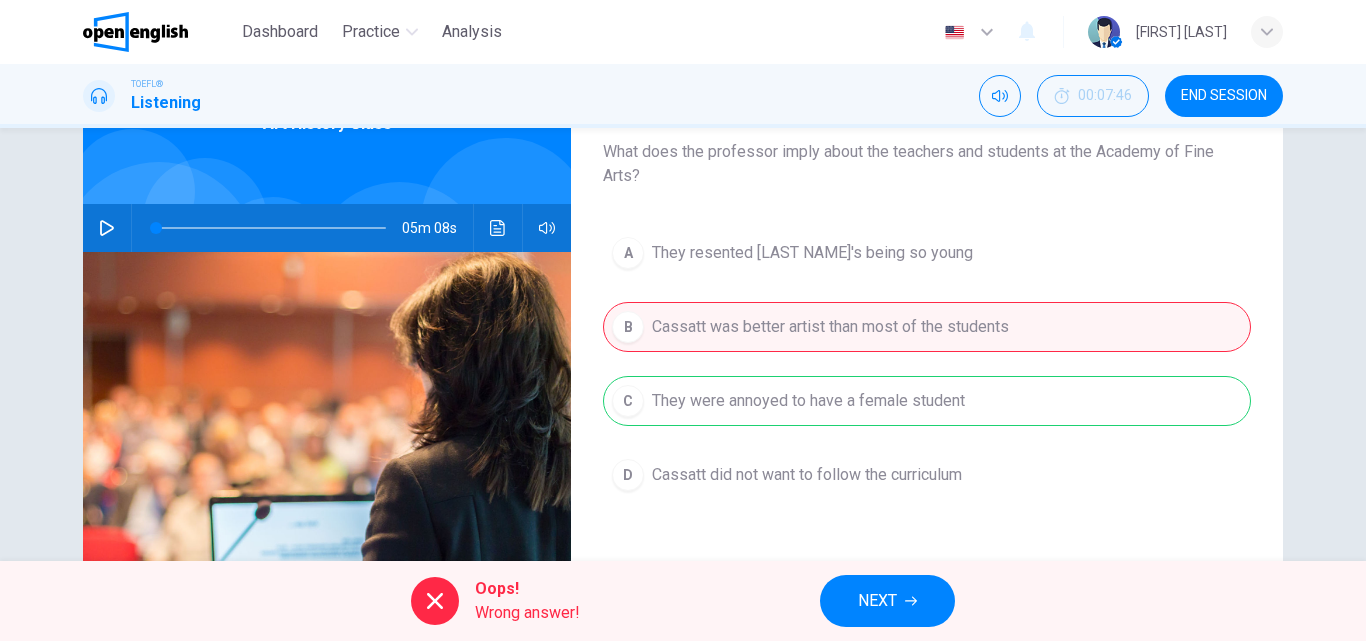 click on "NEXT" at bounding box center (887, 601) 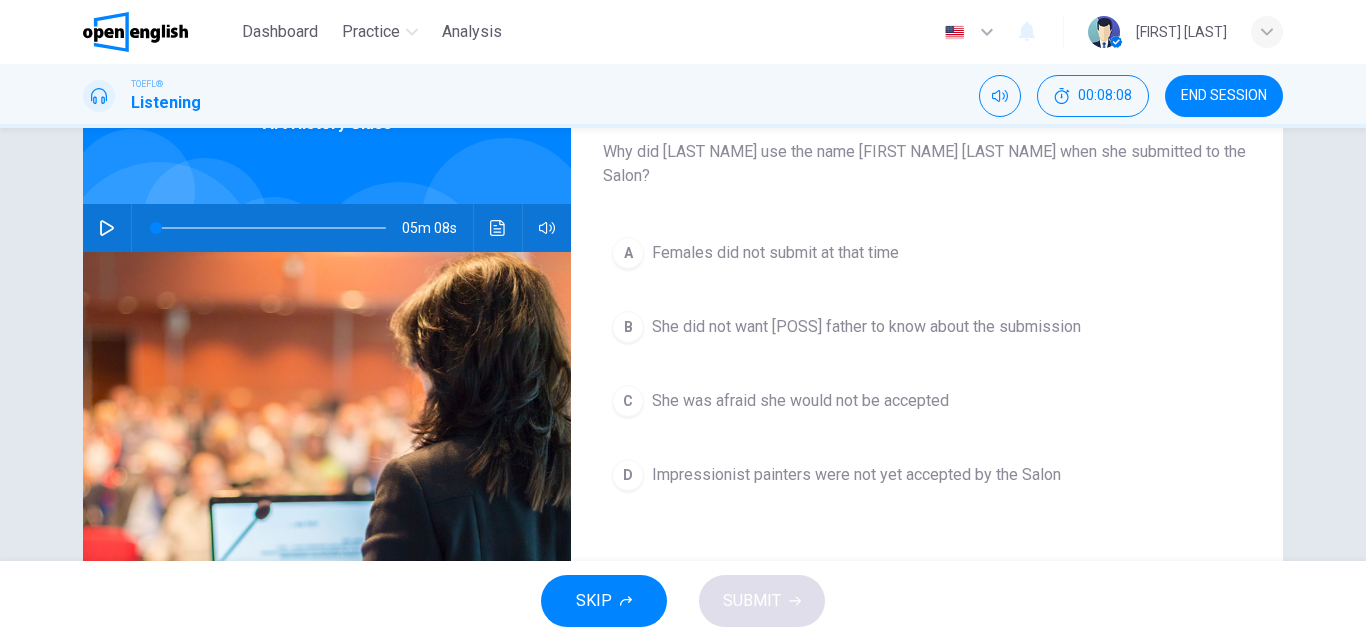 click on "She did not want her father to know about the submission" at bounding box center [775, 253] 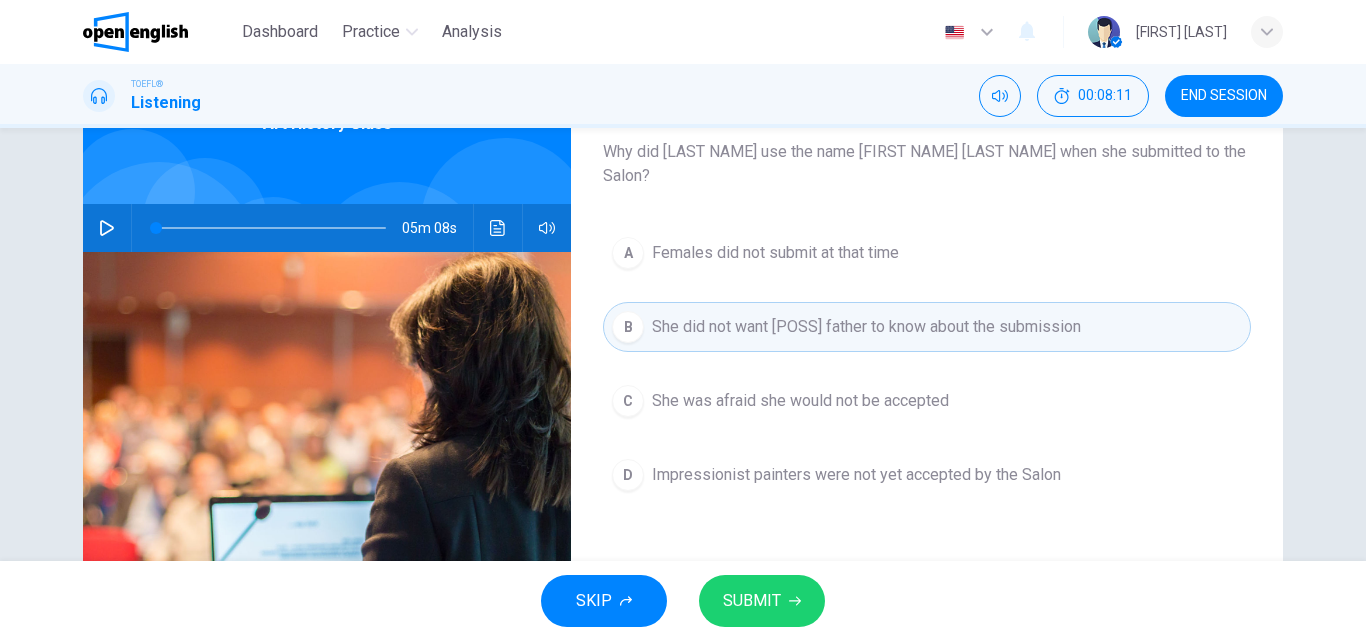 click on "SUBMIT" at bounding box center (752, 601) 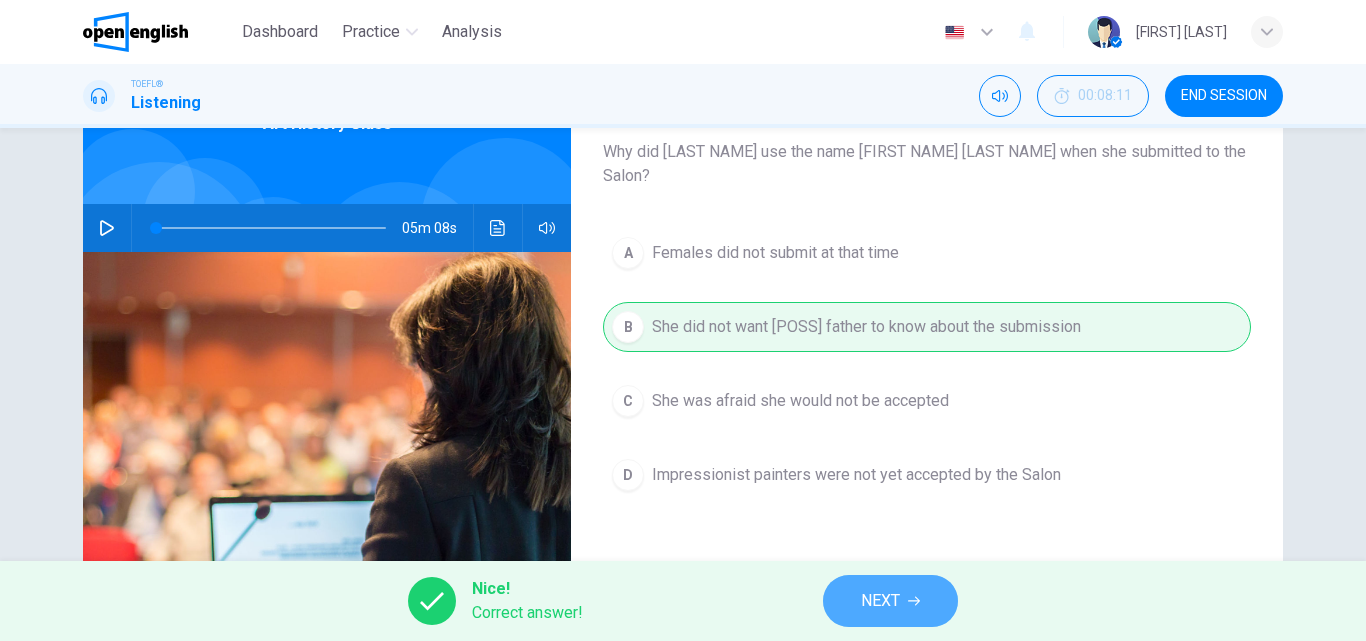 click on "NEXT" at bounding box center (890, 601) 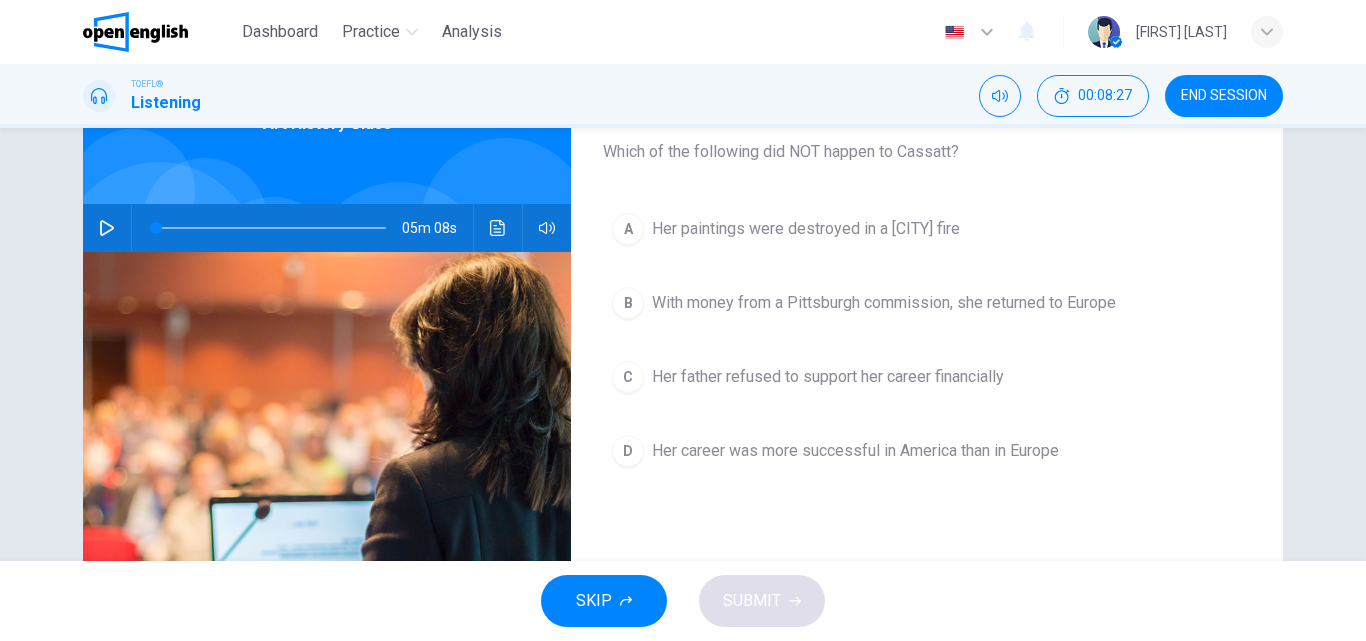 click on "With money from a Pittsburgh commission, she returned to Europe" at bounding box center [806, 229] 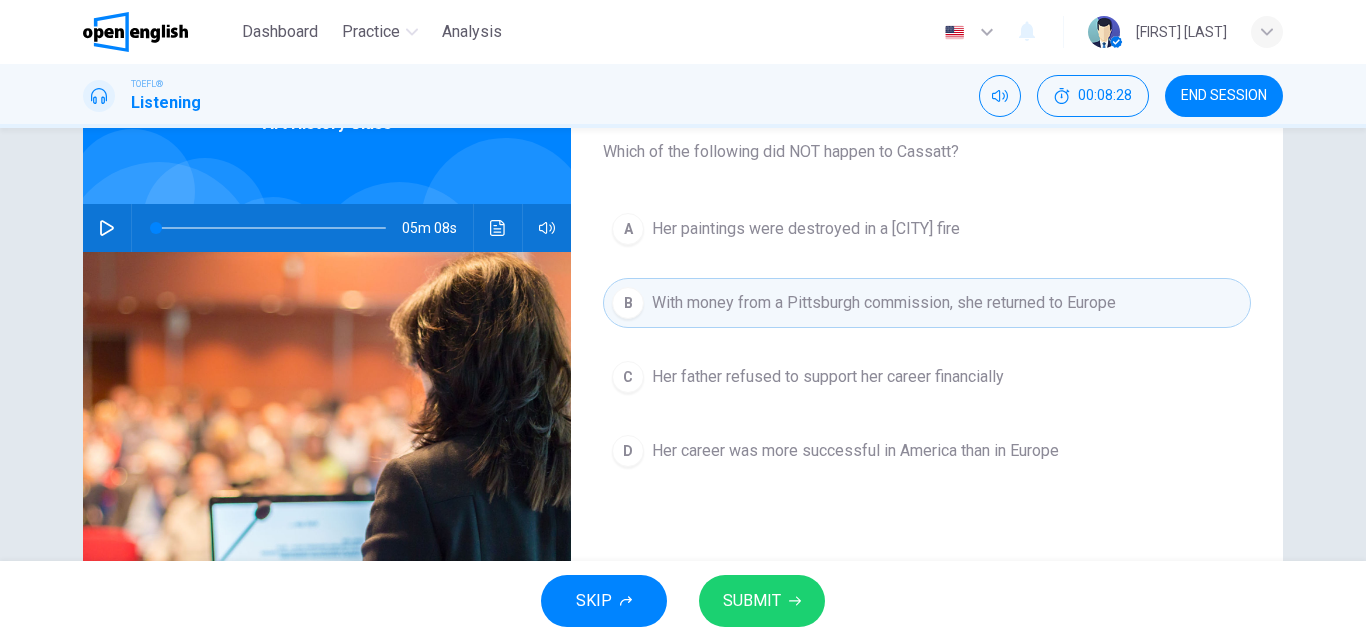 click on "SUBMIT" at bounding box center (752, 601) 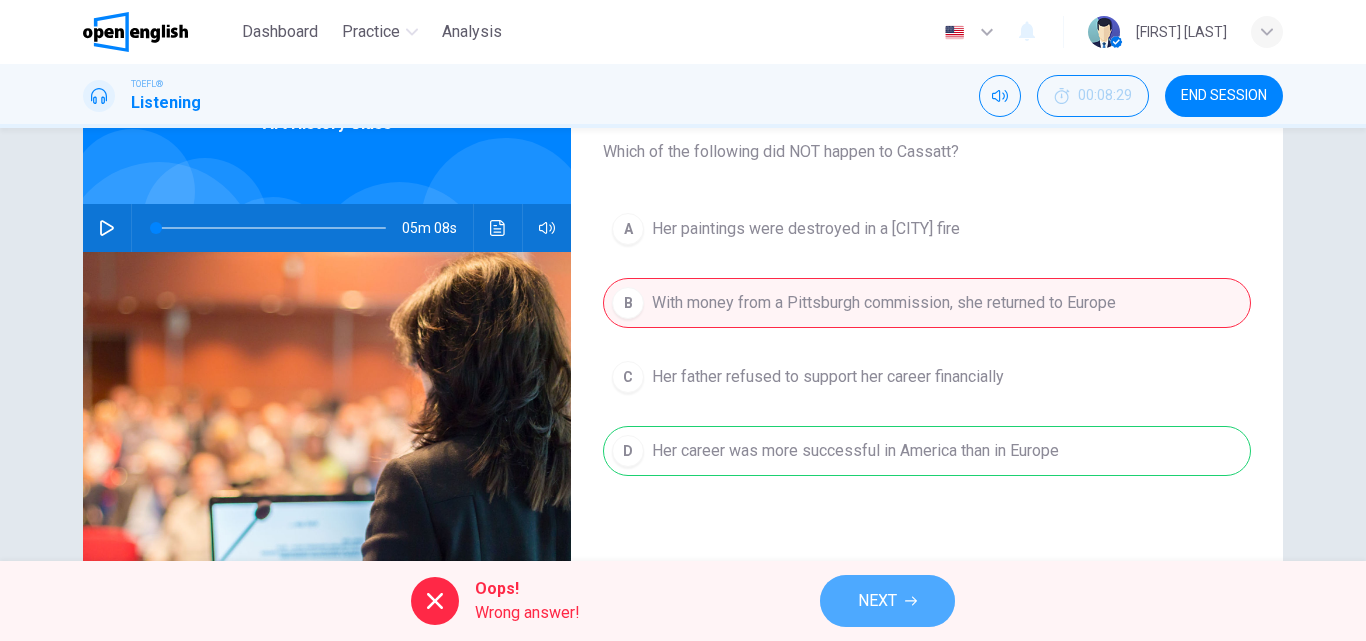 click on "NEXT" at bounding box center (887, 601) 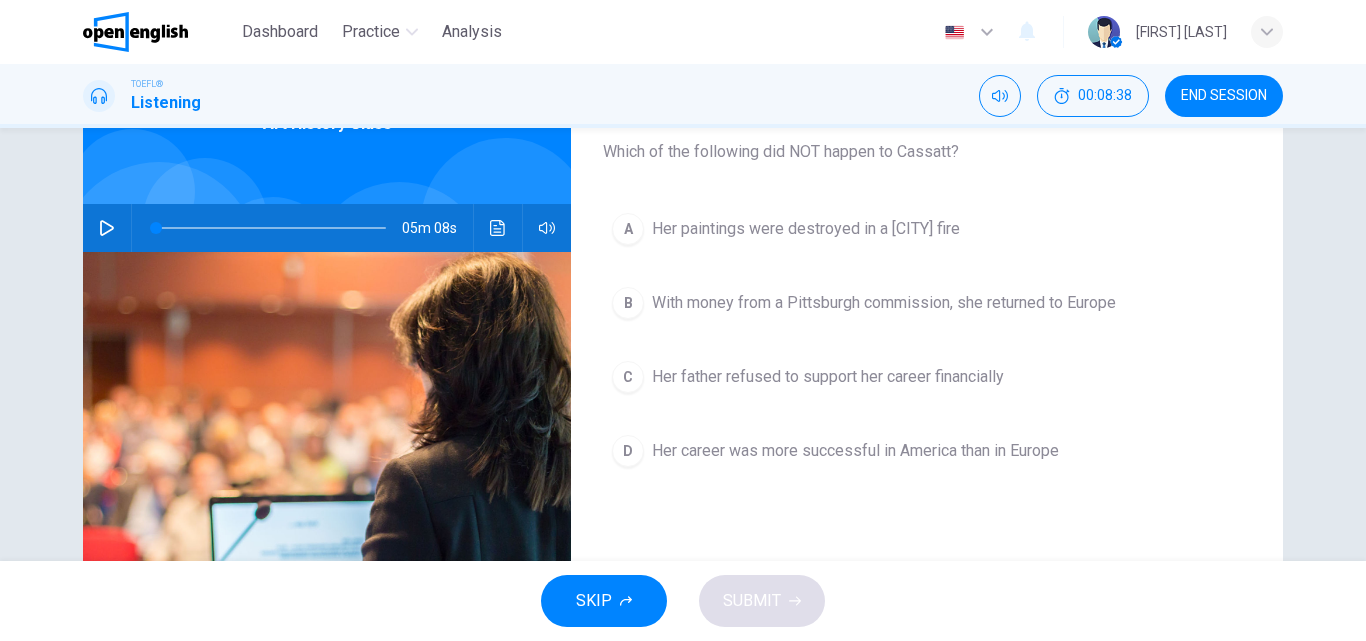 click on "Her career was more successful in America than in Europe" at bounding box center [806, 229] 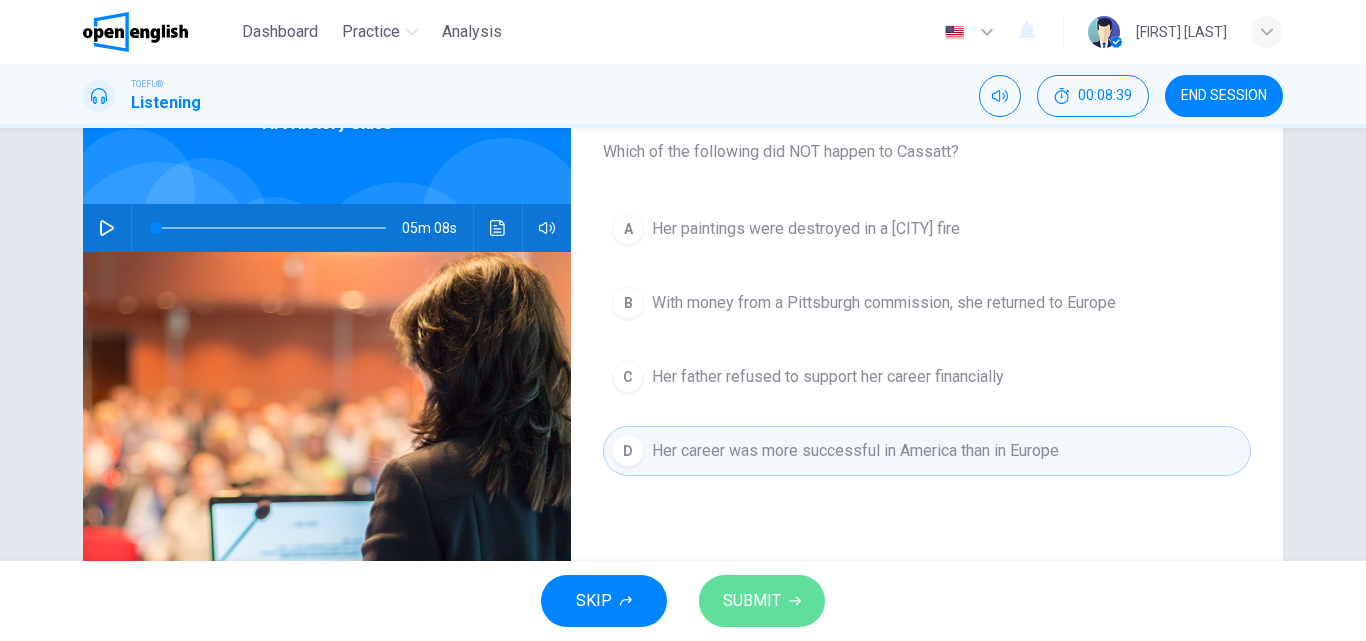 click on "SUBMIT" at bounding box center (752, 601) 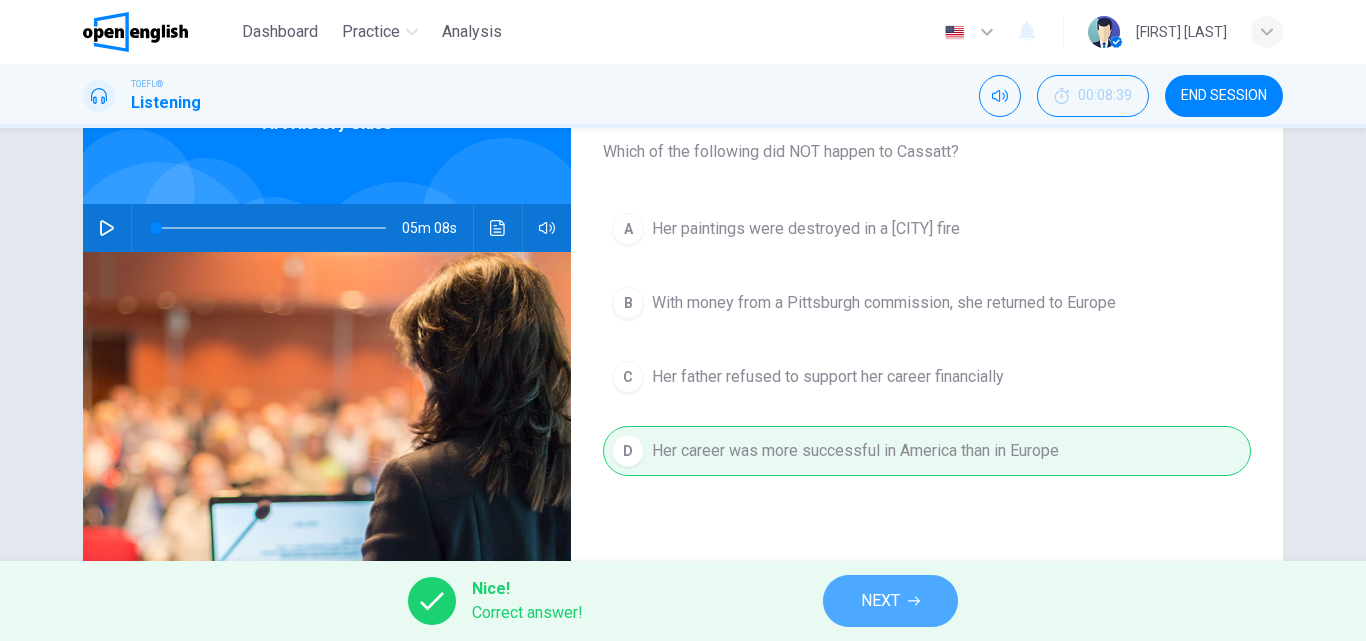click on "NEXT" at bounding box center [890, 601] 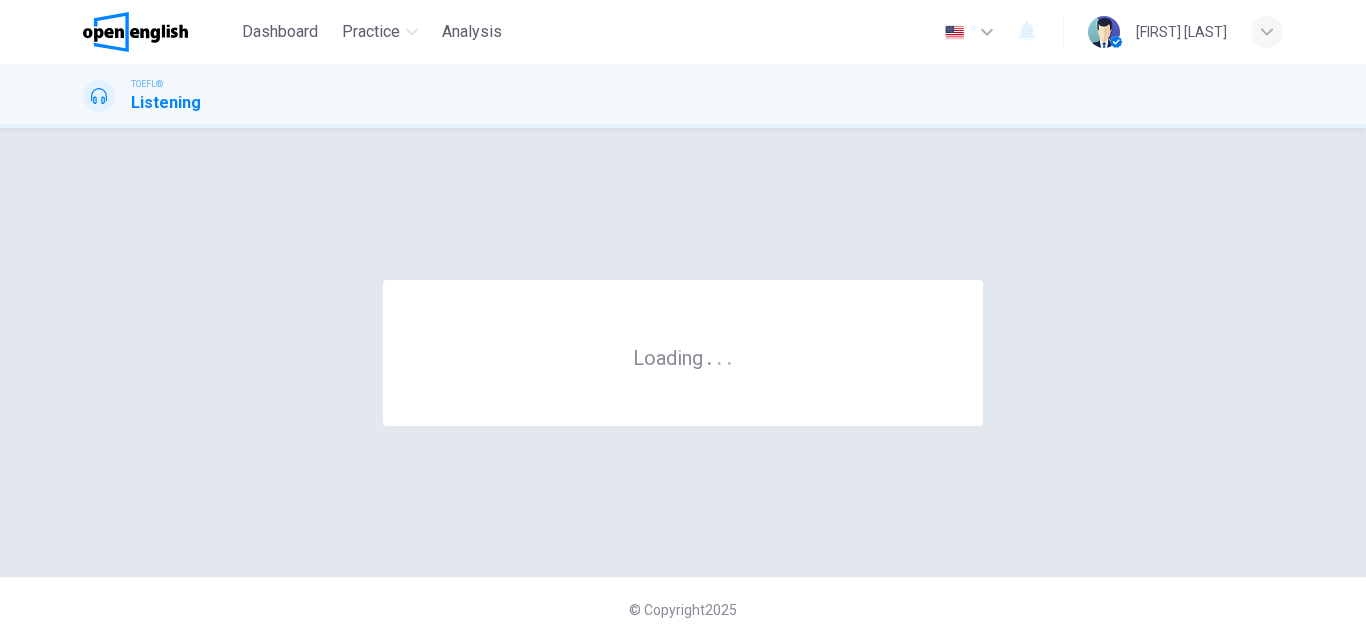 scroll, scrollTop: 0, scrollLeft: 0, axis: both 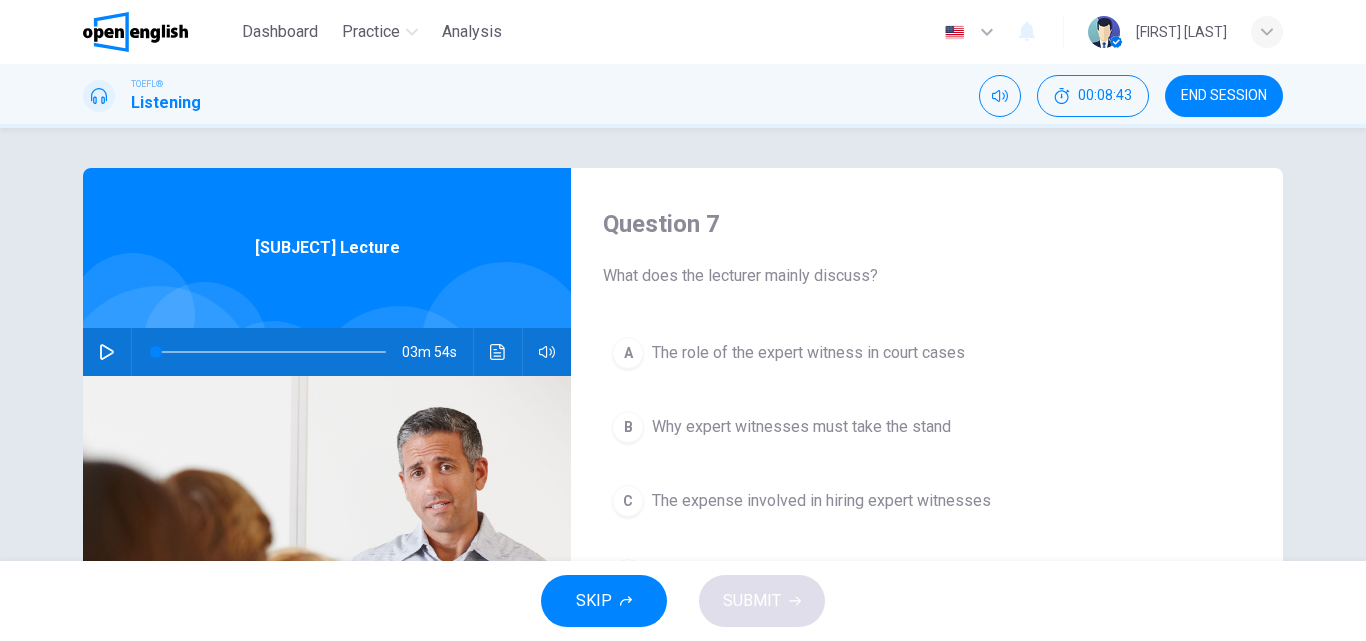 click at bounding box center (107, 352) 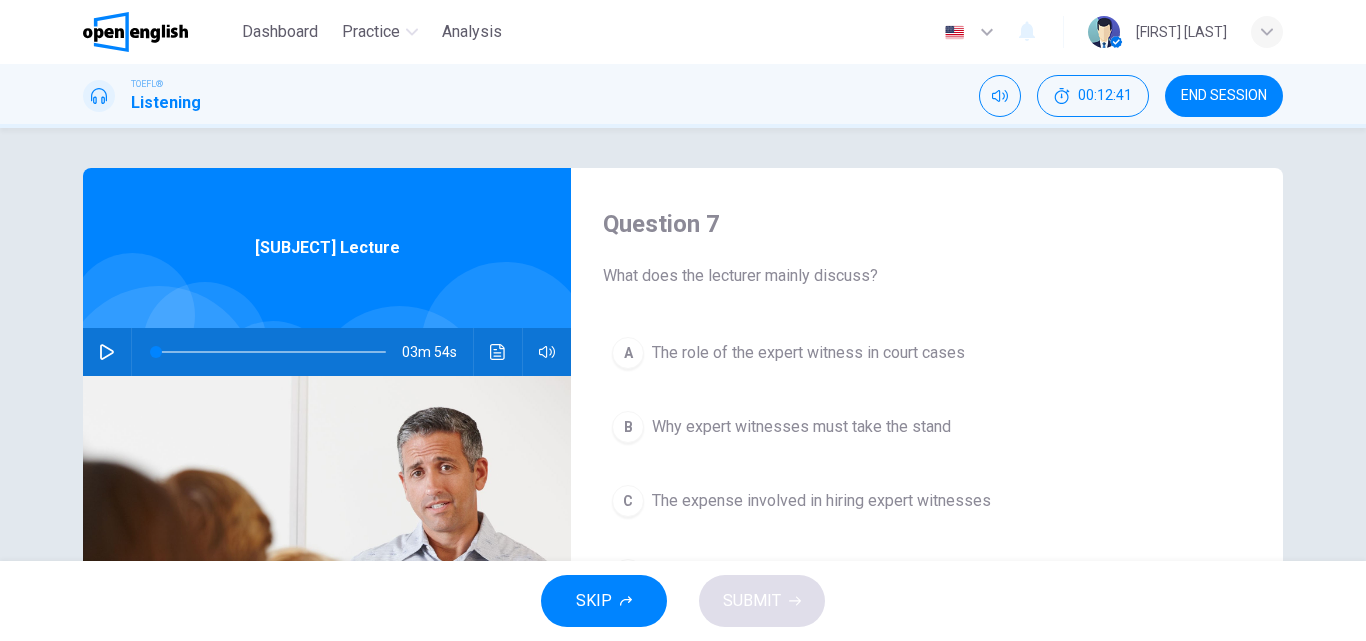 scroll, scrollTop: 100, scrollLeft: 0, axis: vertical 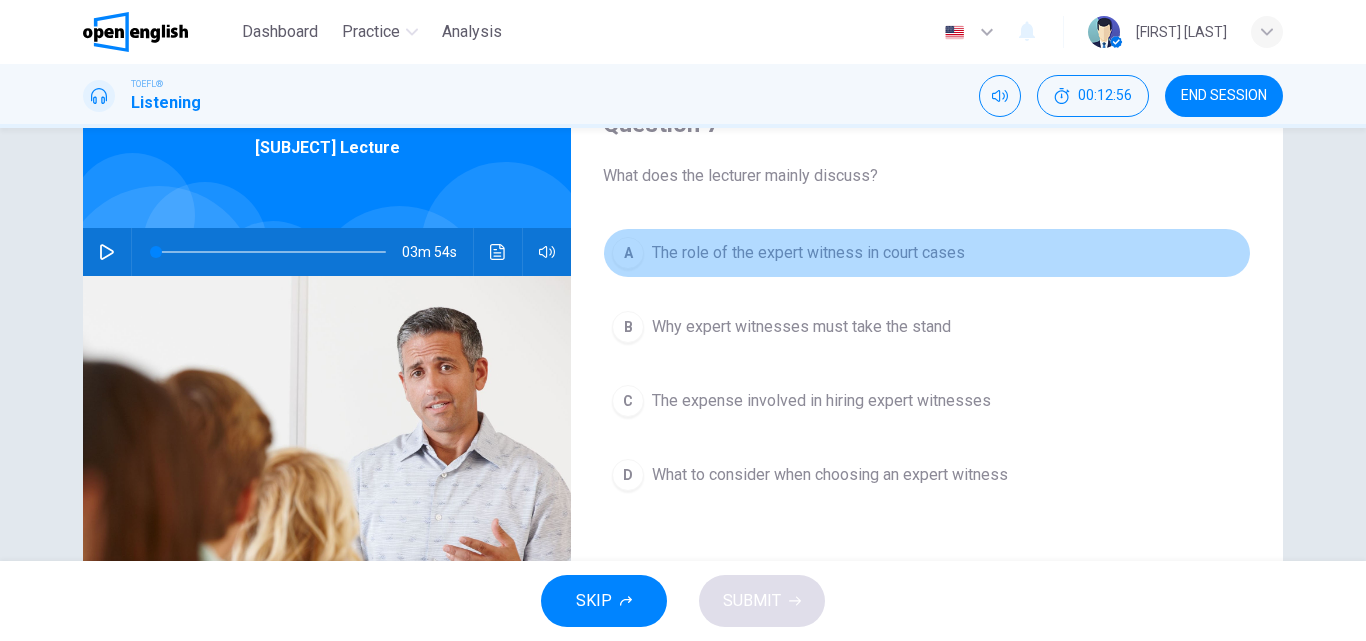click on "The role of the expert witness in court cases" at bounding box center [808, 253] 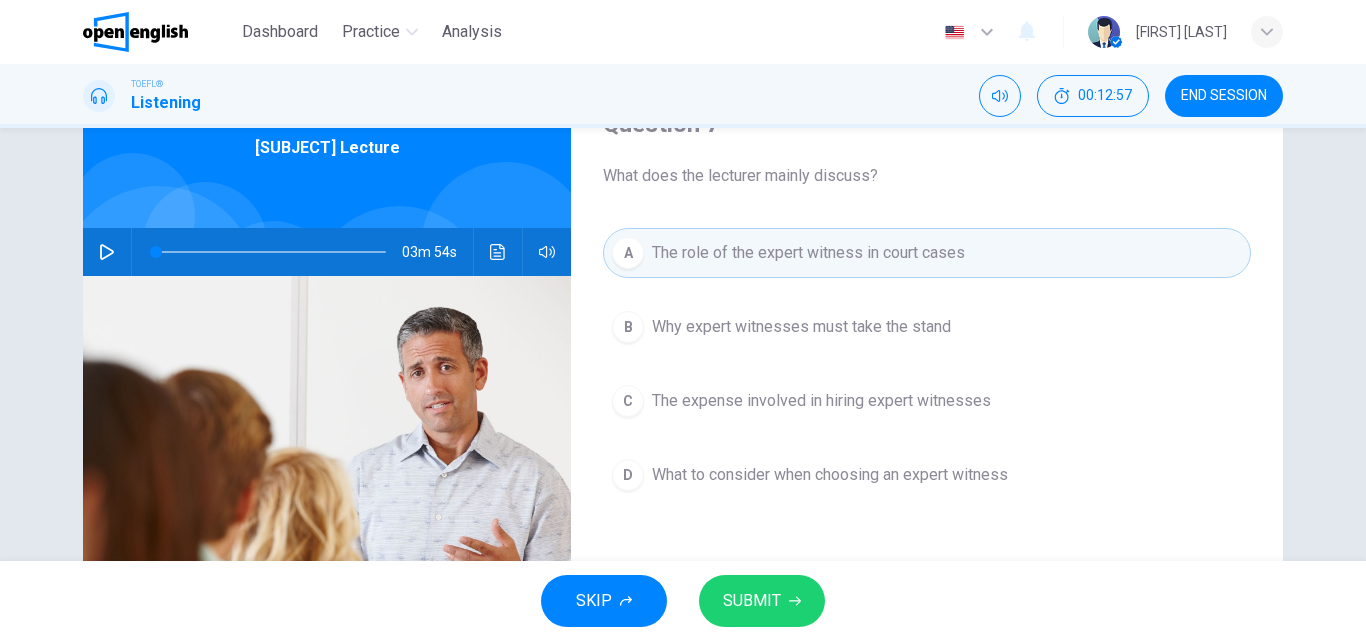 click on "SUBMIT" at bounding box center (752, 601) 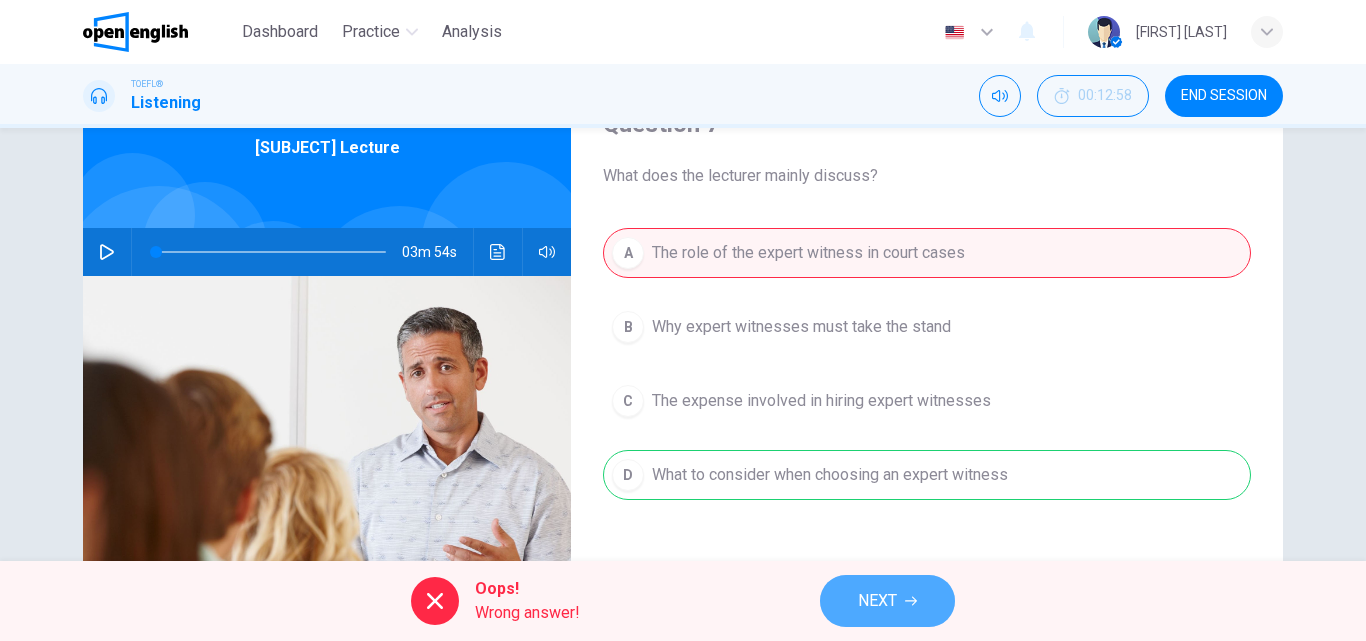 click on "NEXT" at bounding box center [877, 601] 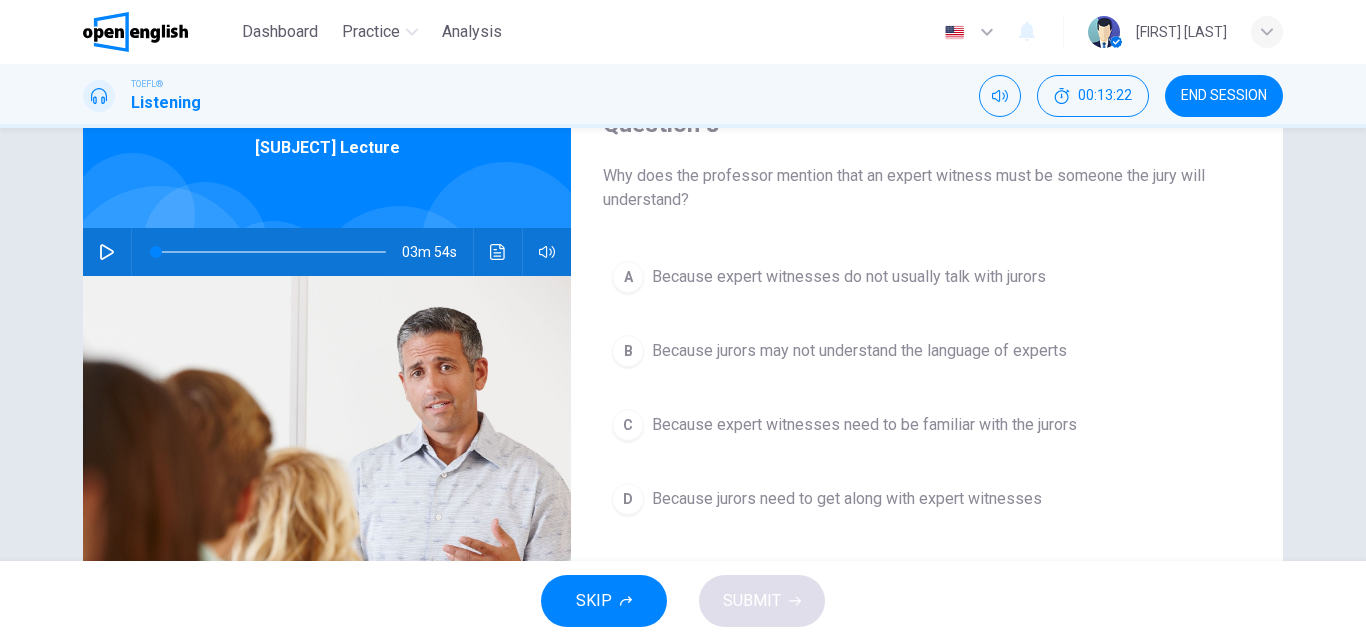 click on "Because expert witnesses need to be familiar with the jurors" at bounding box center (849, 277) 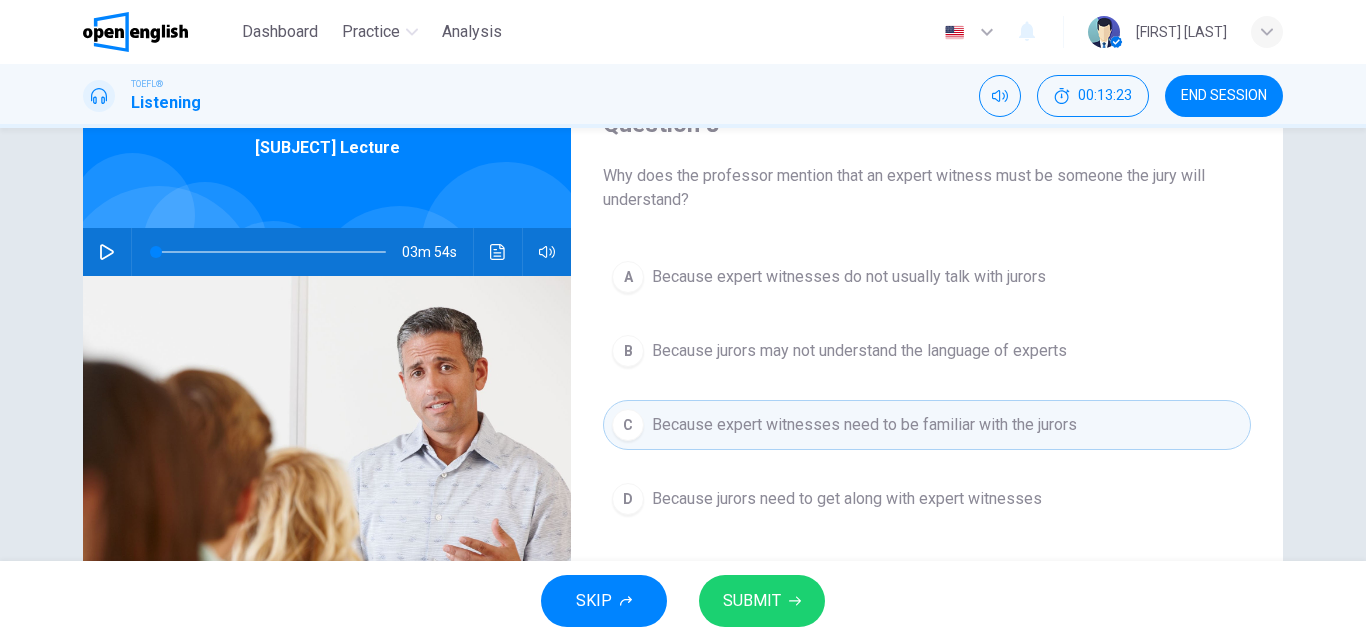 click on "SUBMIT" at bounding box center (762, 601) 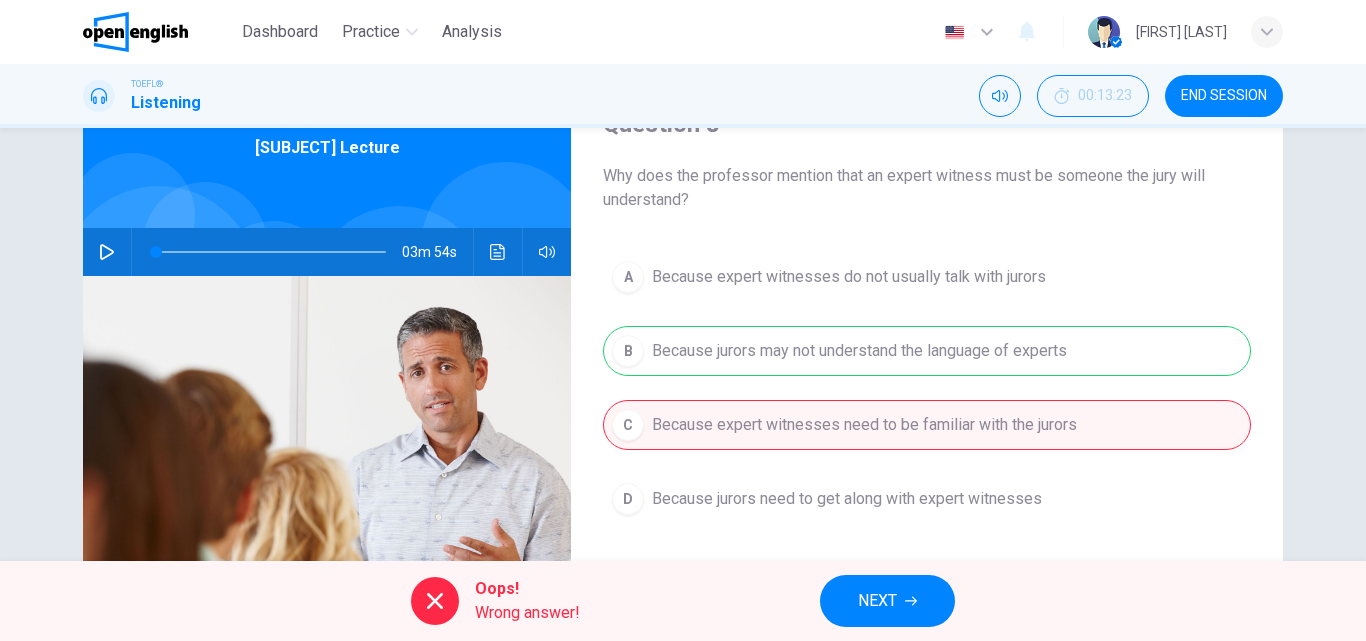 click on "NEXT" at bounding box center [887, 601] 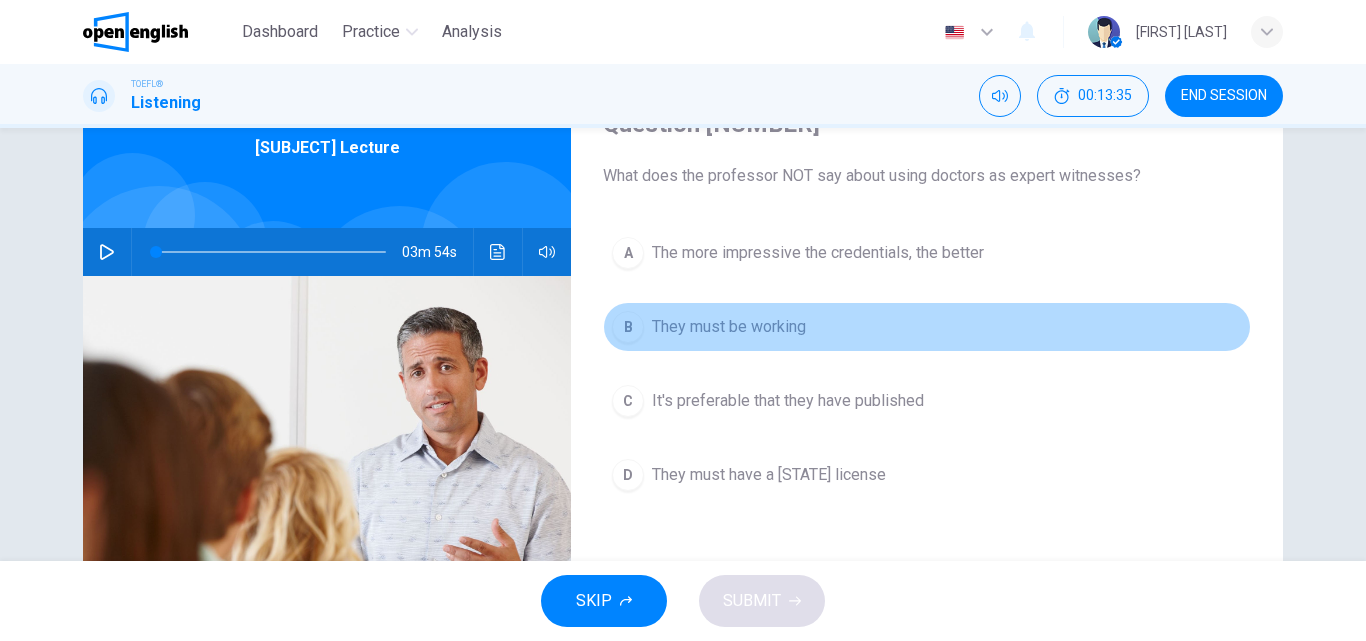 click on "They must be working" at bounding box center [818, 253] 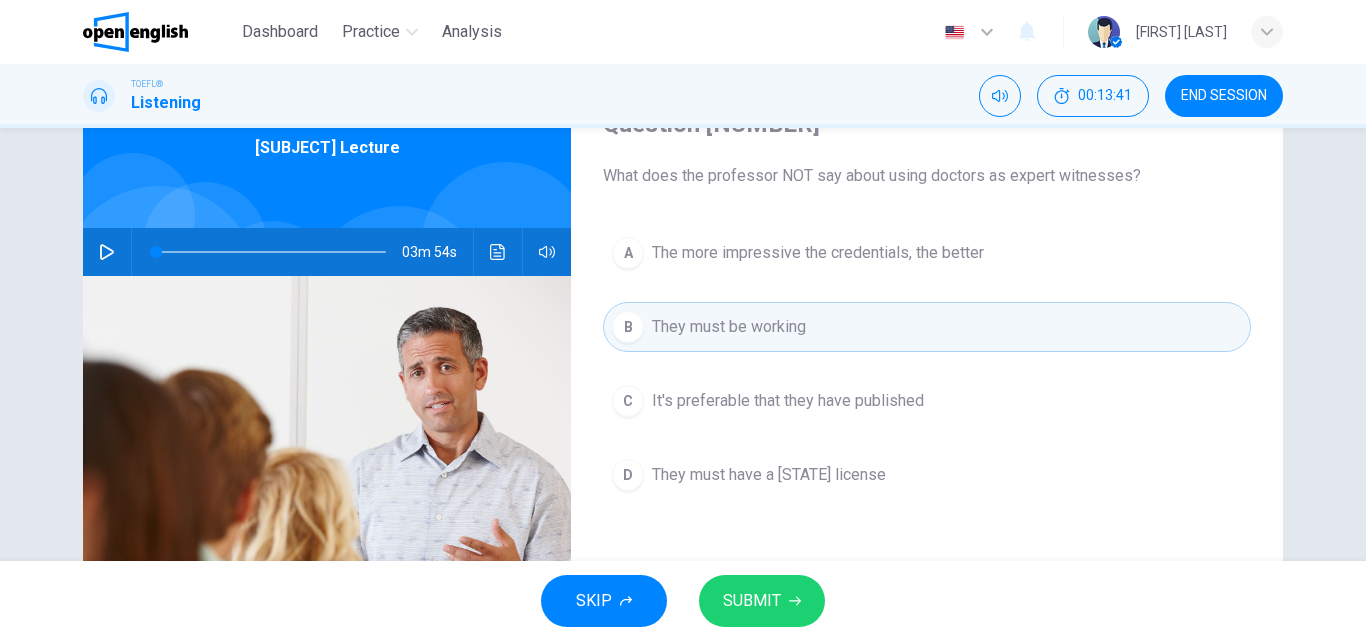 click on "SUBMIT" at bounding box center (762, 601) 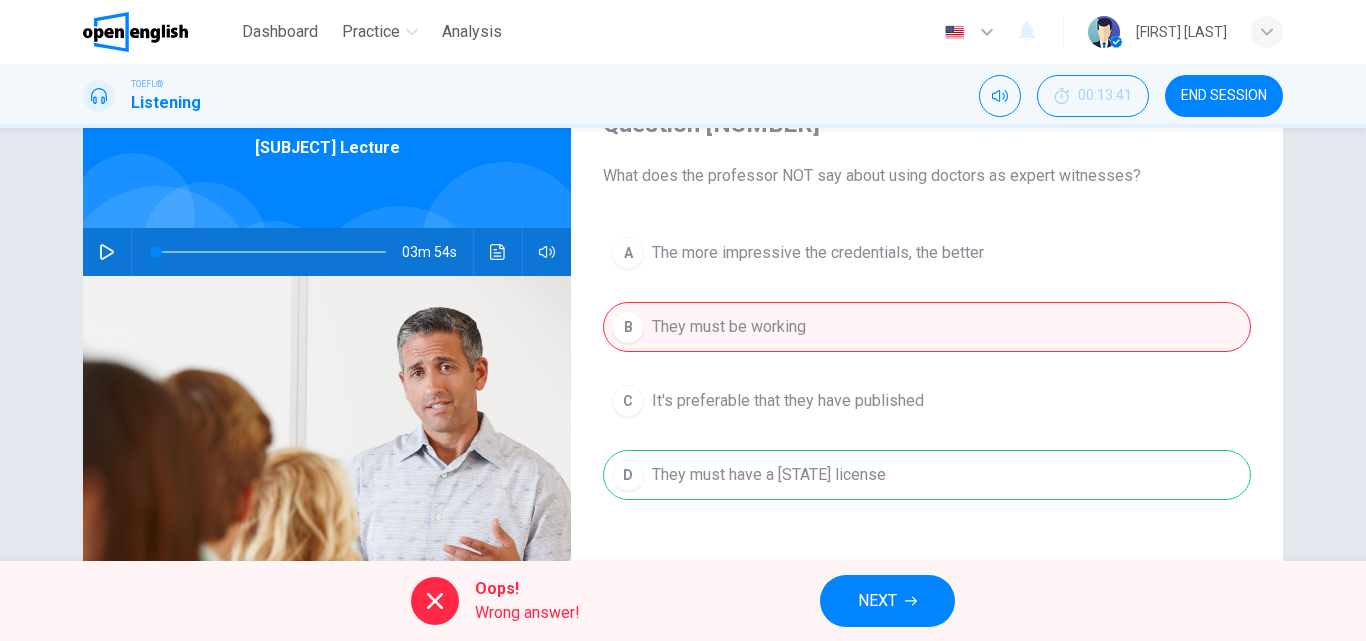 click on "NEXT" at bounding box center (877, 601) 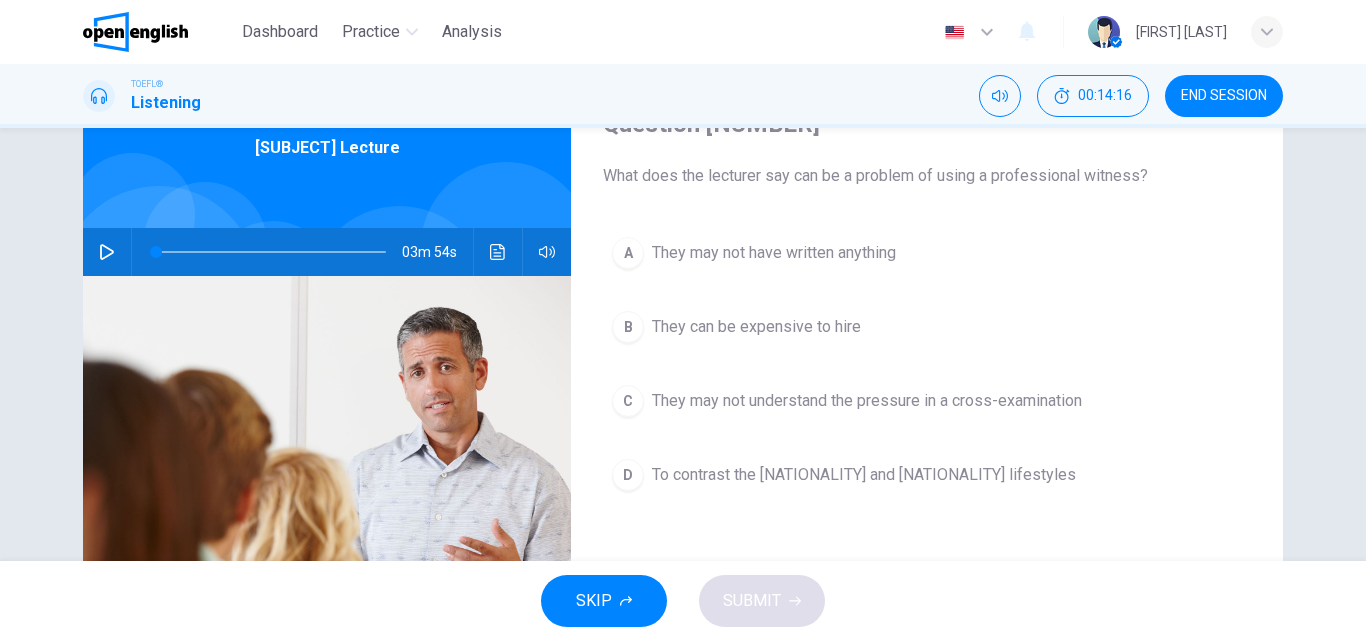click on "They can be expensive to hire" at bounding box center (774, 253) 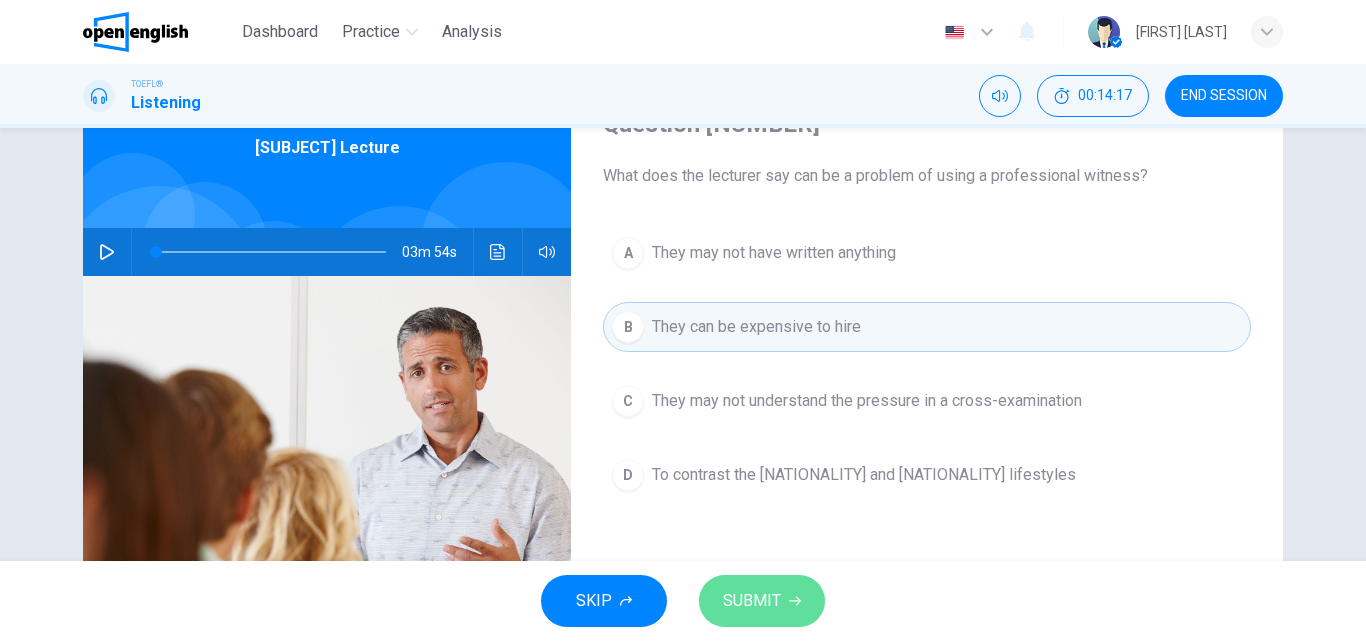 click on "SUBMIT" at bounding box center (752, 601) 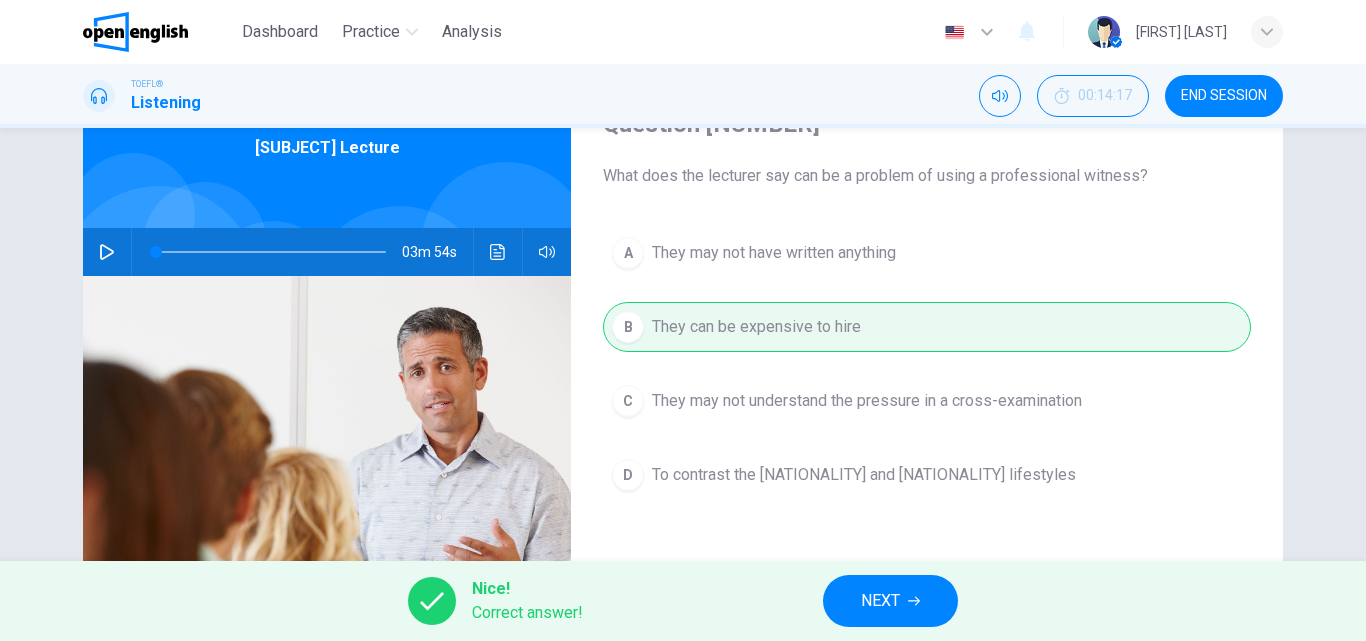 click on "NEXT" at bounding box center (890, 601) 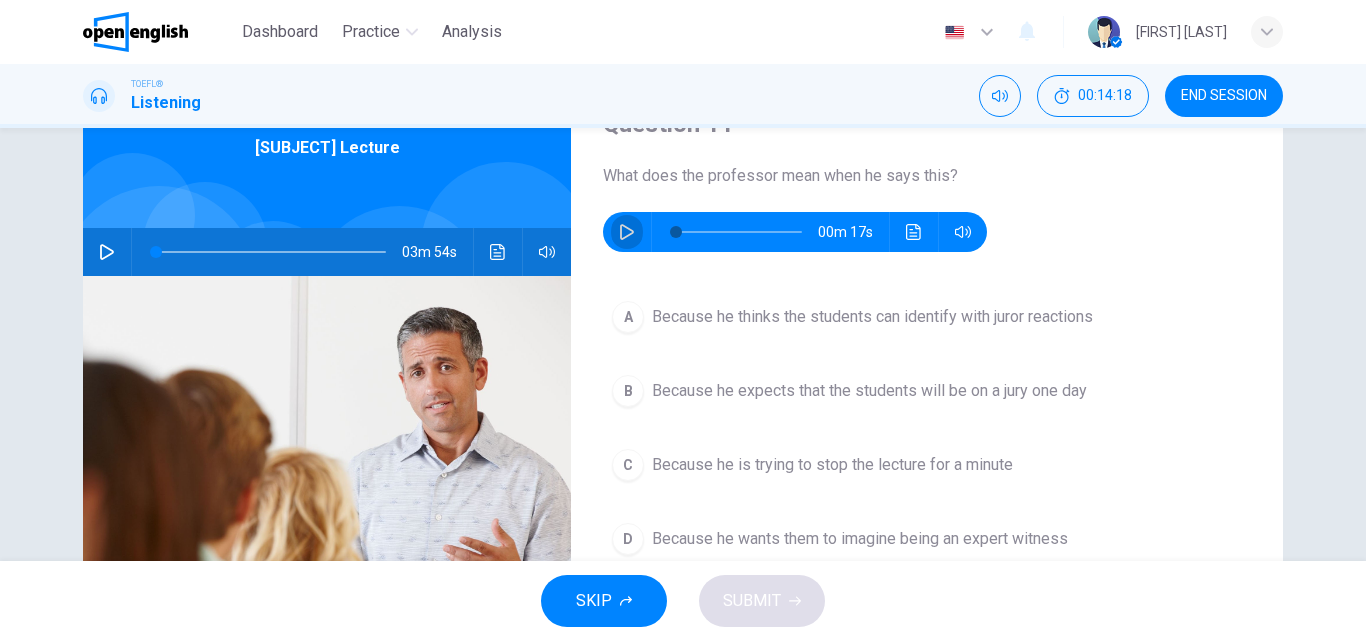 click at bounding box center (627, 232) 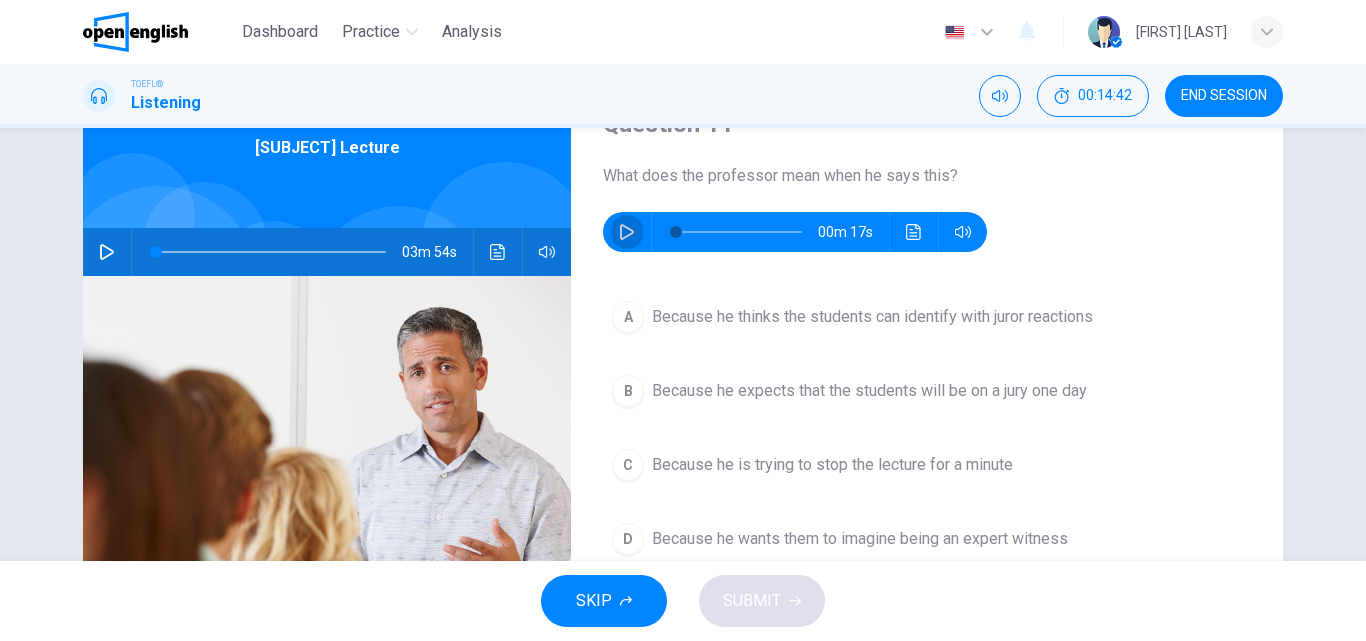click at bounding box center (627, 232) 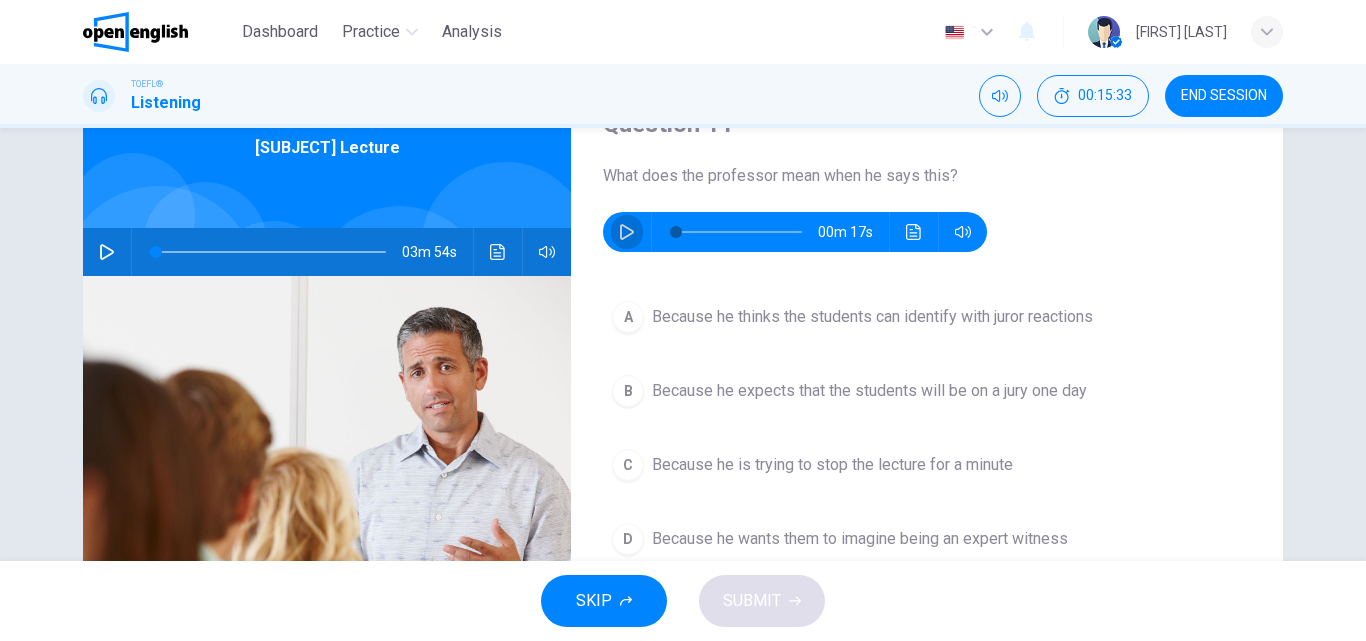 click at bounding box center (627, 232) 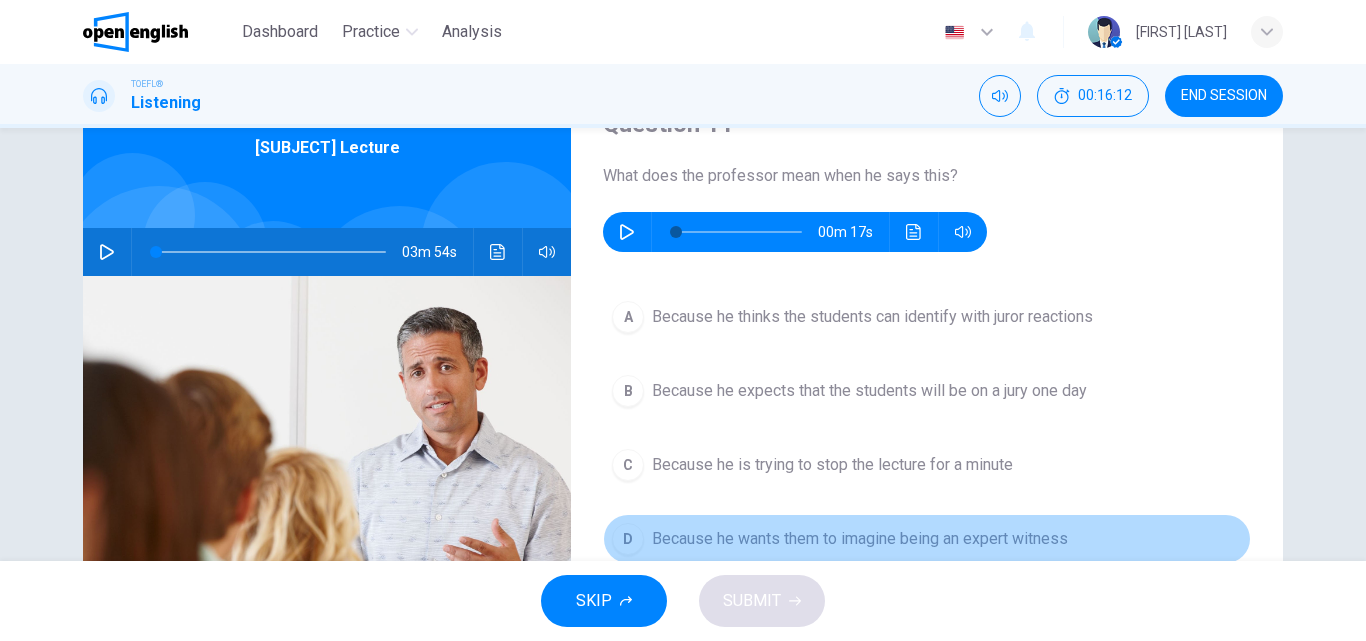click on "Because he wants them to imagine being an expert witness" at bounding box center [872, 317] 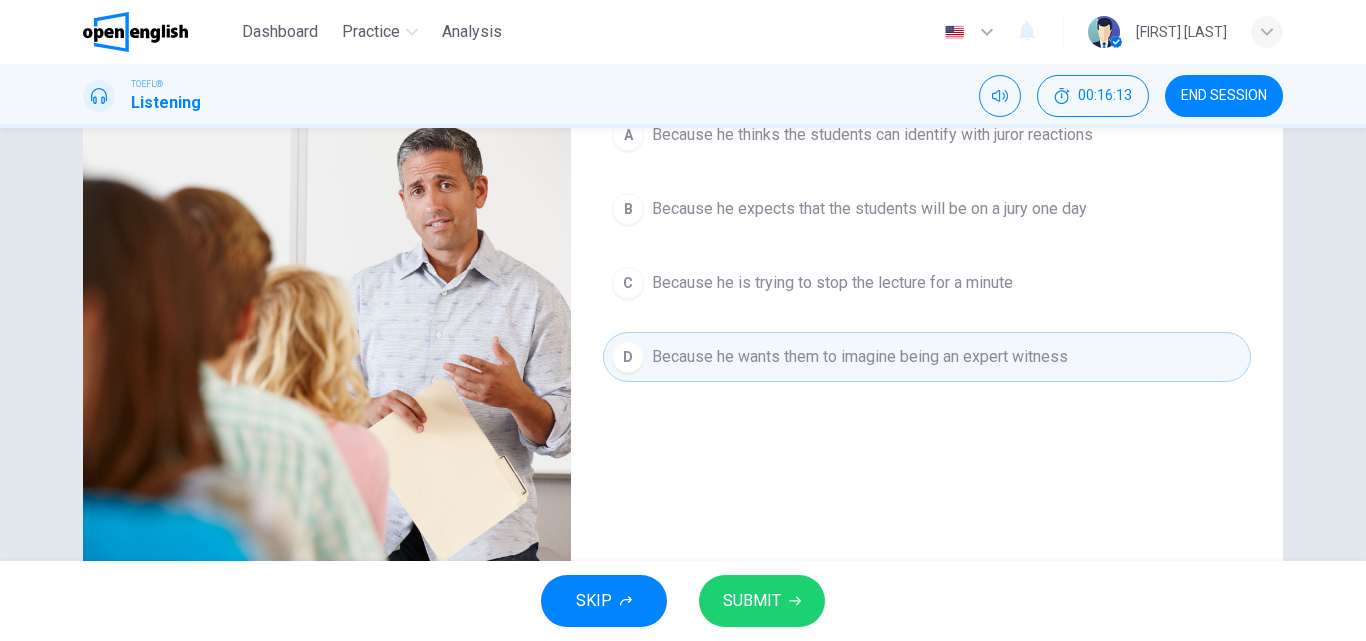 scroll, scrollTop: 300, scrollLeft: 0, axis: vertical 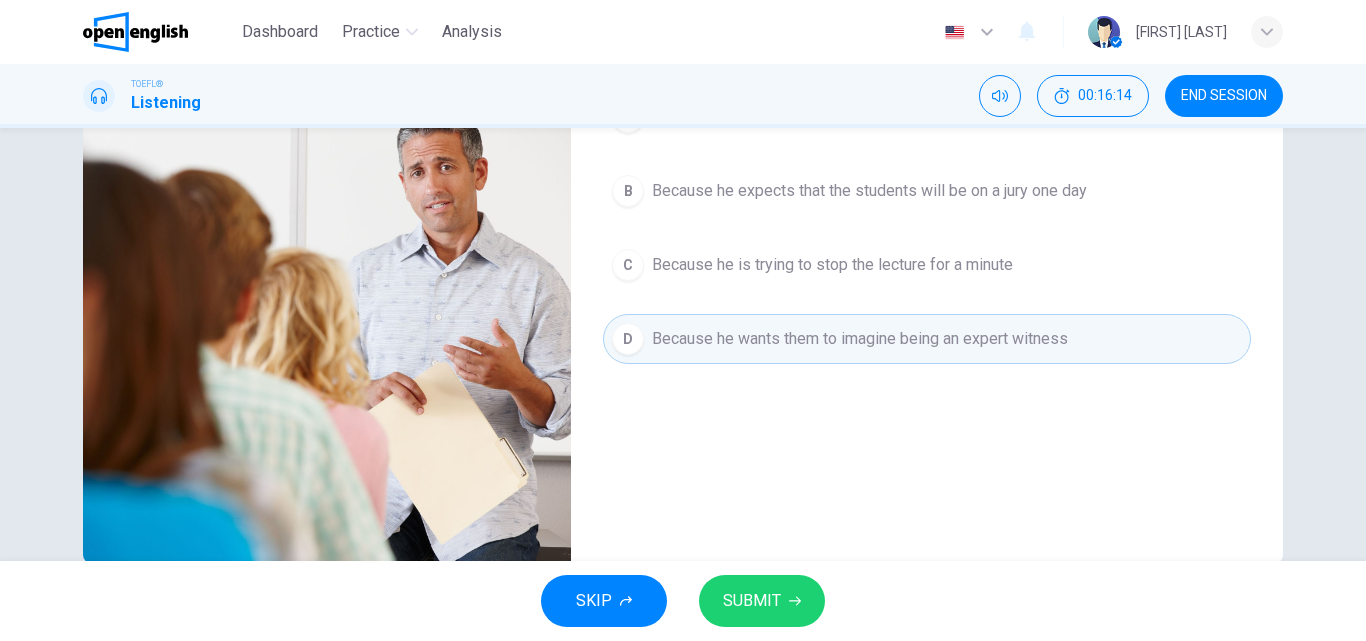 click on "SKIP SUBMIT" at bounding box center (683, 601) 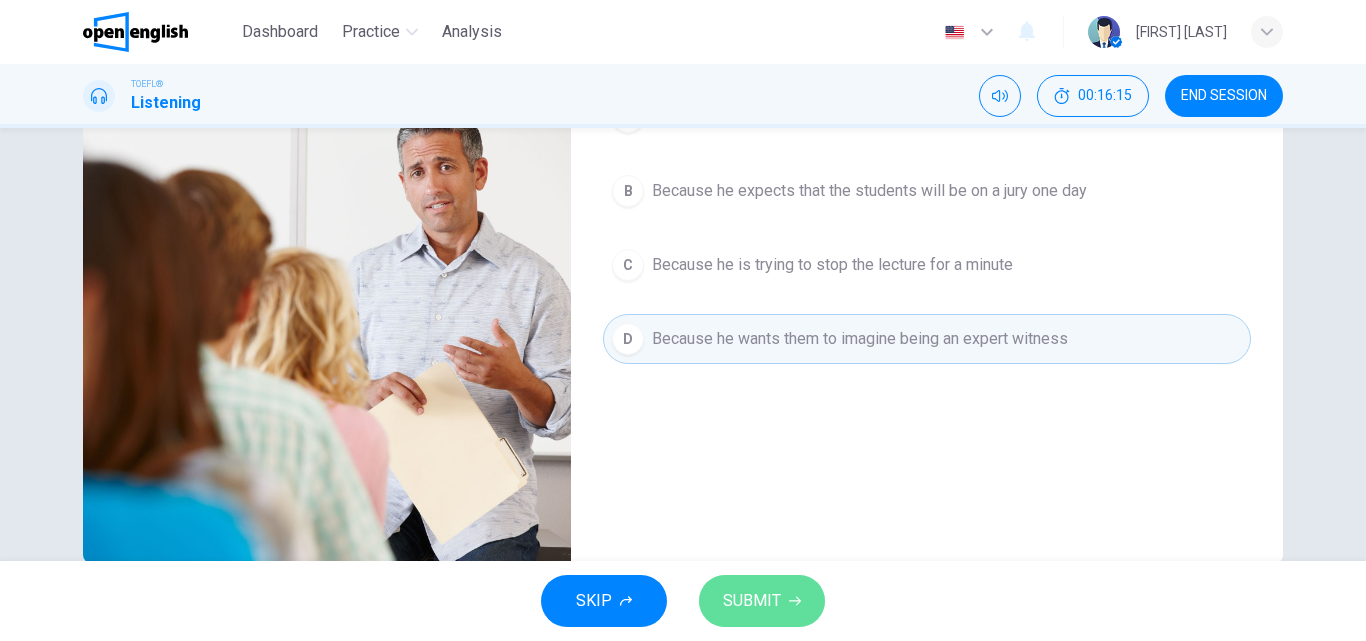 click on "SUBMIT" at bounding box center (752, 601) 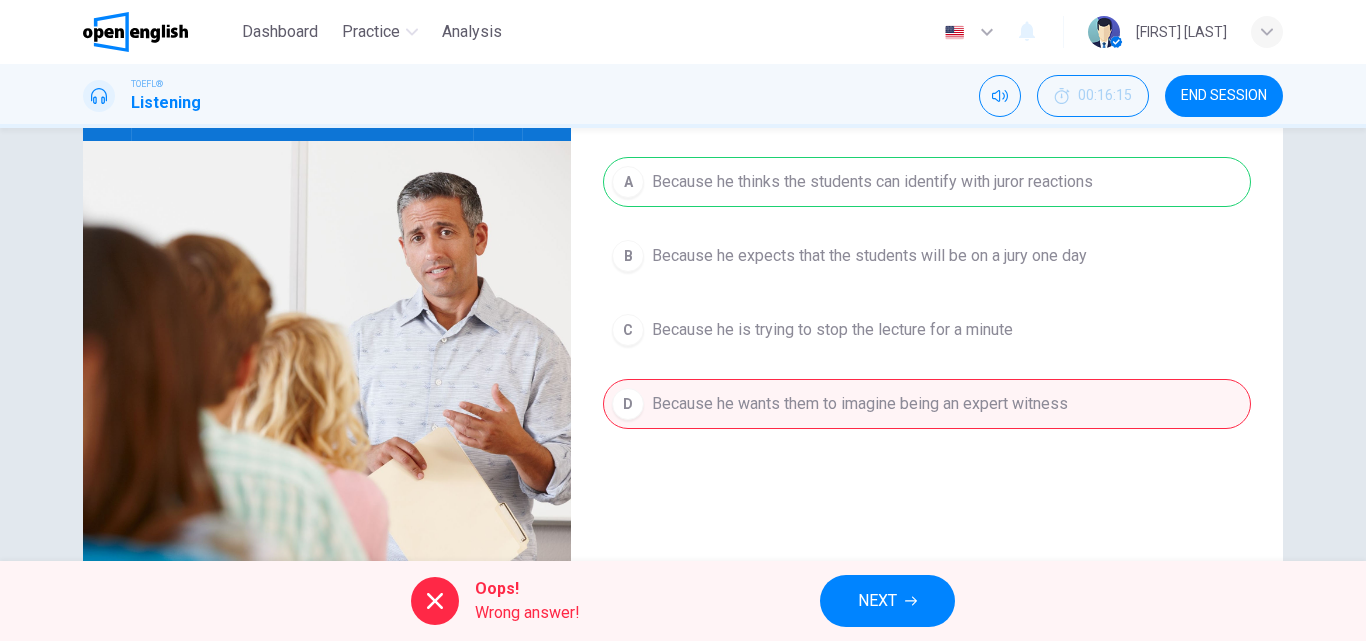 scroll, scrollTop: 200, scrollLeft: 0, axis: vertical 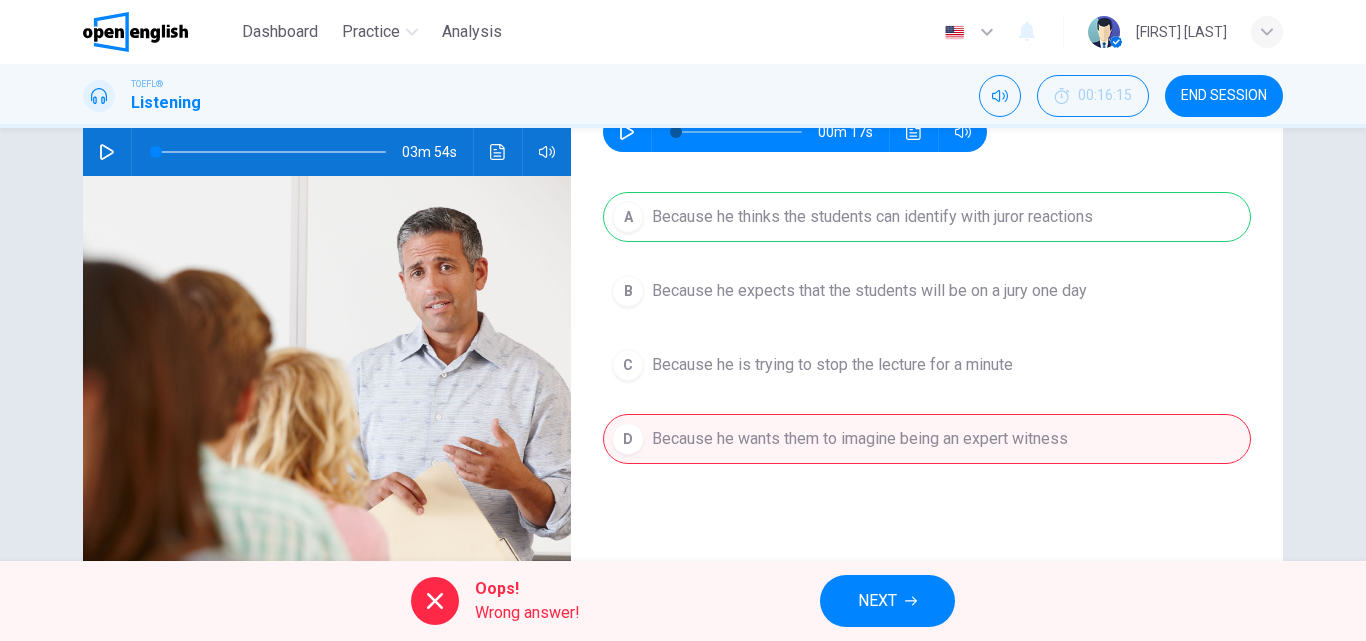 click on "NEXT" at bounding box center [877, 601] 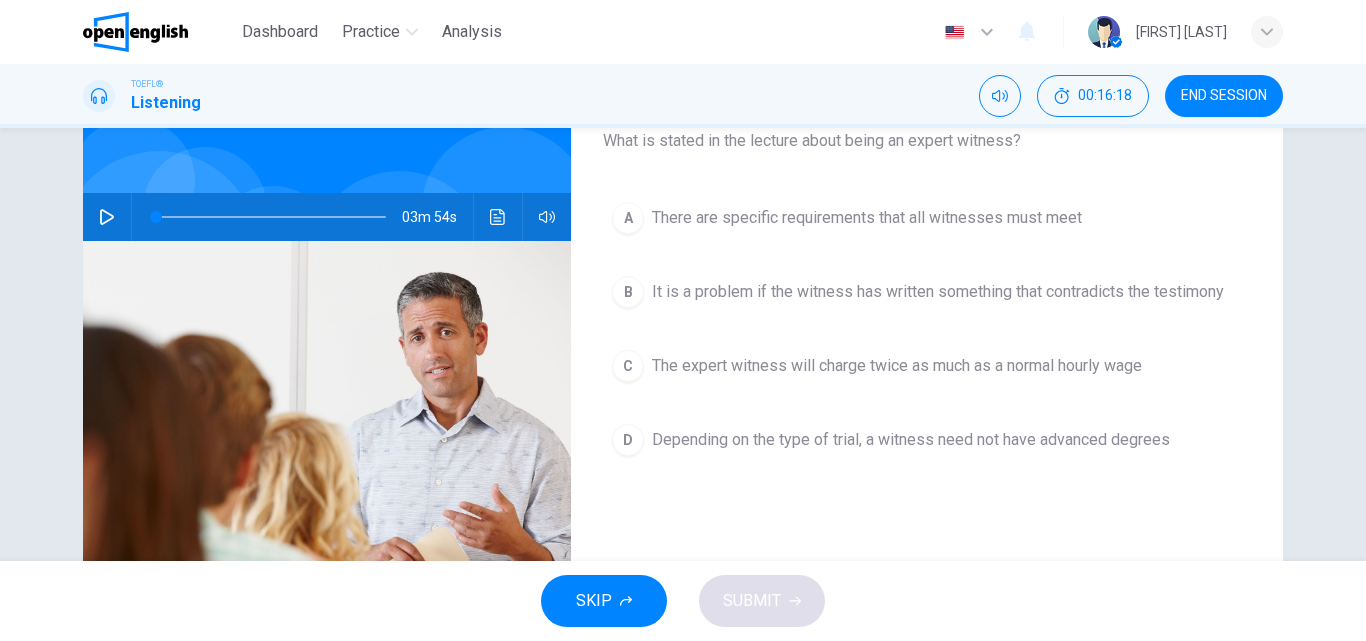 scroll, scrollTop: 100, scrollLeft: 0, axis: vertical 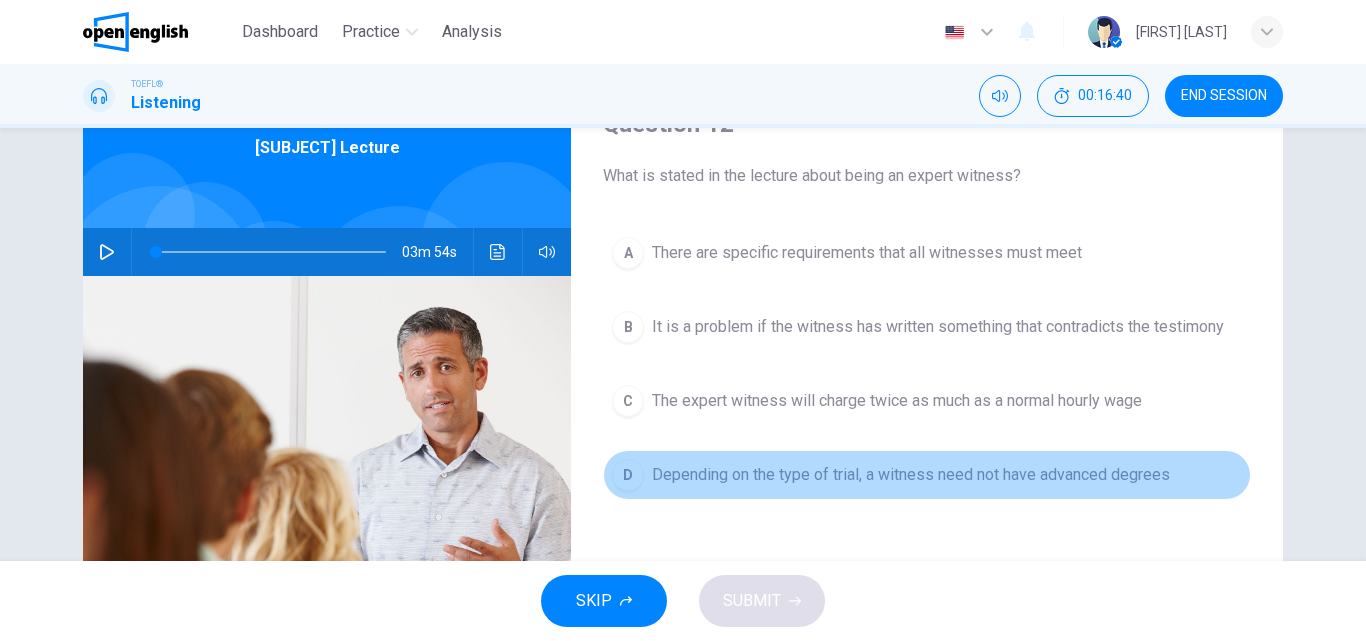 click on "Depending on the type of trial, a witness need not have advanced degrees" at bounding box center [867, 253] 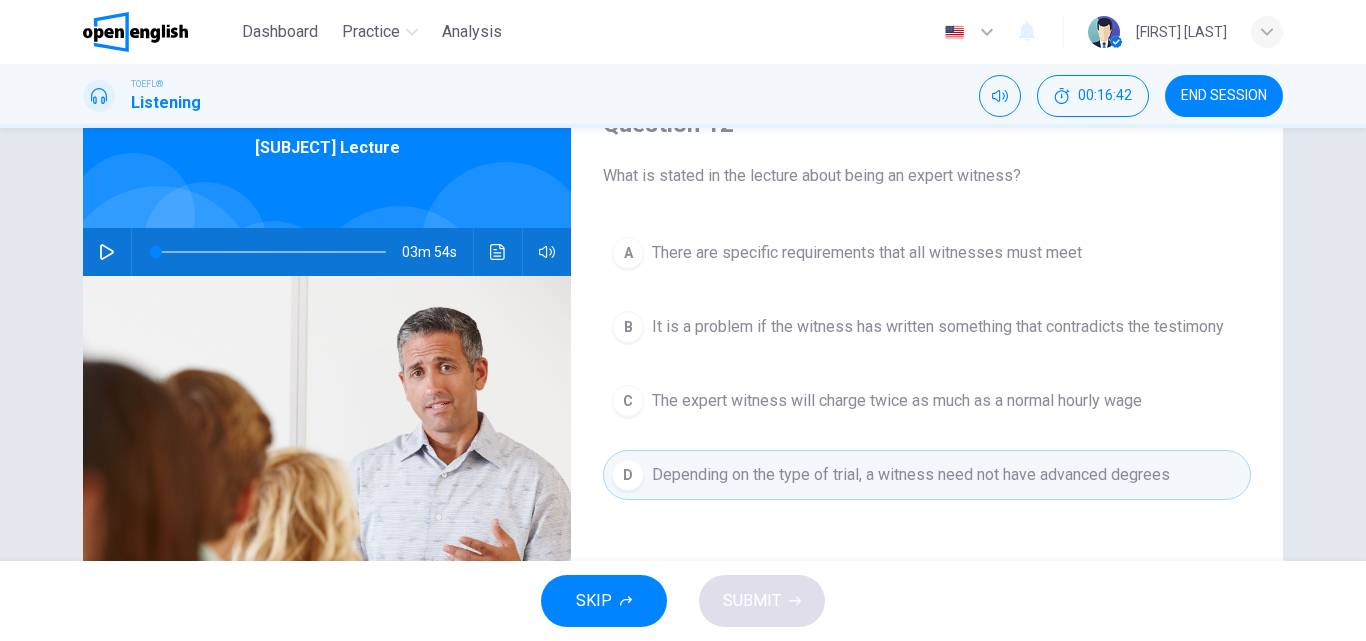 click on "B It is a problem if the witness has written something that contradicts the testimony" at bounding box center [927, 327] 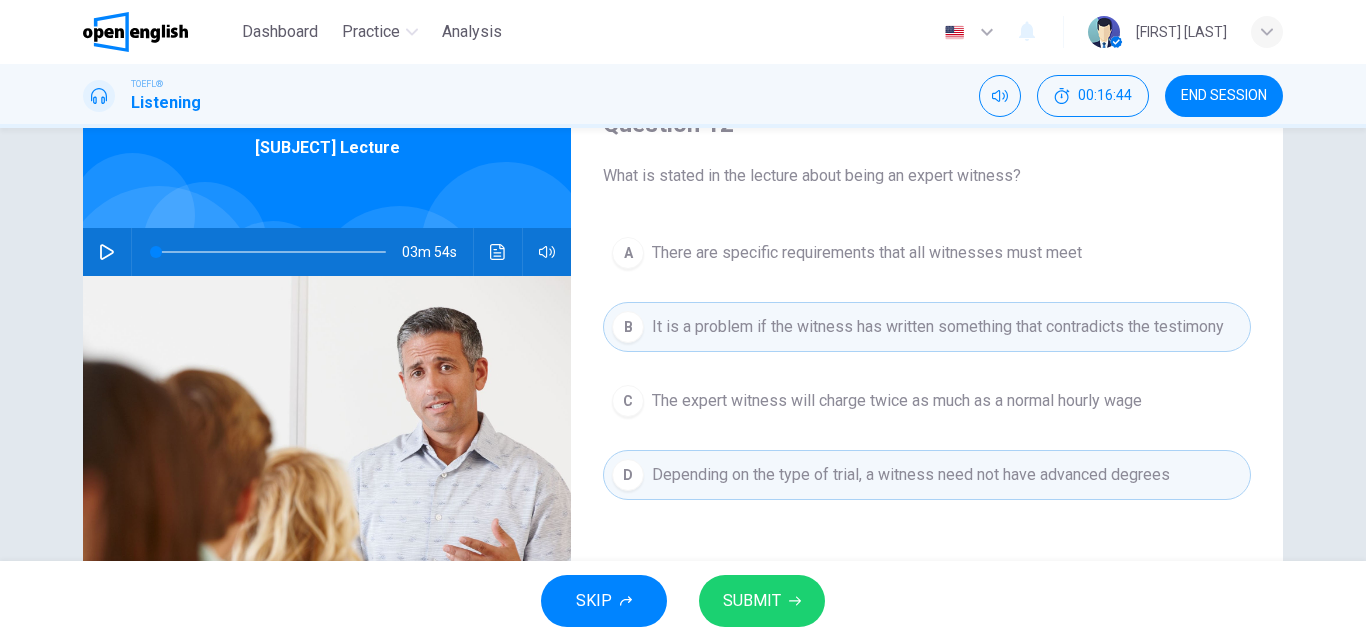 click on "SUBMIT" at bounding box center [752, 601] 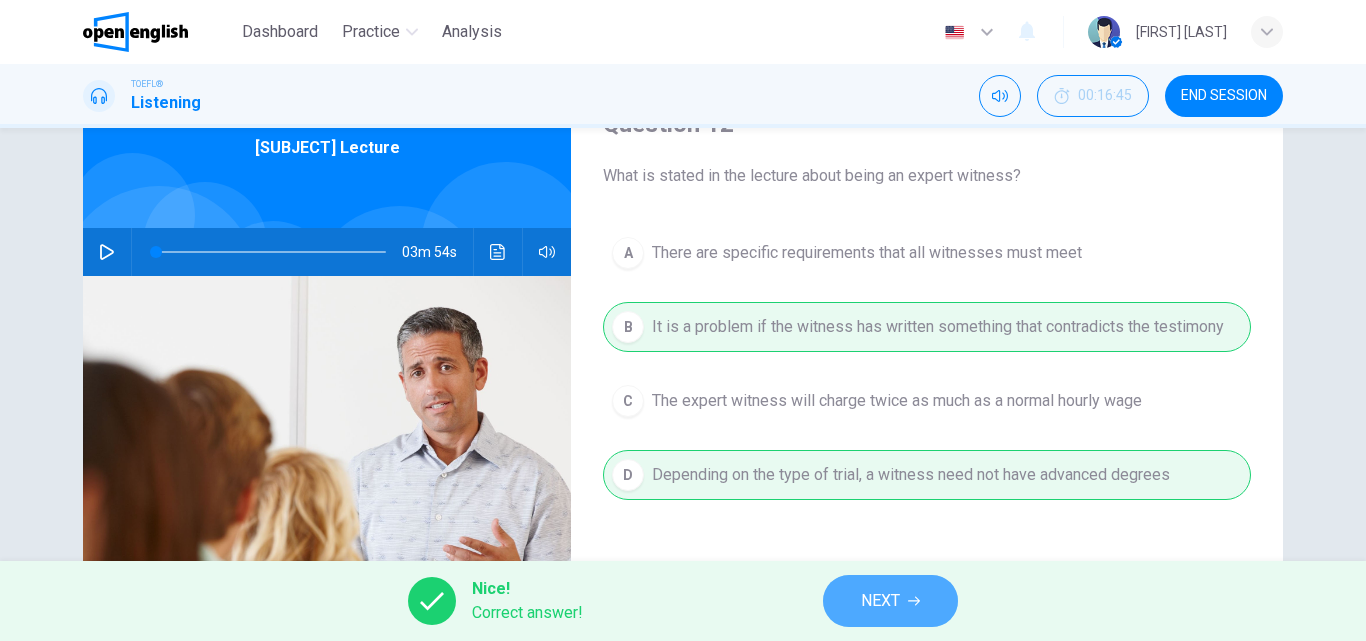 click on "NEXT" at bounding box center [880, 601] 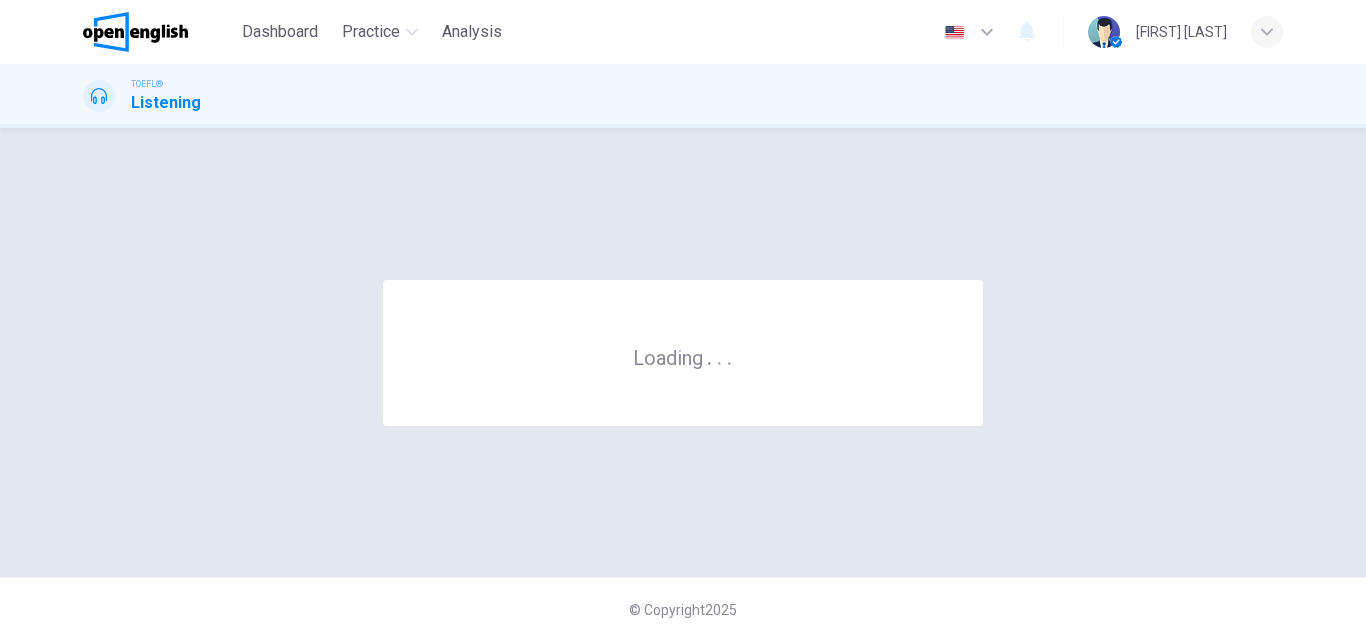 scroll, scrollTop: 0, scrollLeft: 0, axis: both 